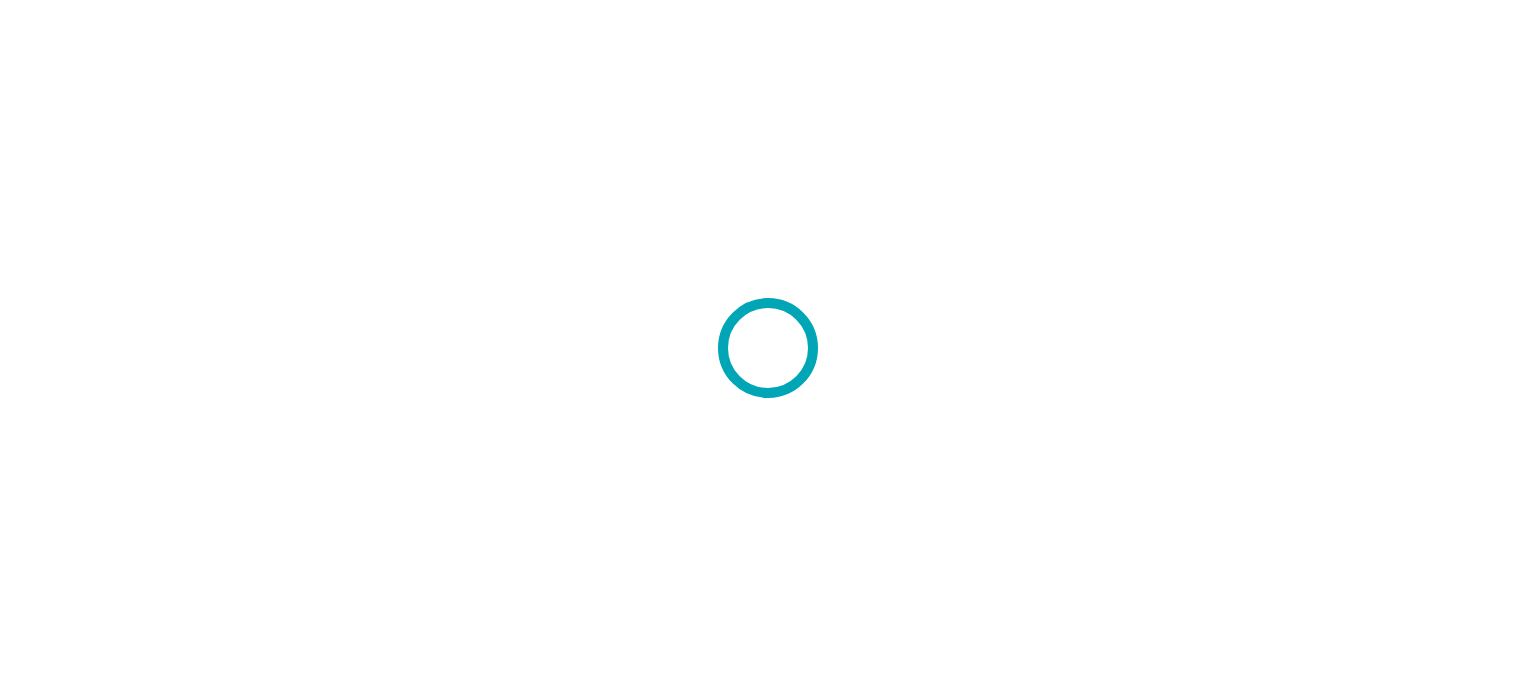 scroll, scrollTop: 0, scrollLeft: 0, axis: both 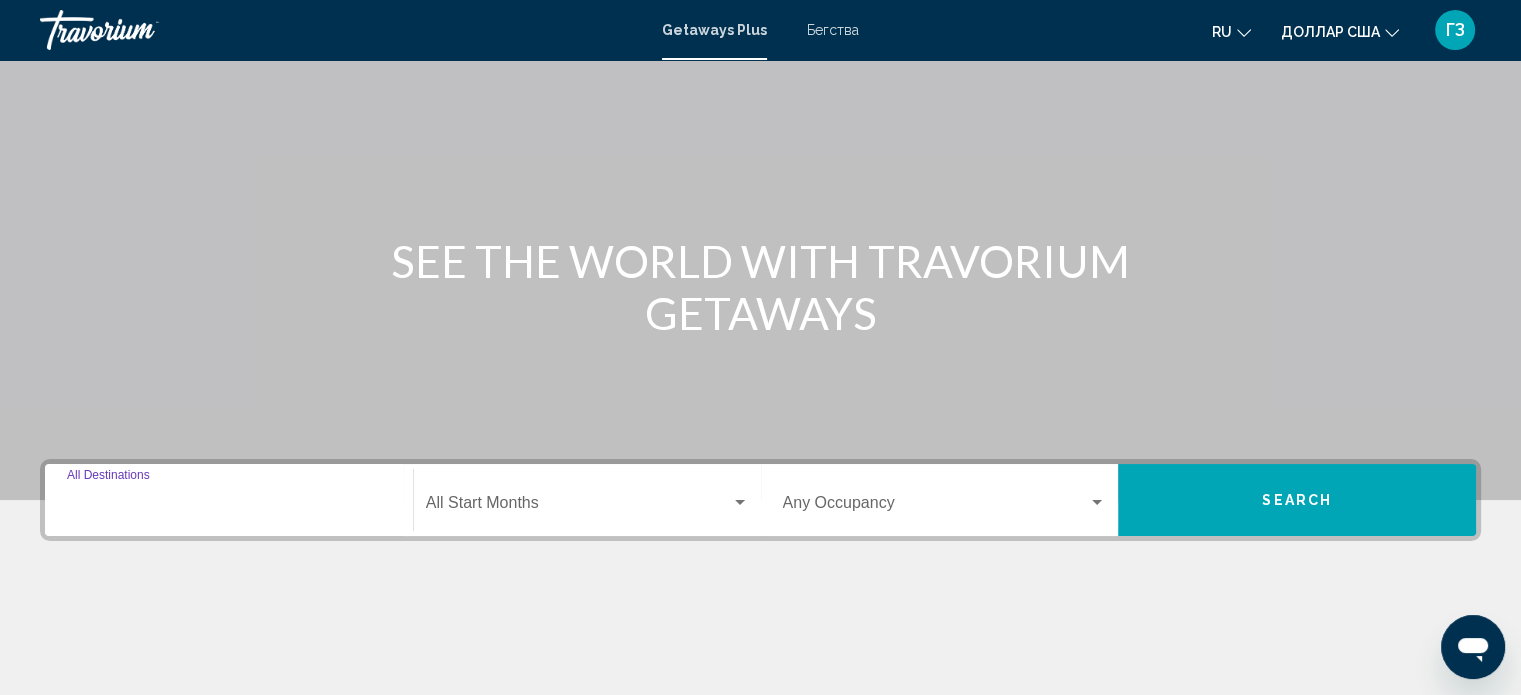 click on "Destination All Destinations" at bounding box center [229, 507] 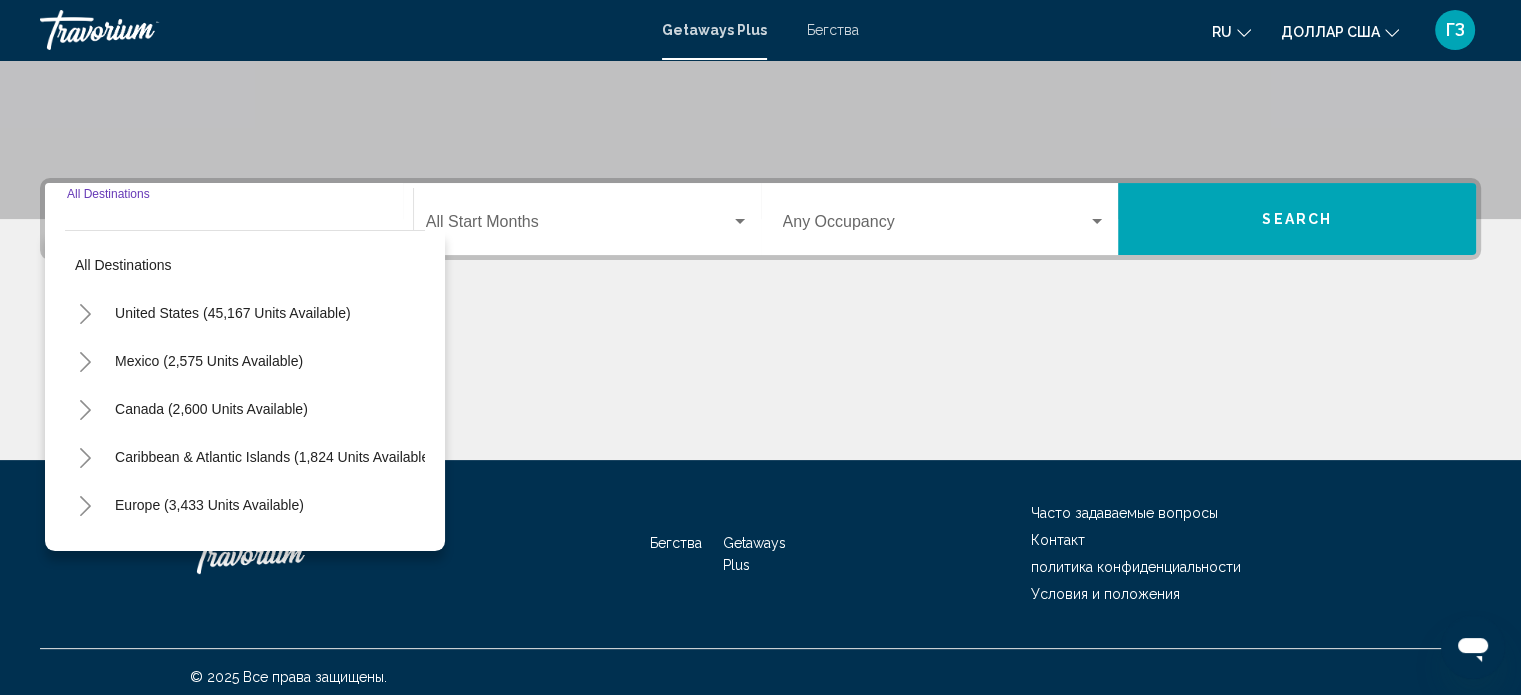 scroll, scrollTop: 390, scrollLeft: 0, axis: vertical 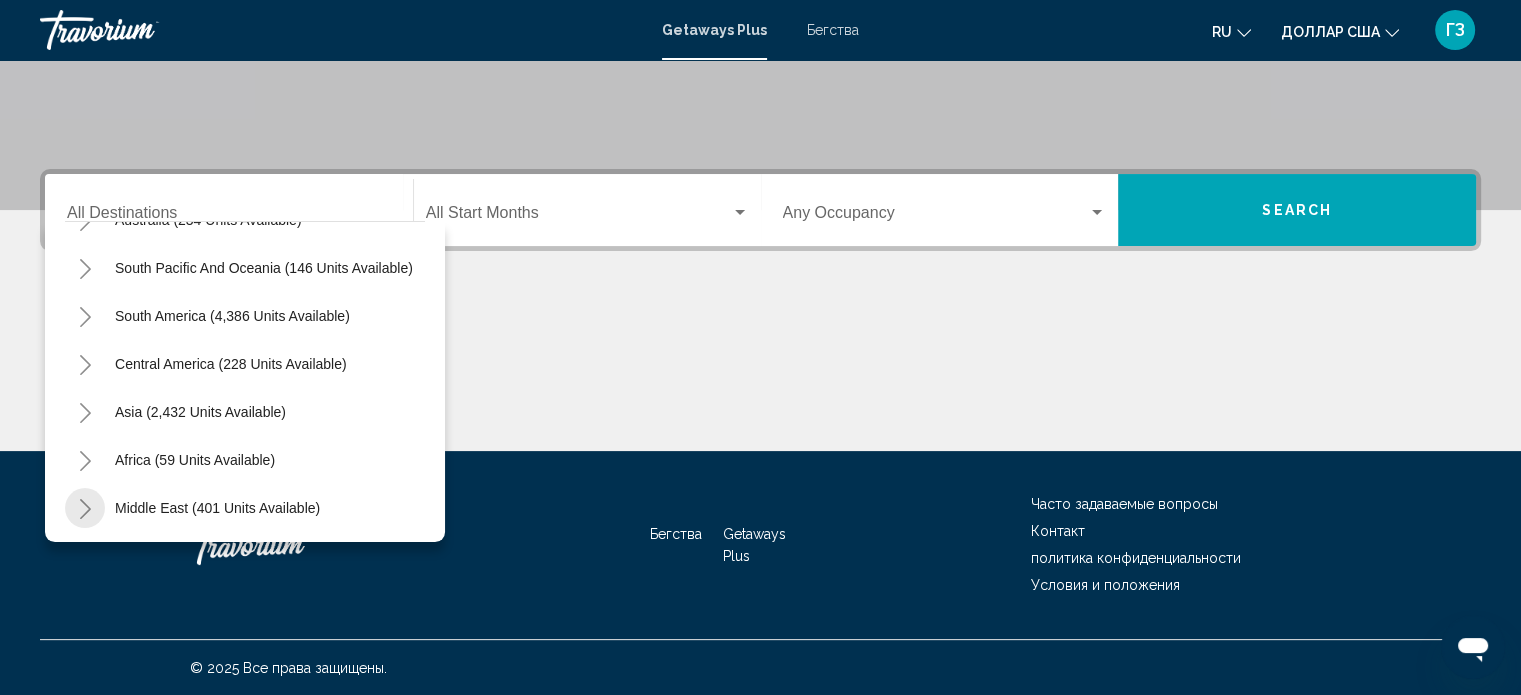 click 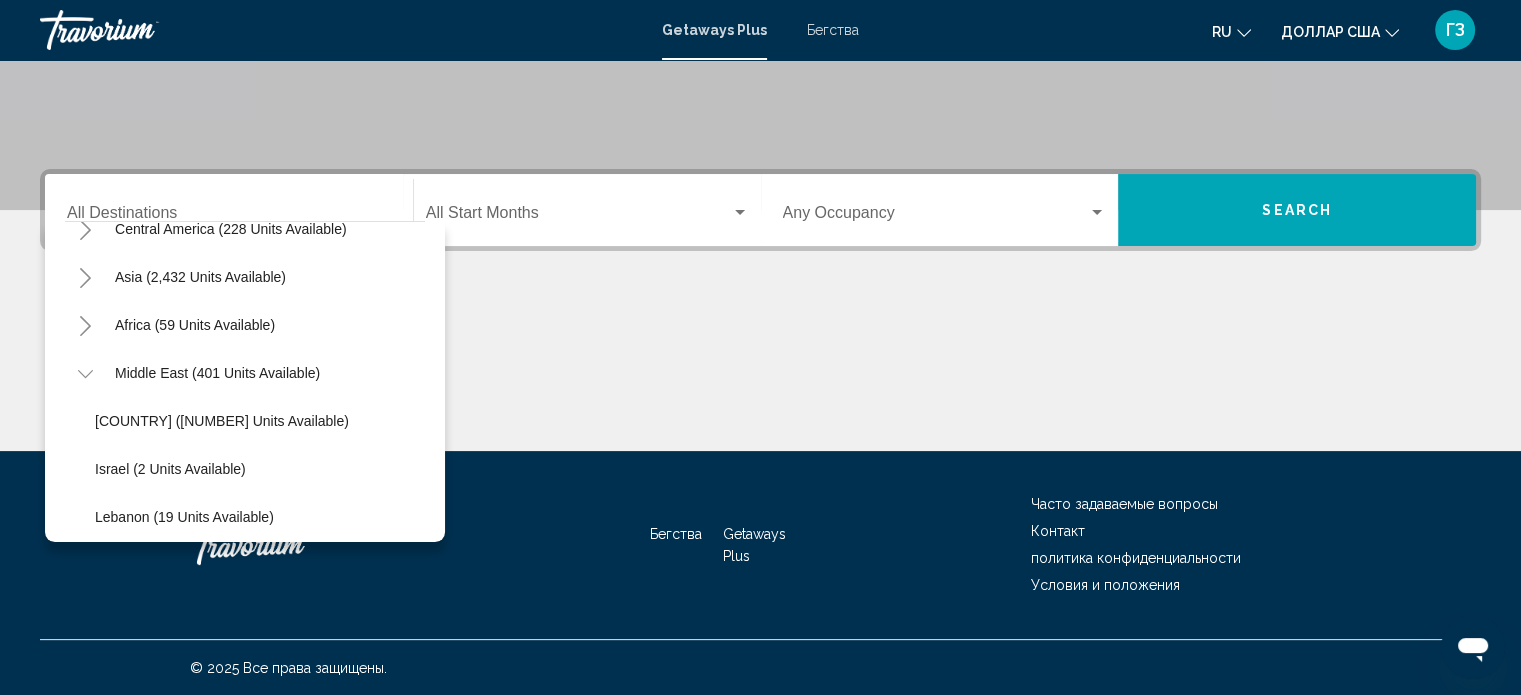 scroll, scrollTop: 483, scrollLeft: 0, axis: vertical 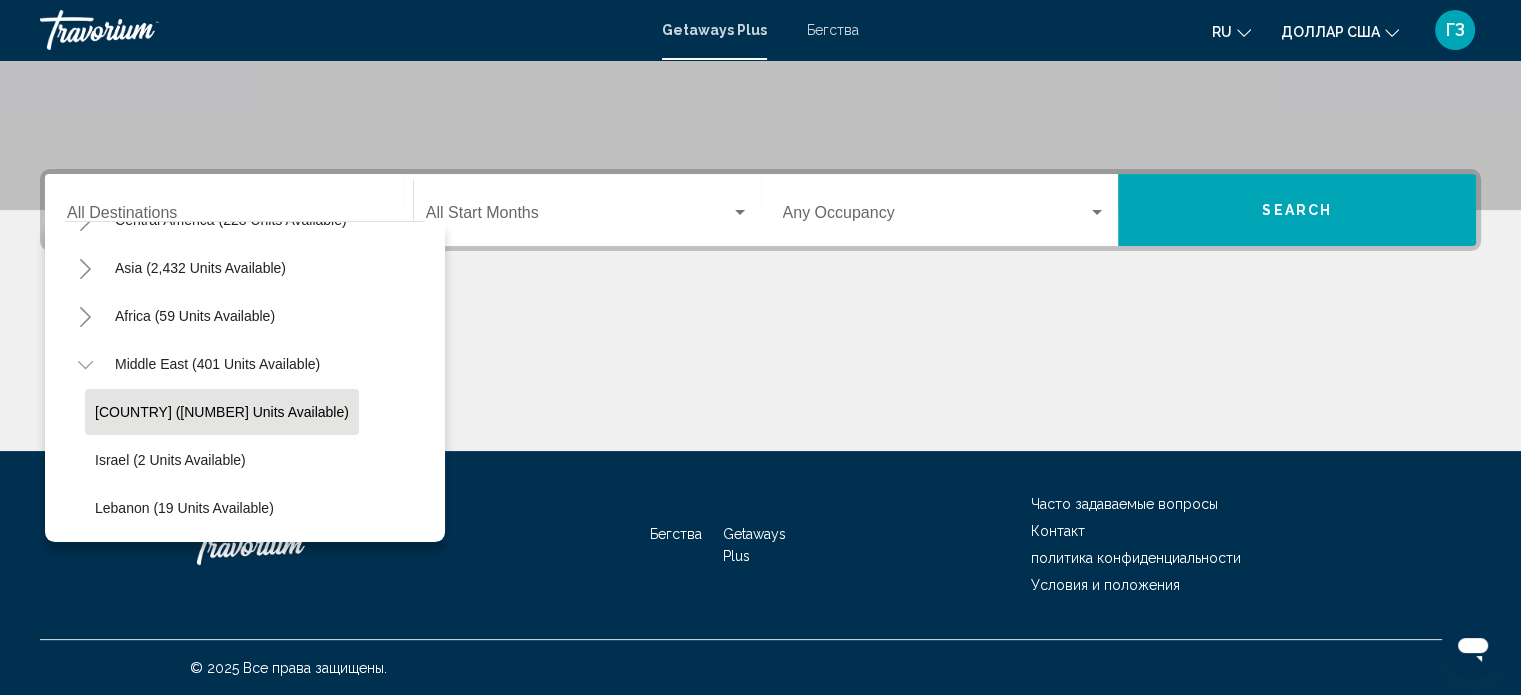 click on "[COUNTRY] (380 units available)" 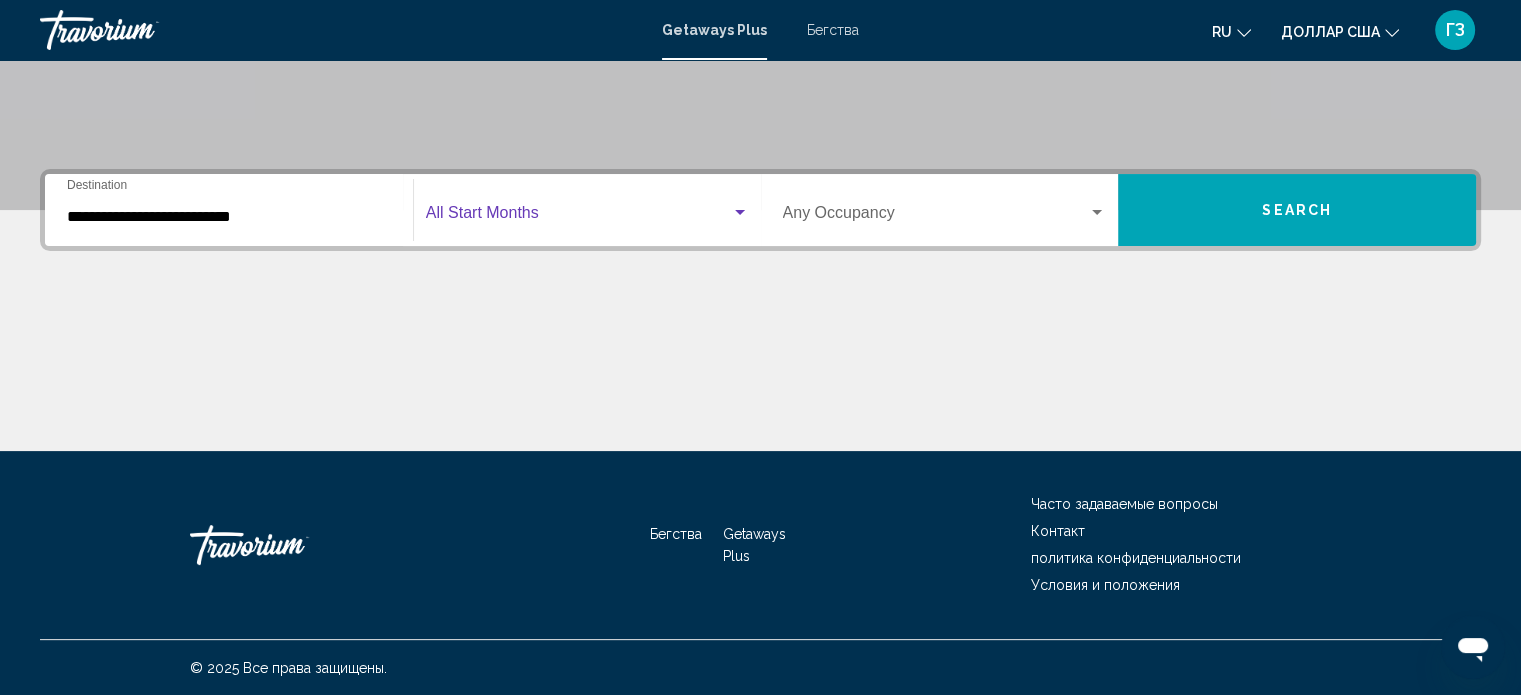 click at bounding box center [740, 213] 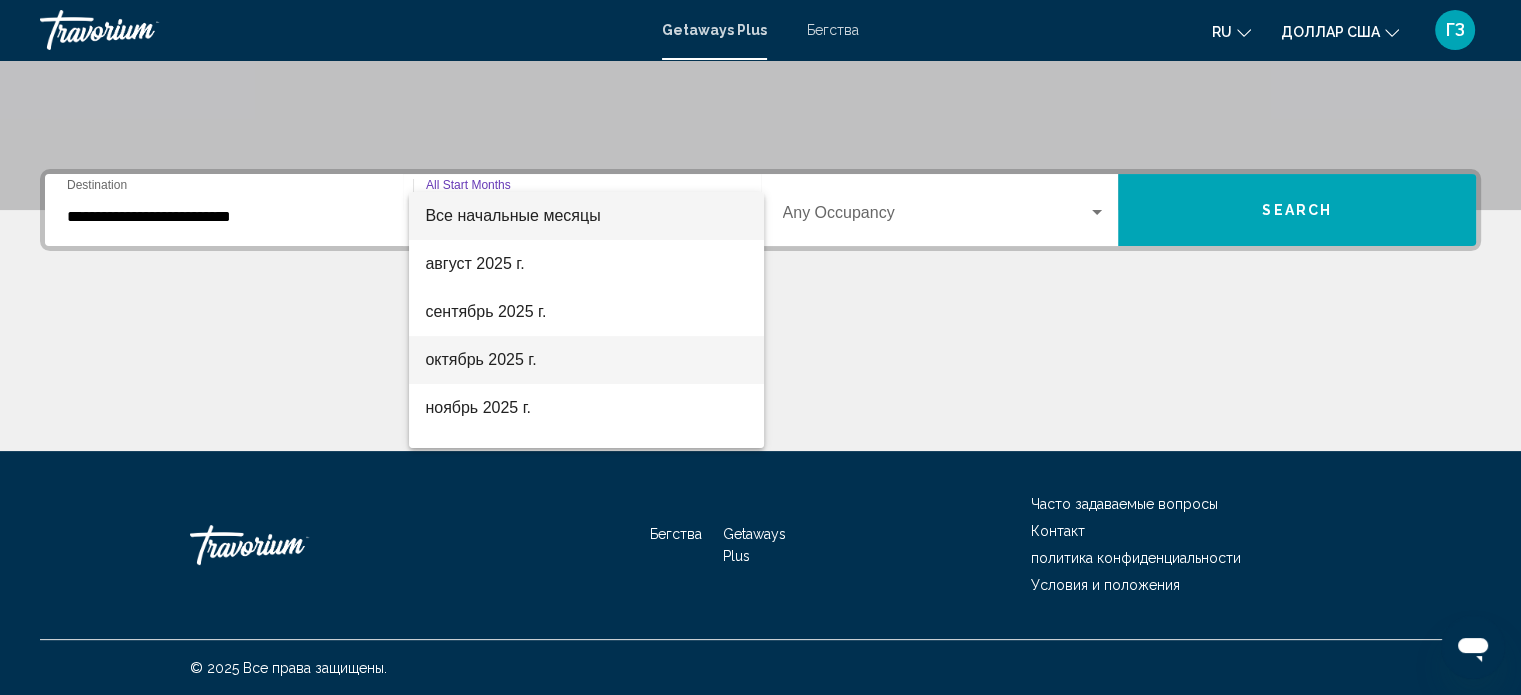 click on "октябрь 2025 г." at bounding box center (586, 360) 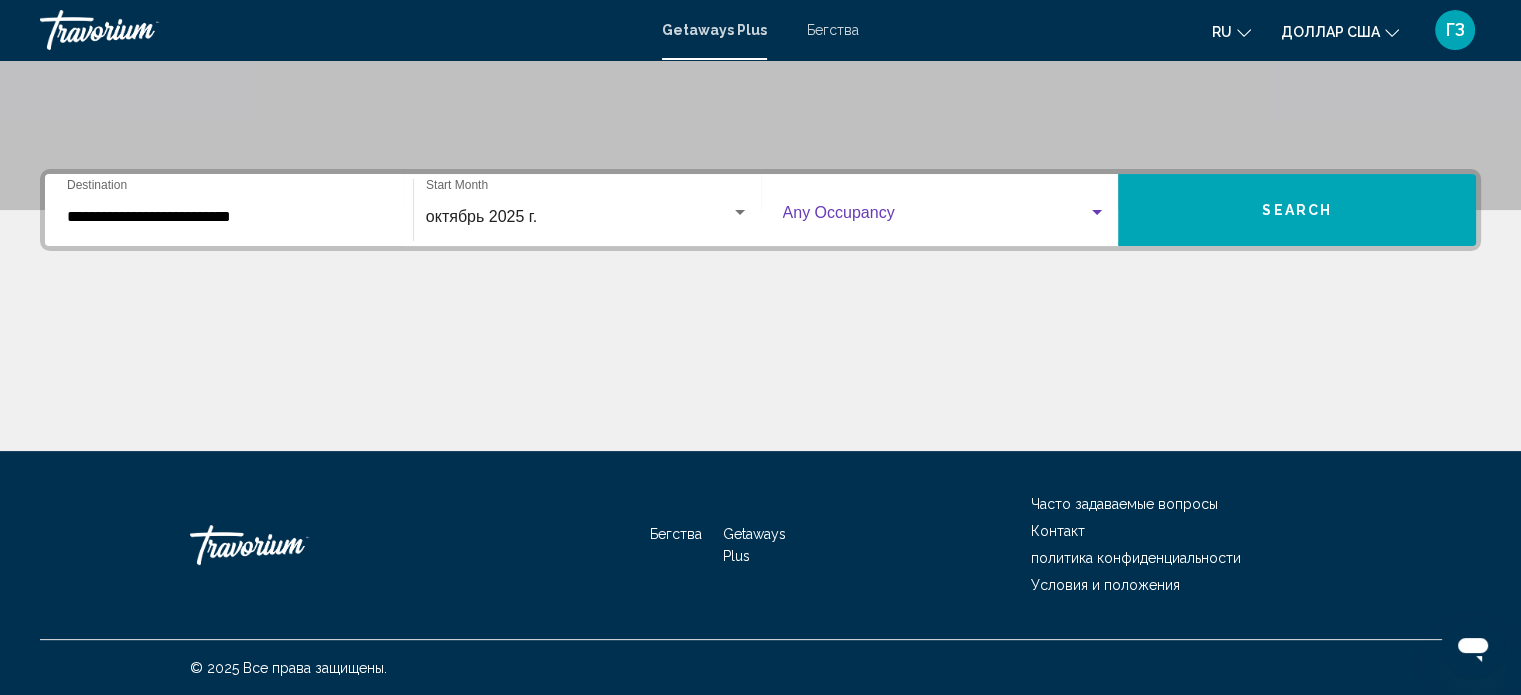 click at bounding box center (1097, 213) 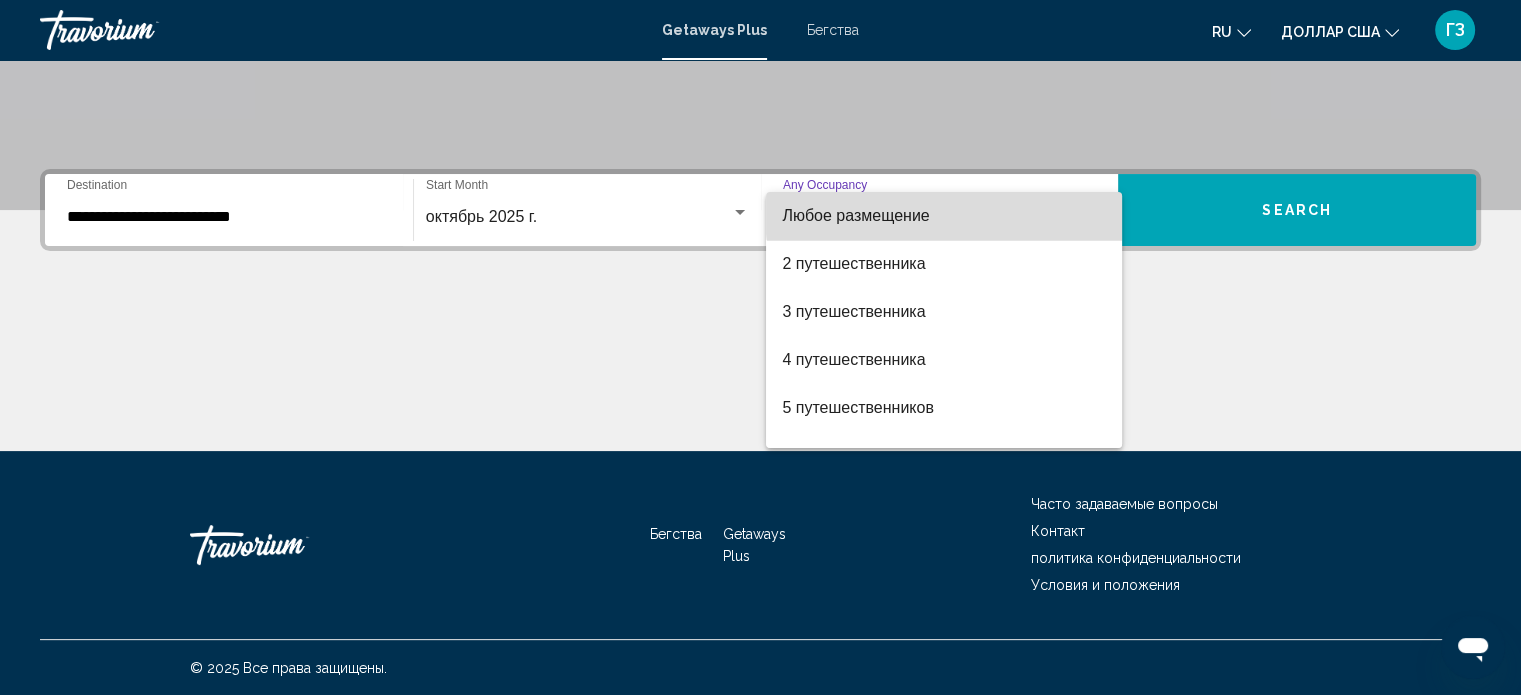 click on "Любое размещение" at bounding box center (944, 216) 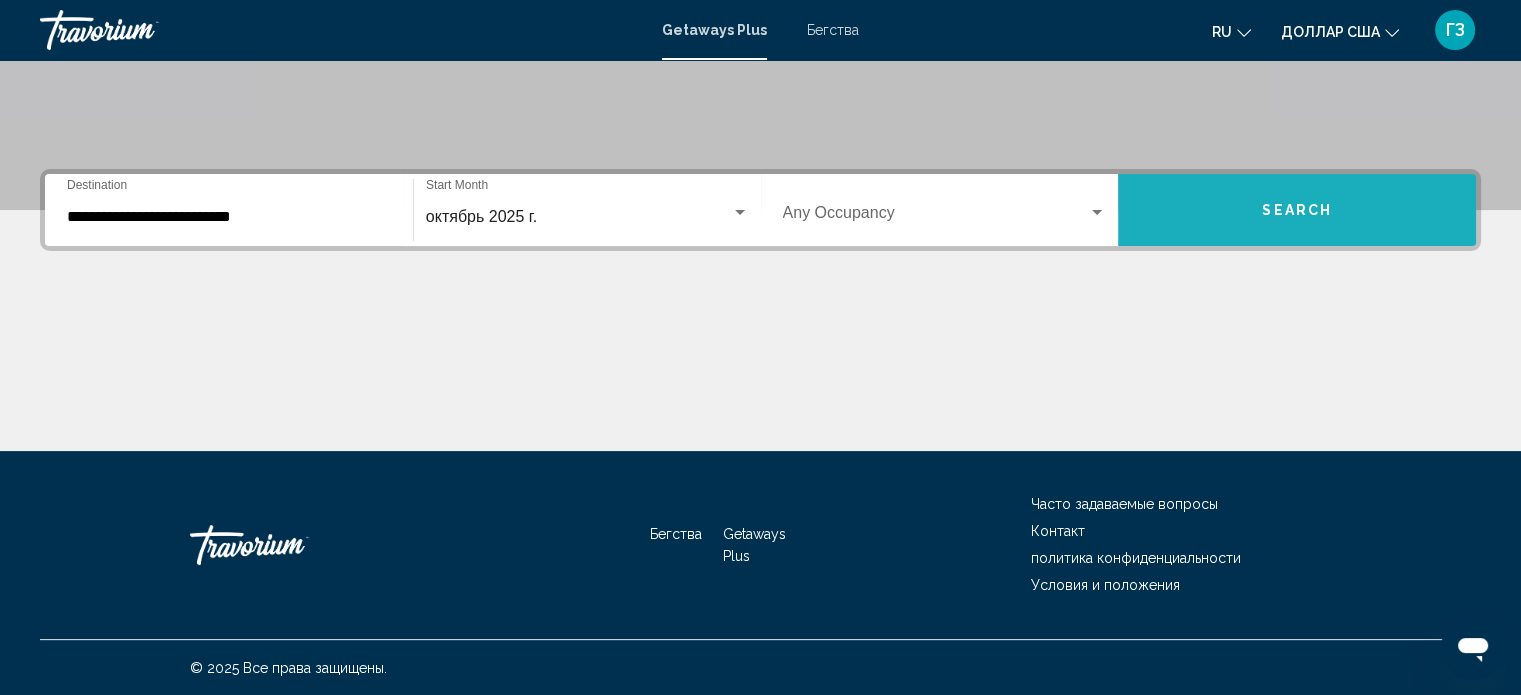 click on "Search" at bounding box center (1297, 211) 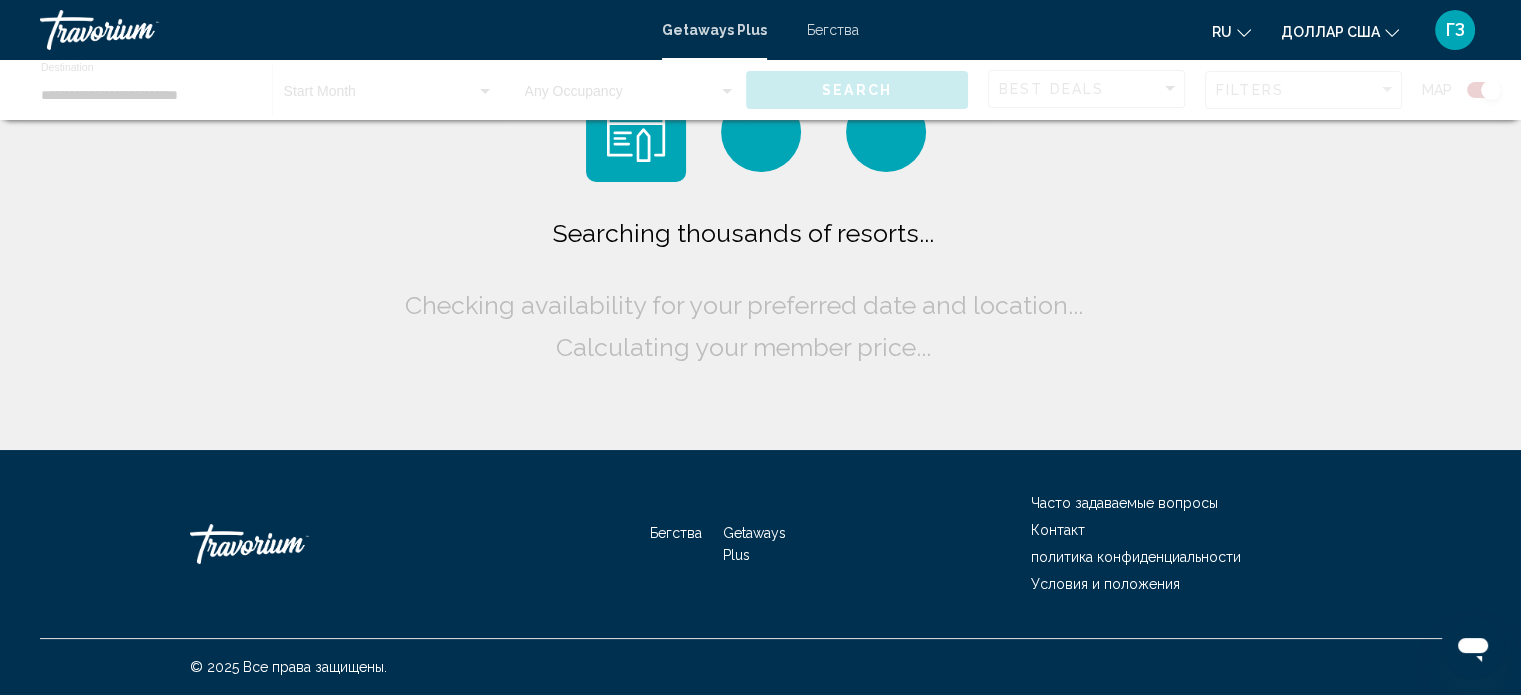 scroll, scrollTop: 0, scrollLeft: 0, axis: both 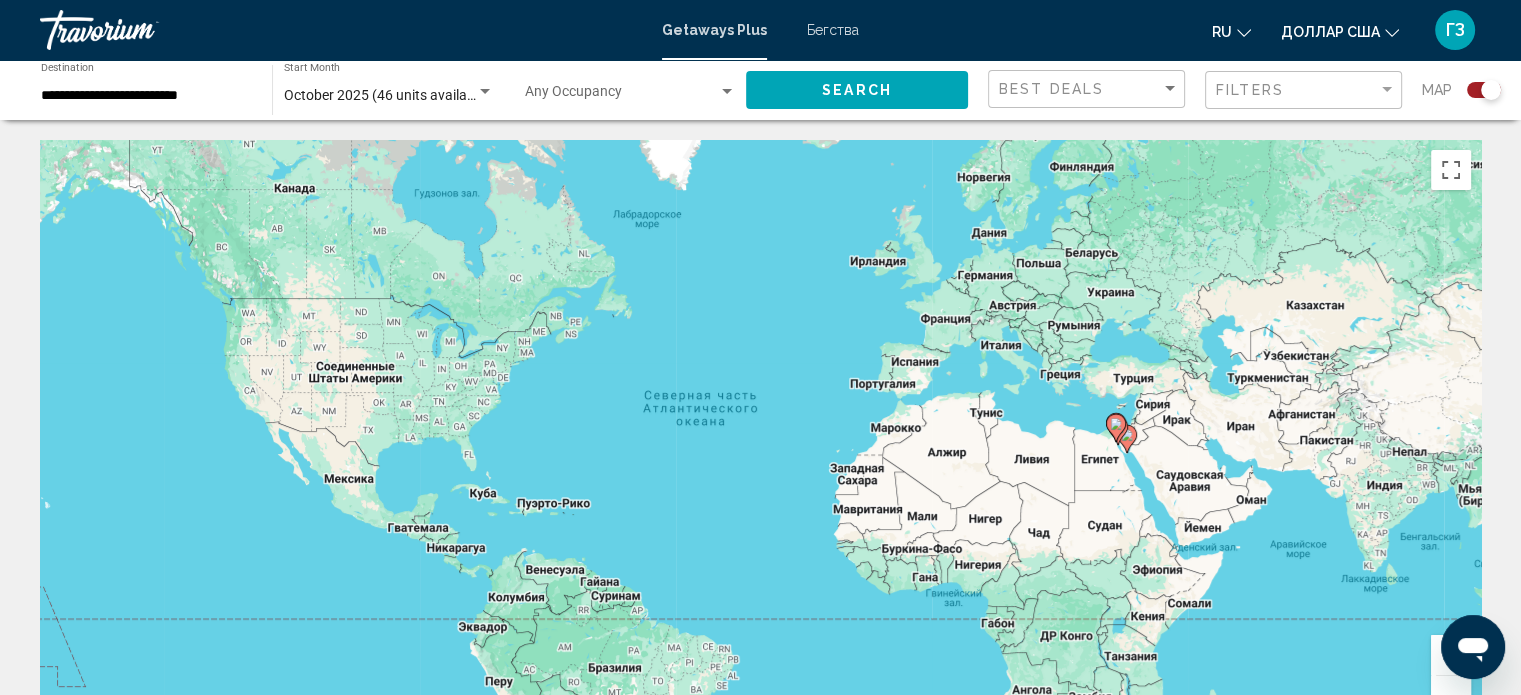 click 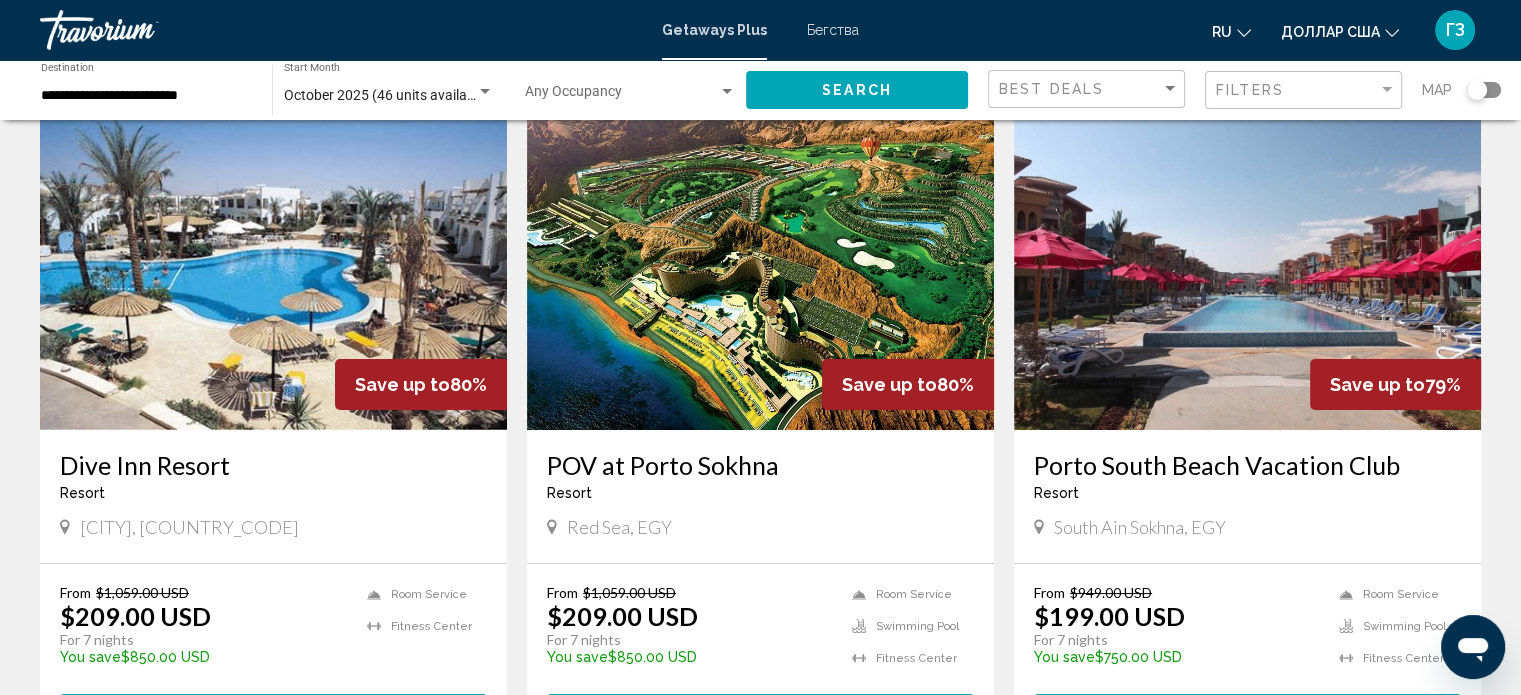 scroll, scrollTop: 200, scrollLeft: 0, axis: vertical 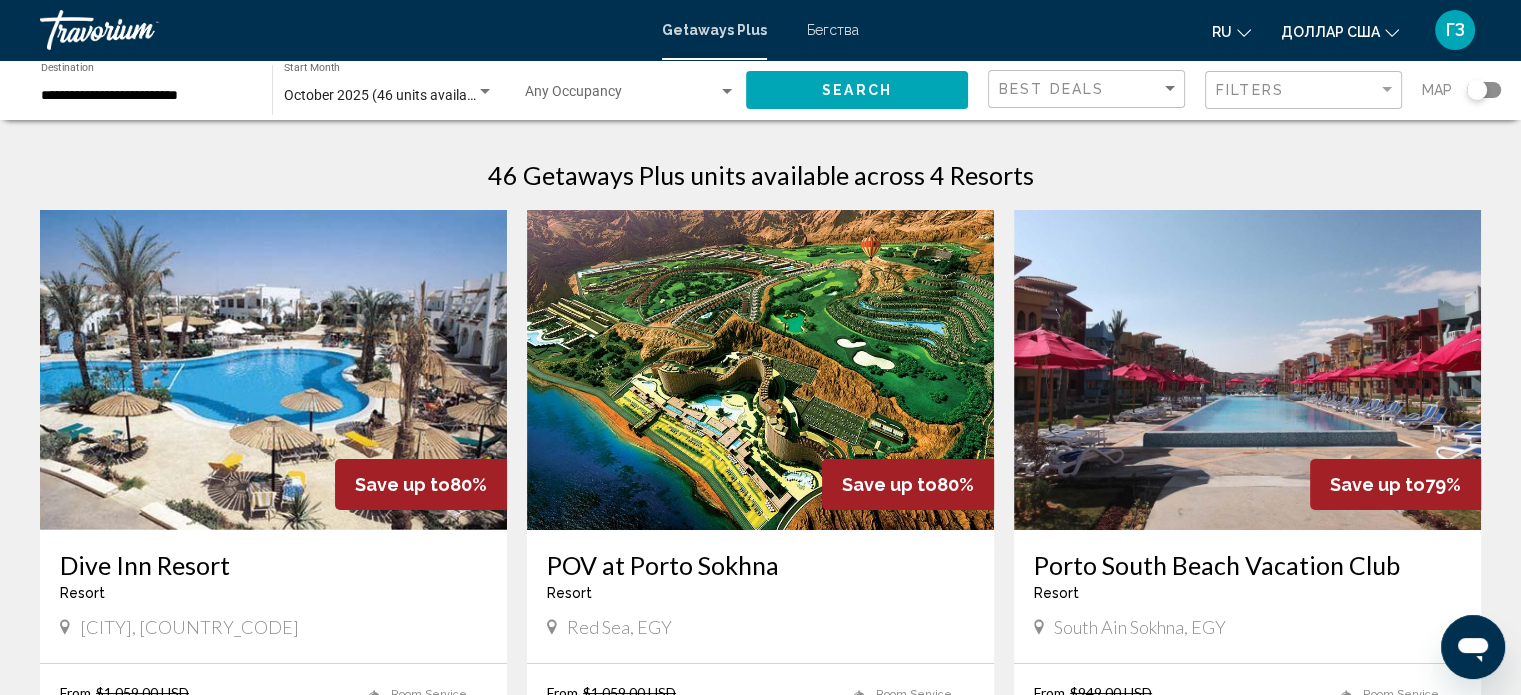 click at bounding box center [760, 370] 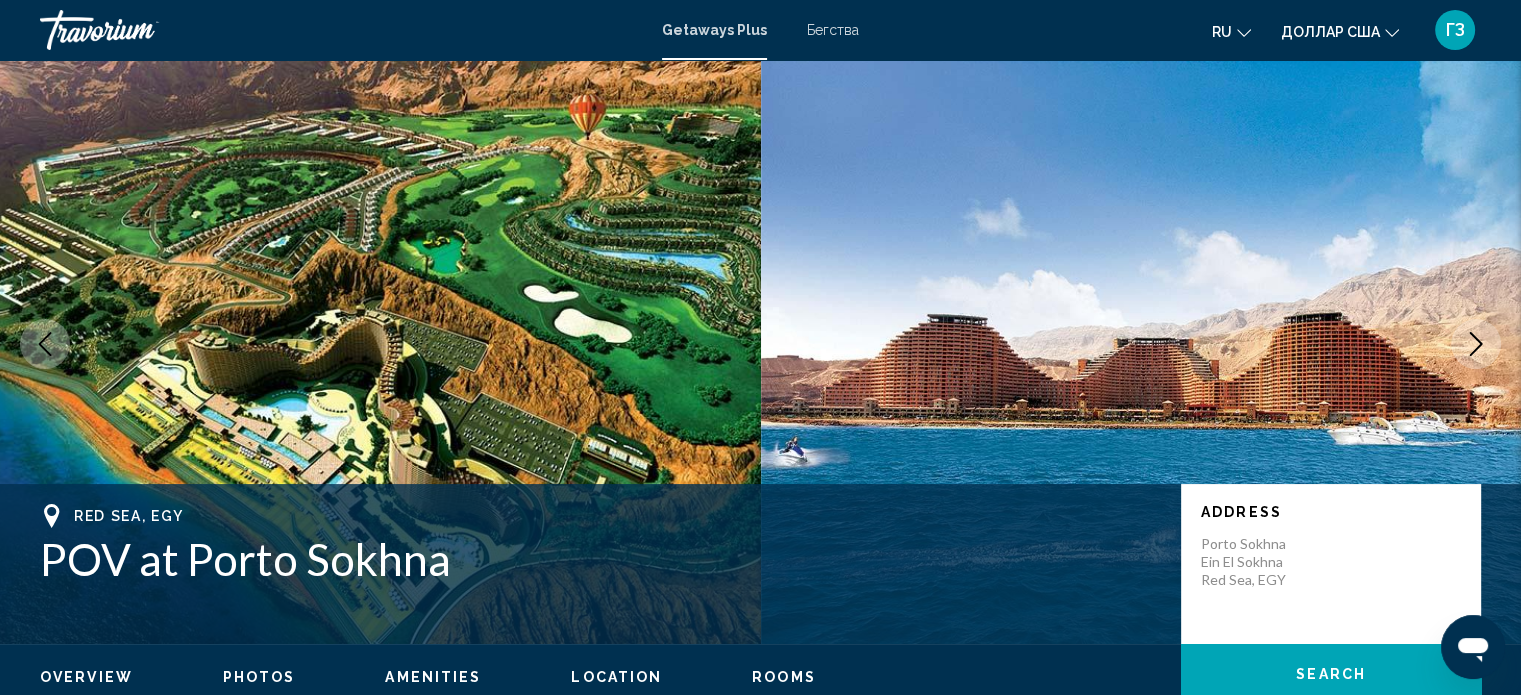 scroll, scrollTop: 12, scrollLeft: 0, axis: vertical 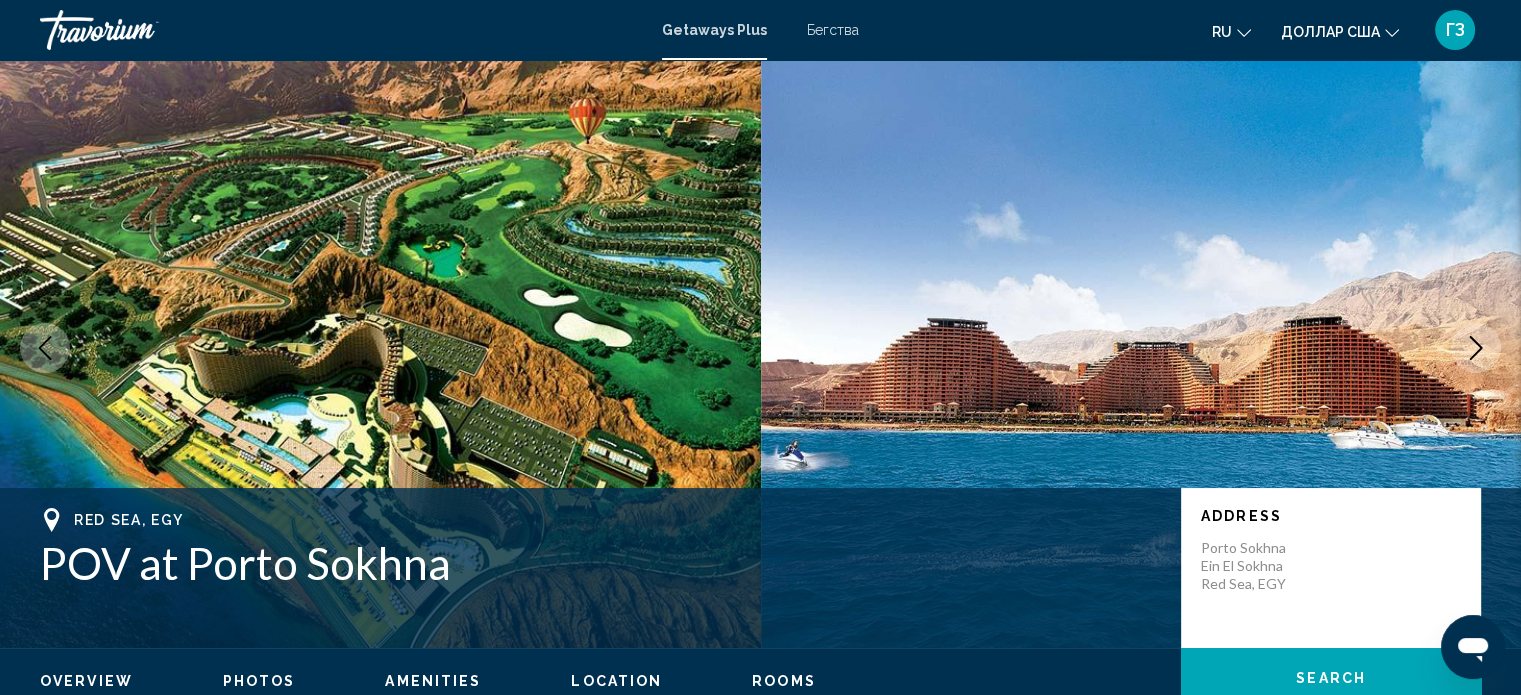click 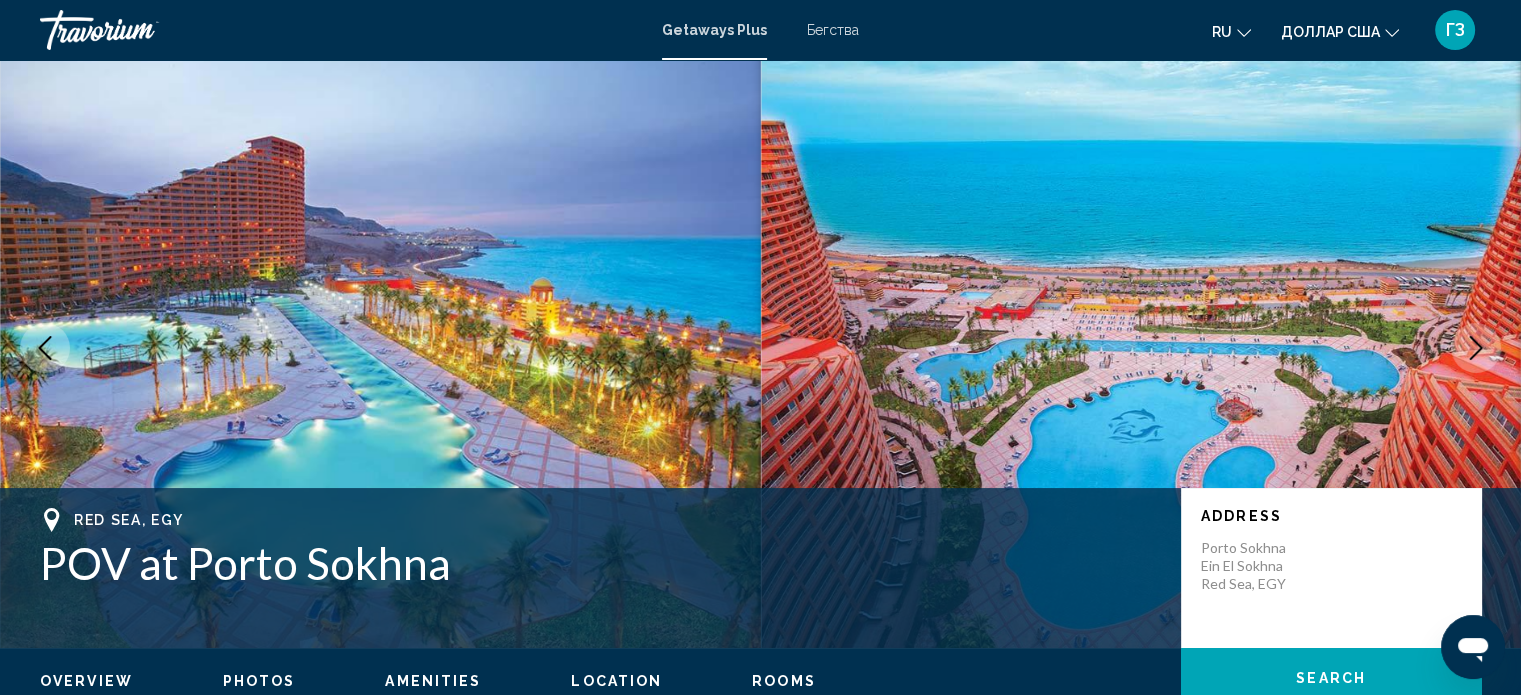 click 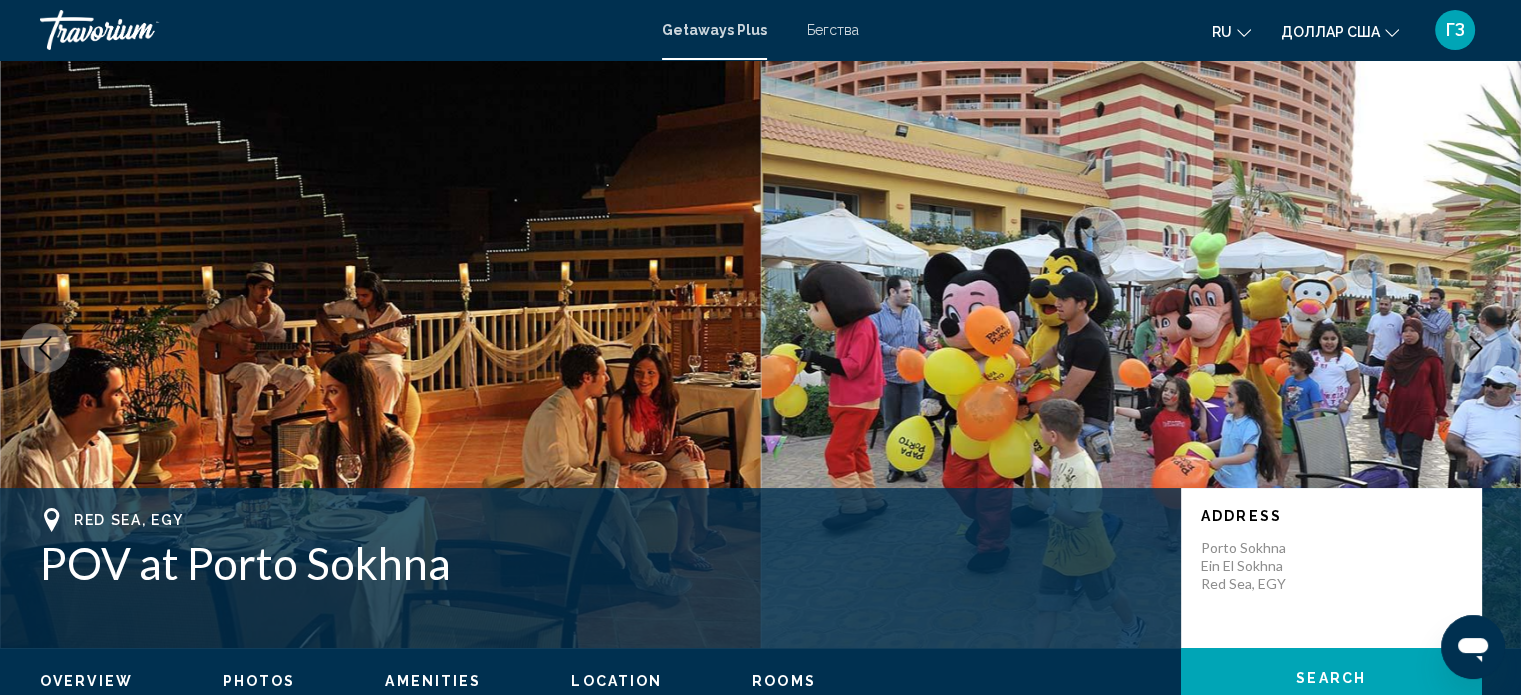 click 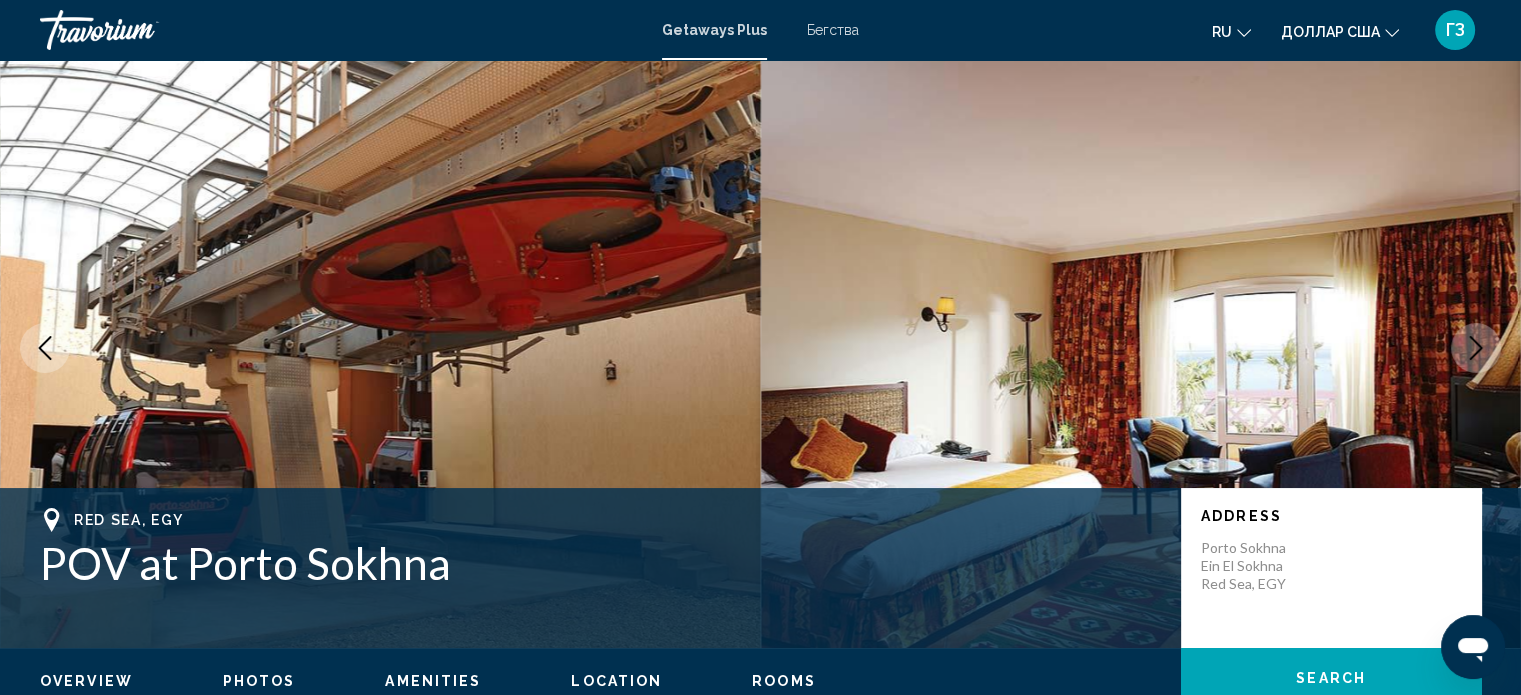 click 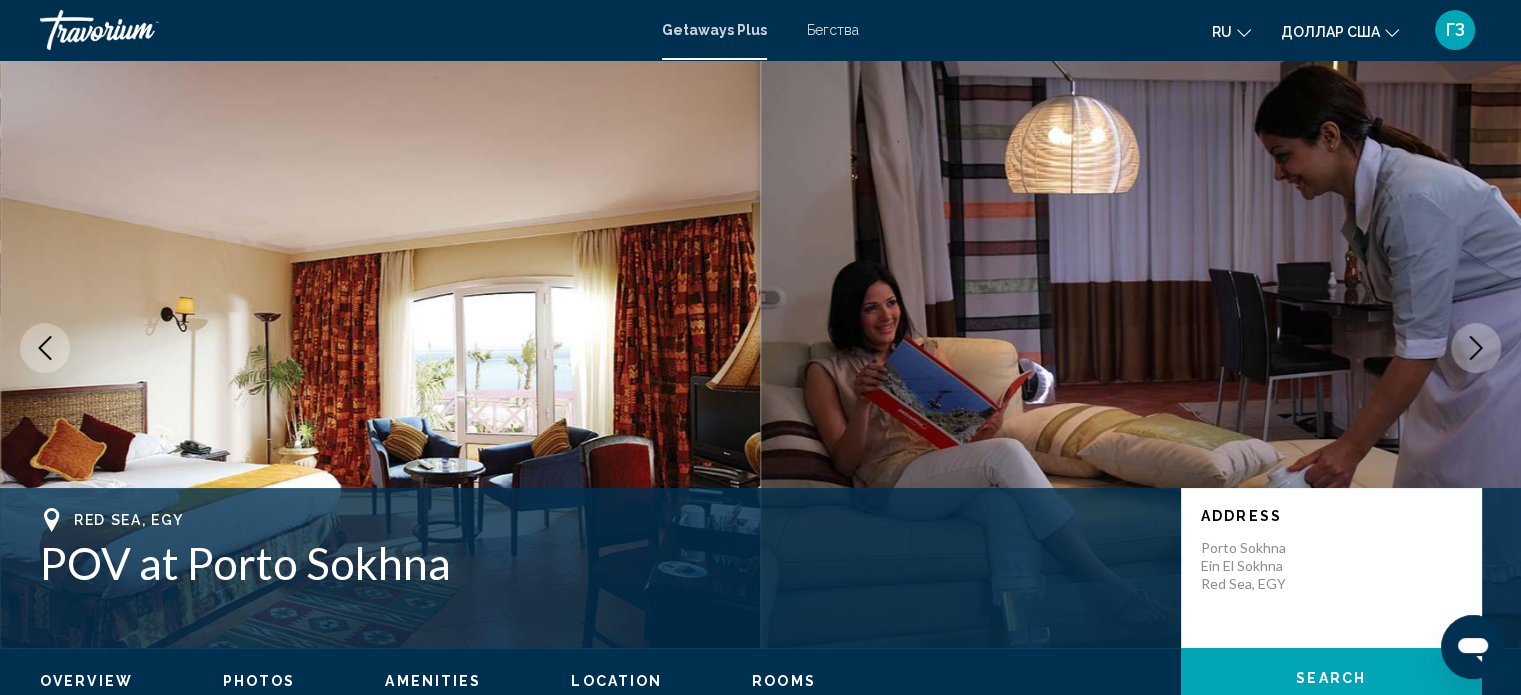 click 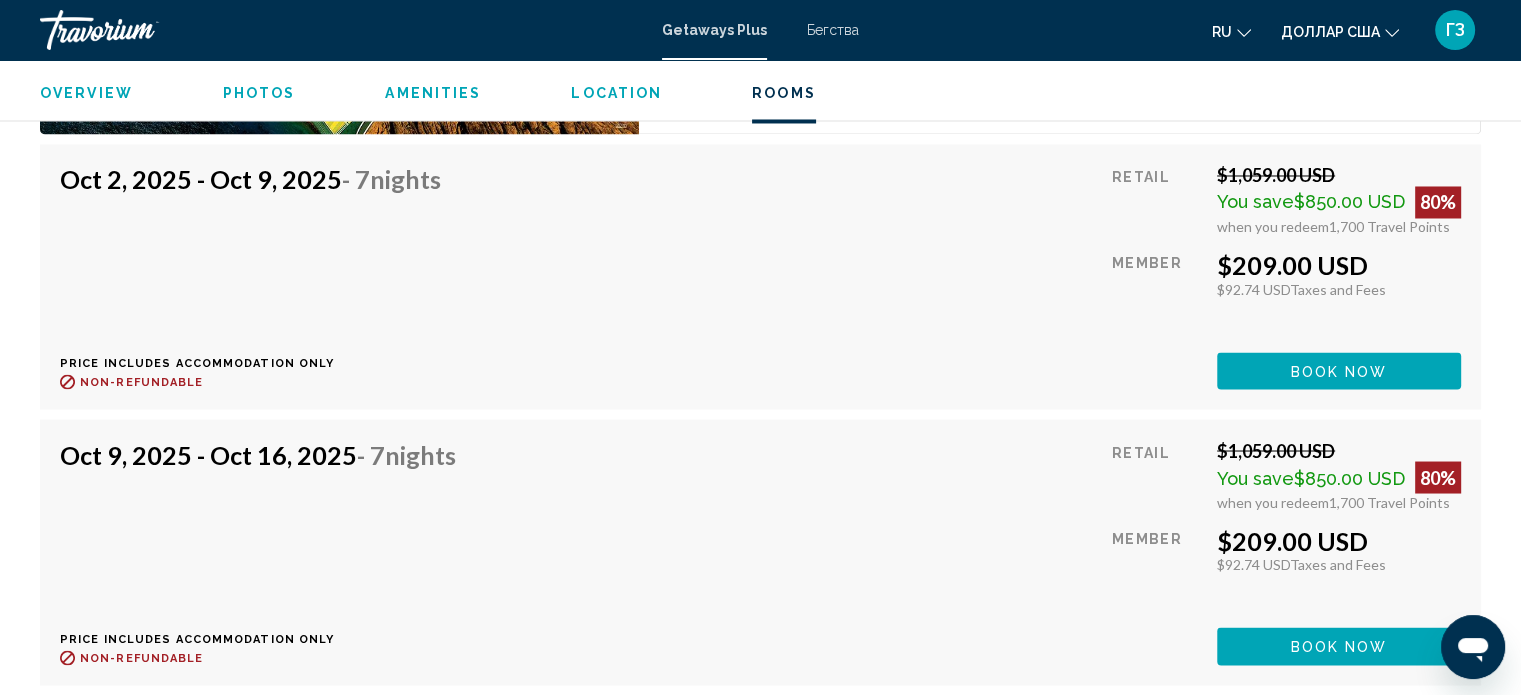 scroll, scrollTop: 3412, scrollLeft: 0, axis: vertical 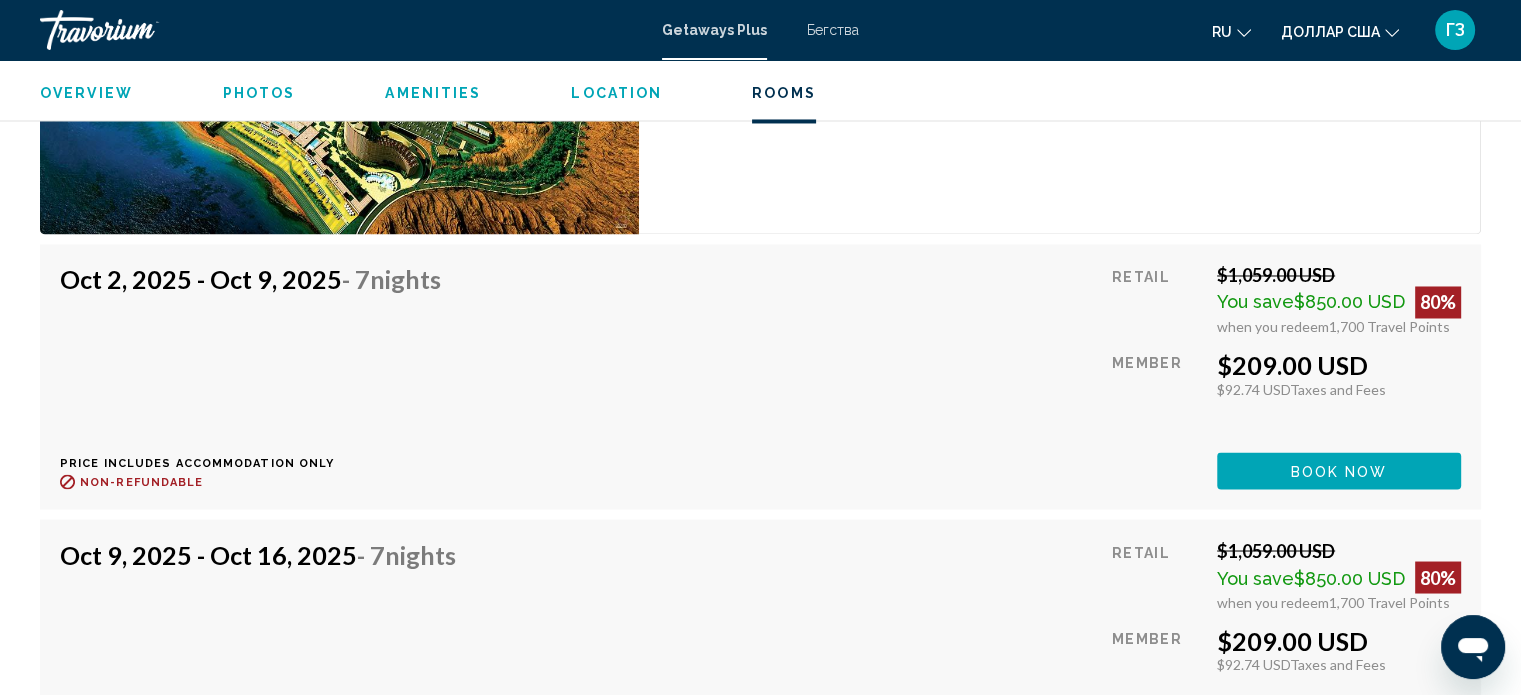 click on "Book now" at bounding box center [1339, 471] 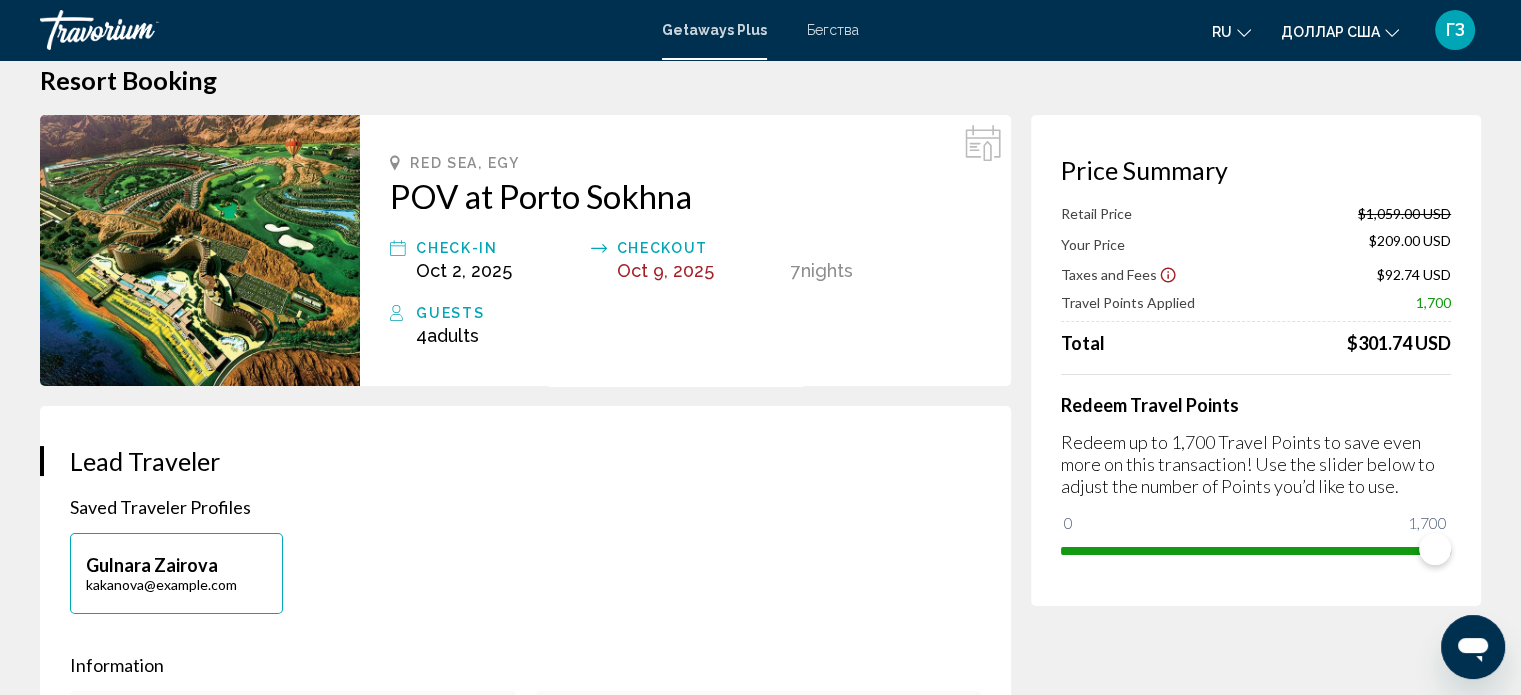 scroll, scrollTop: 0, scrollLeft: 0, axis: both 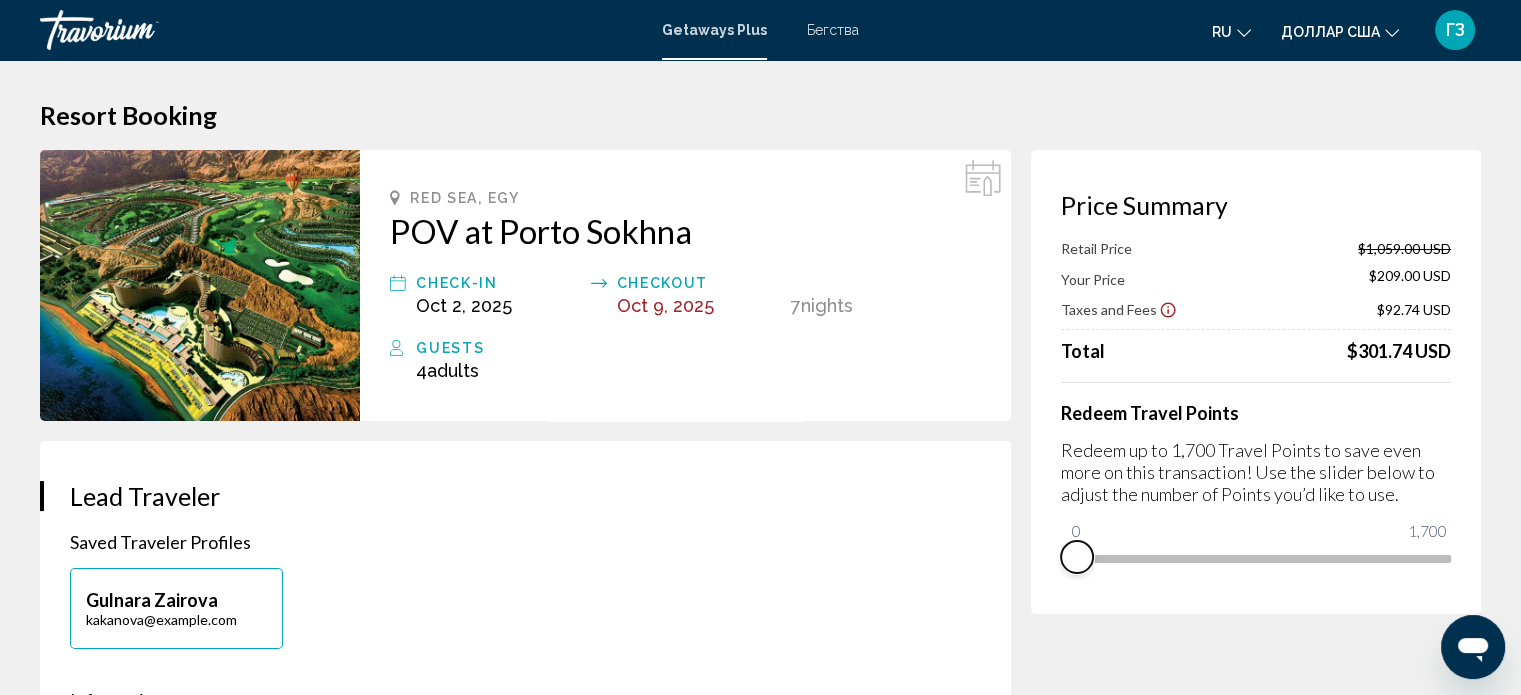 drag, startPoint x: 1441, startPoint y: 593, endPoint x: 1026, endPoint y: 603, distance: 415.12045 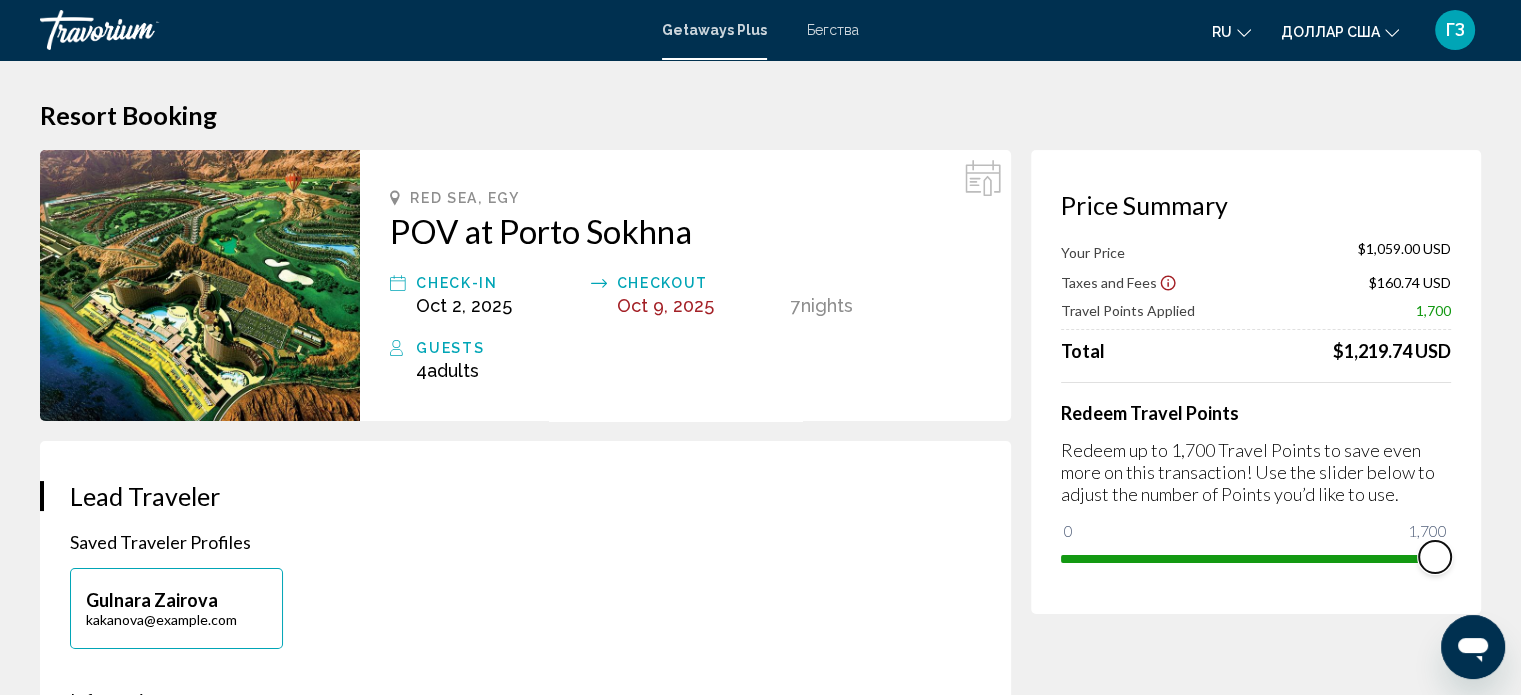 drag, startPoint x: 1072, startPoint y: 525, endPoint x: 1524, endPoint y: 578, distance: 455.09668 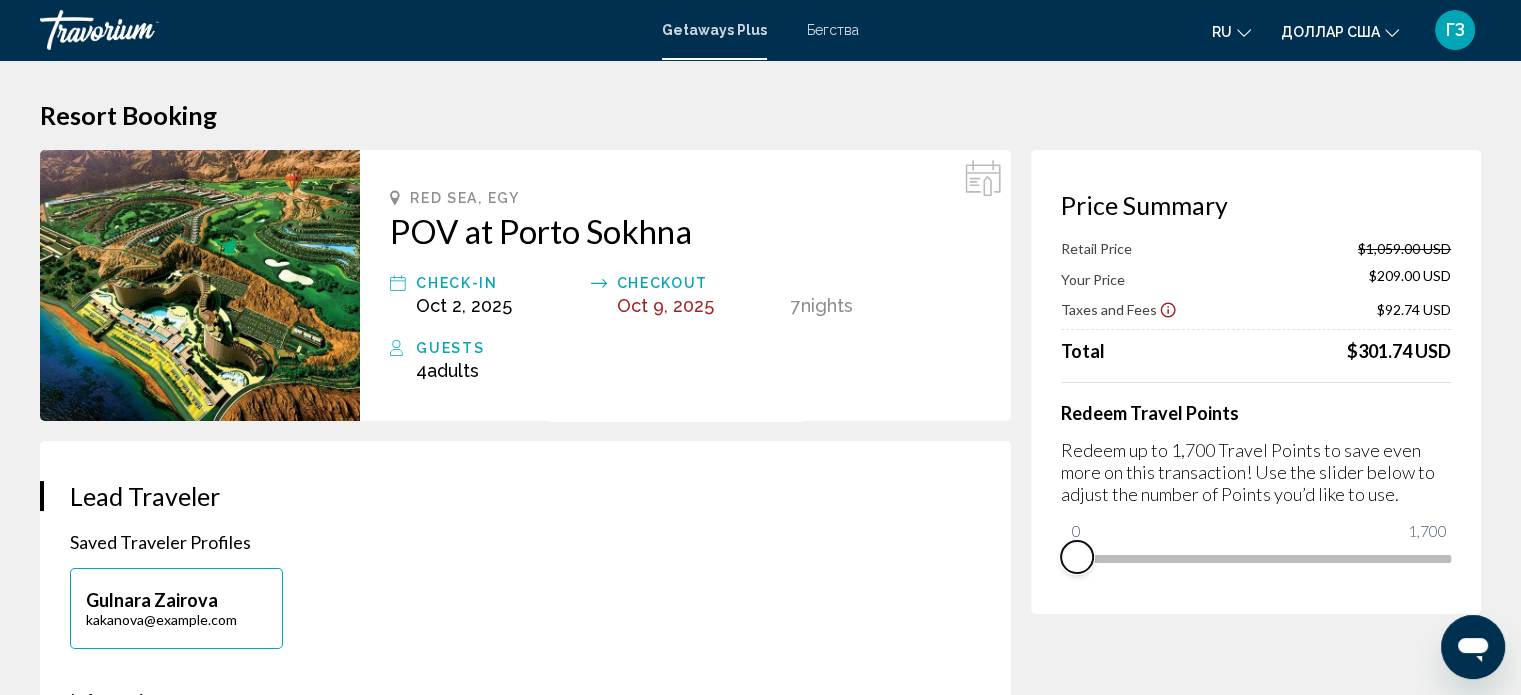 drag, startPoint x: 1434, startPoint y: 590, endPoint x: 969, endPoint y: 570, distance: 465.4299 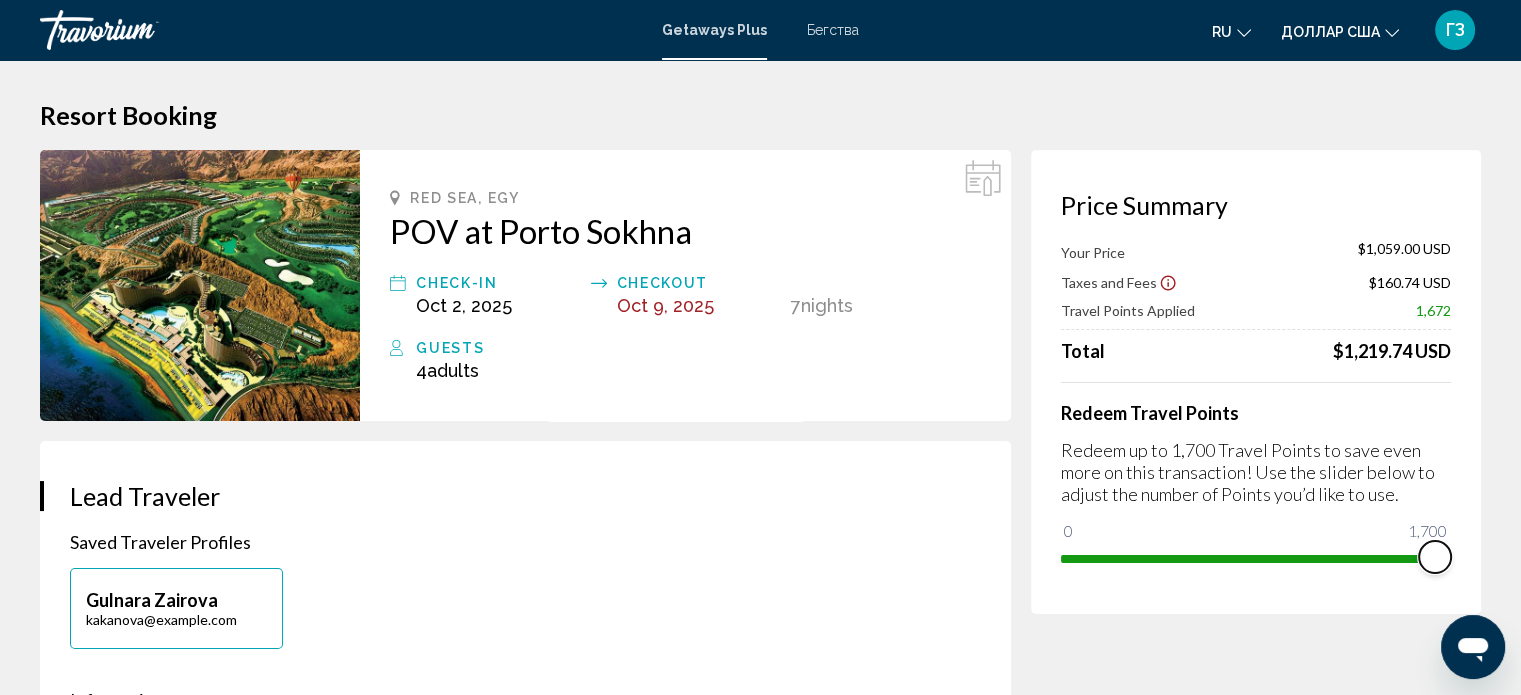 drag, startPoint x: 1081, startPoint y: 538, endPoint x: 1535, endPoint y: 552, distance: 454.21582 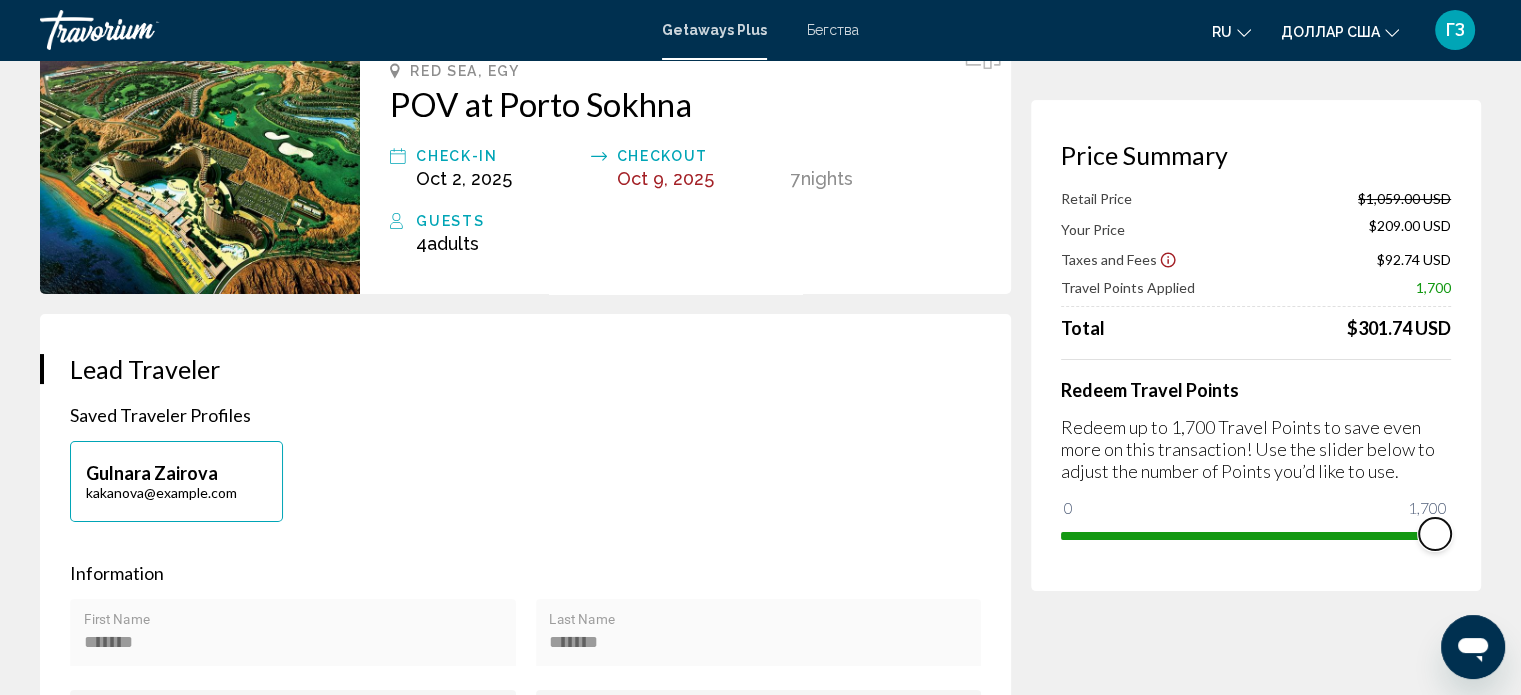 scroll, scrollTop: 0, scrollLeft: 0, axis: both 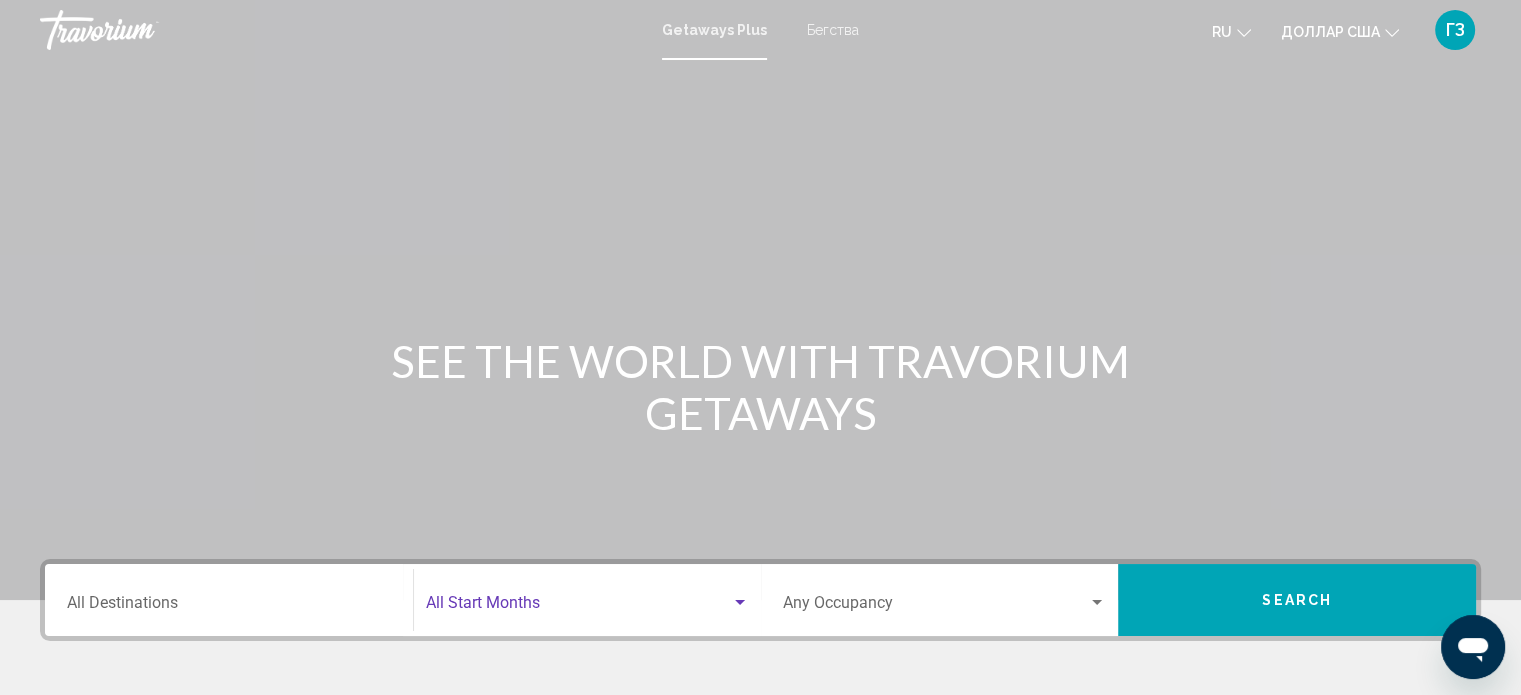 click at bounding box center (740, 602) 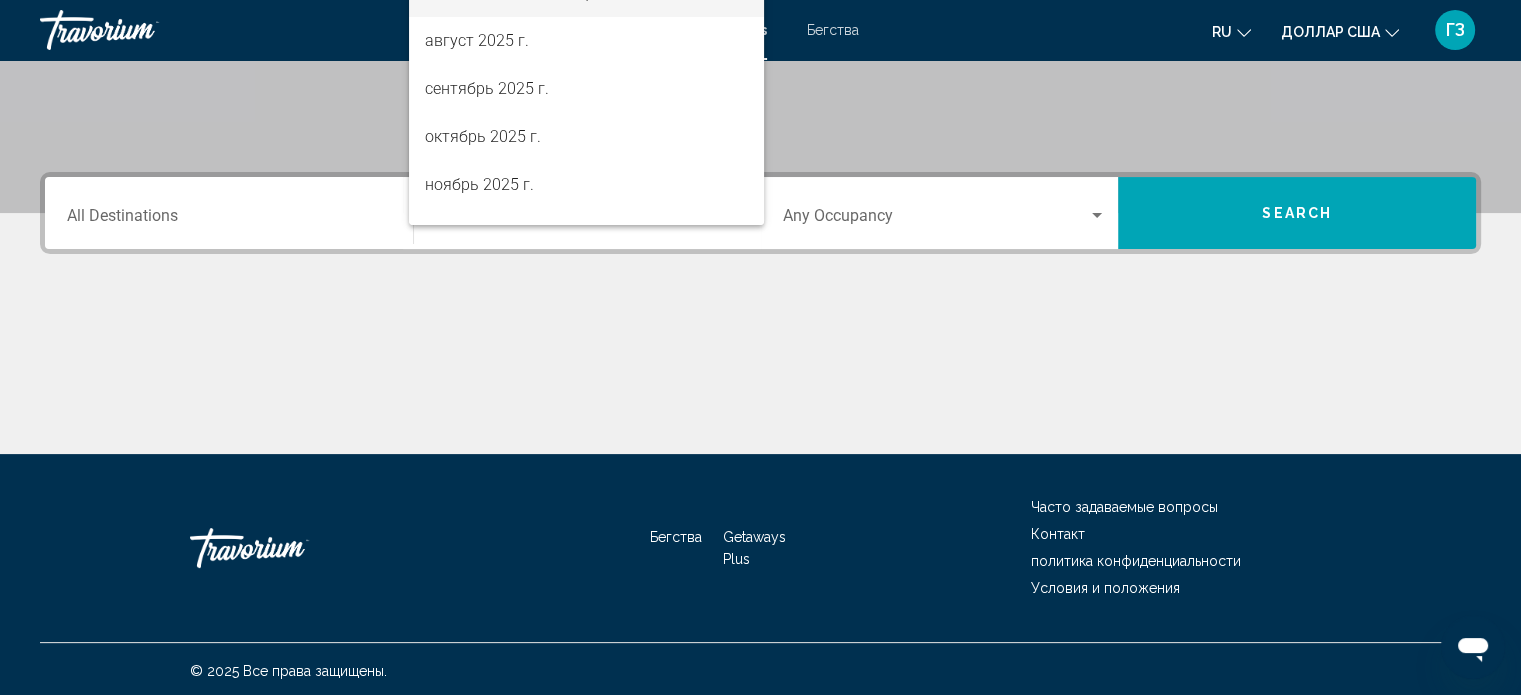 scroll, scrollTop: 390, scrollLeft: 0, axis: vertical 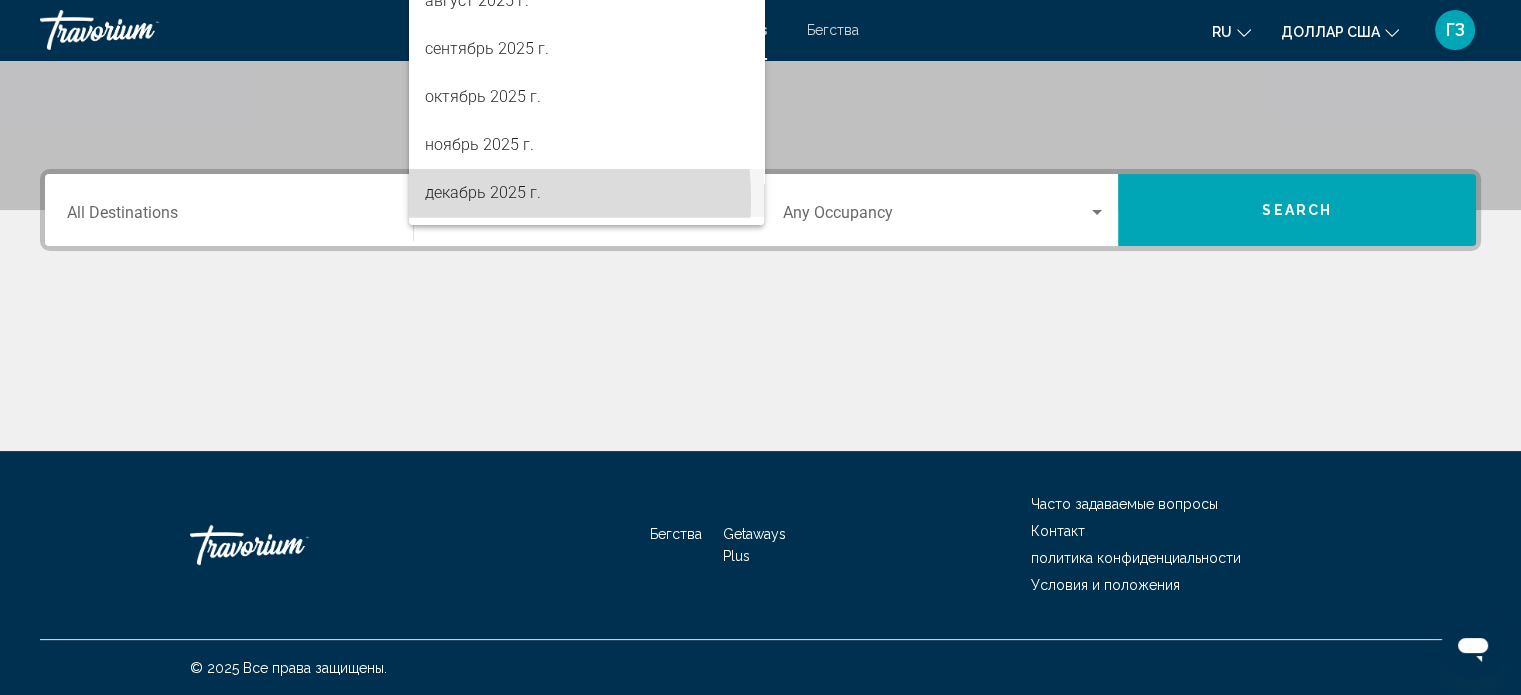 click on "декабрь 2025 г." at bounding box center (483, 192) 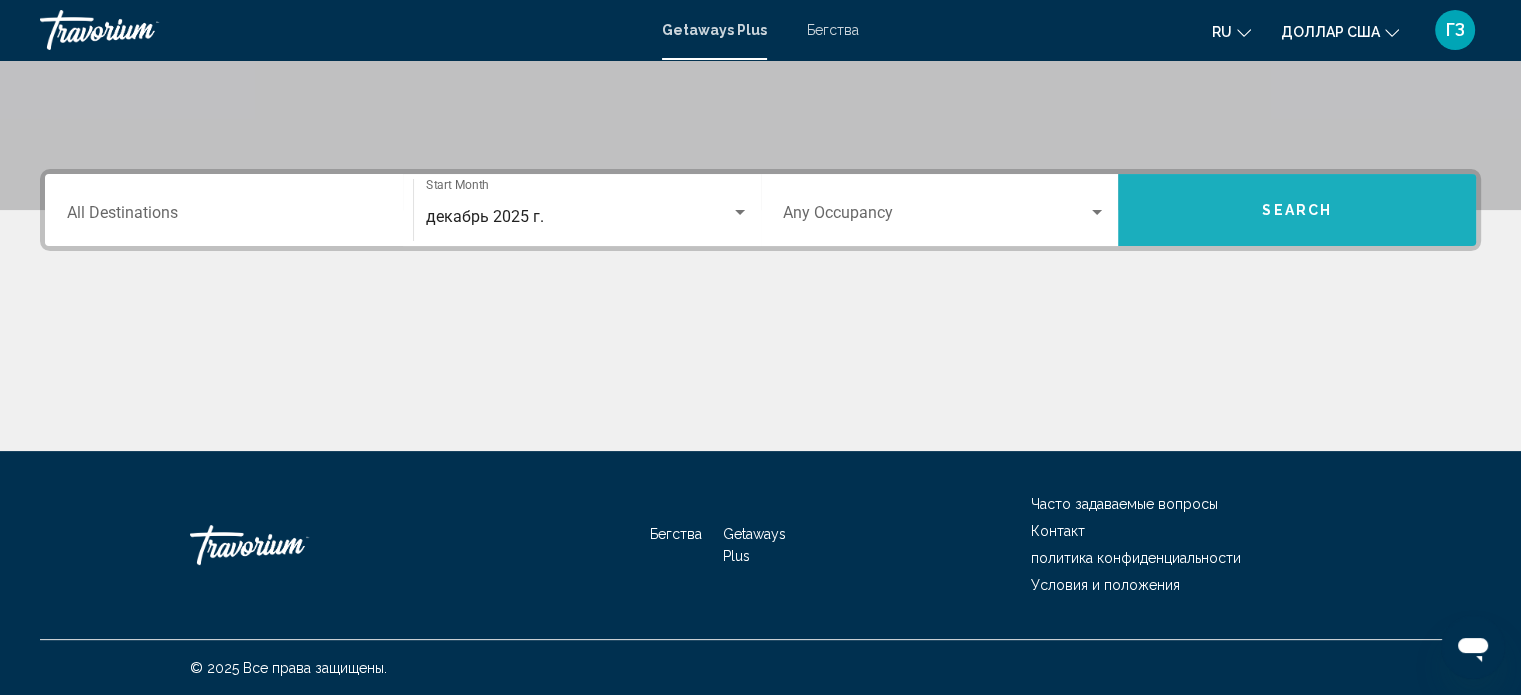 click on "Search" at bounding box center [1297, 211] 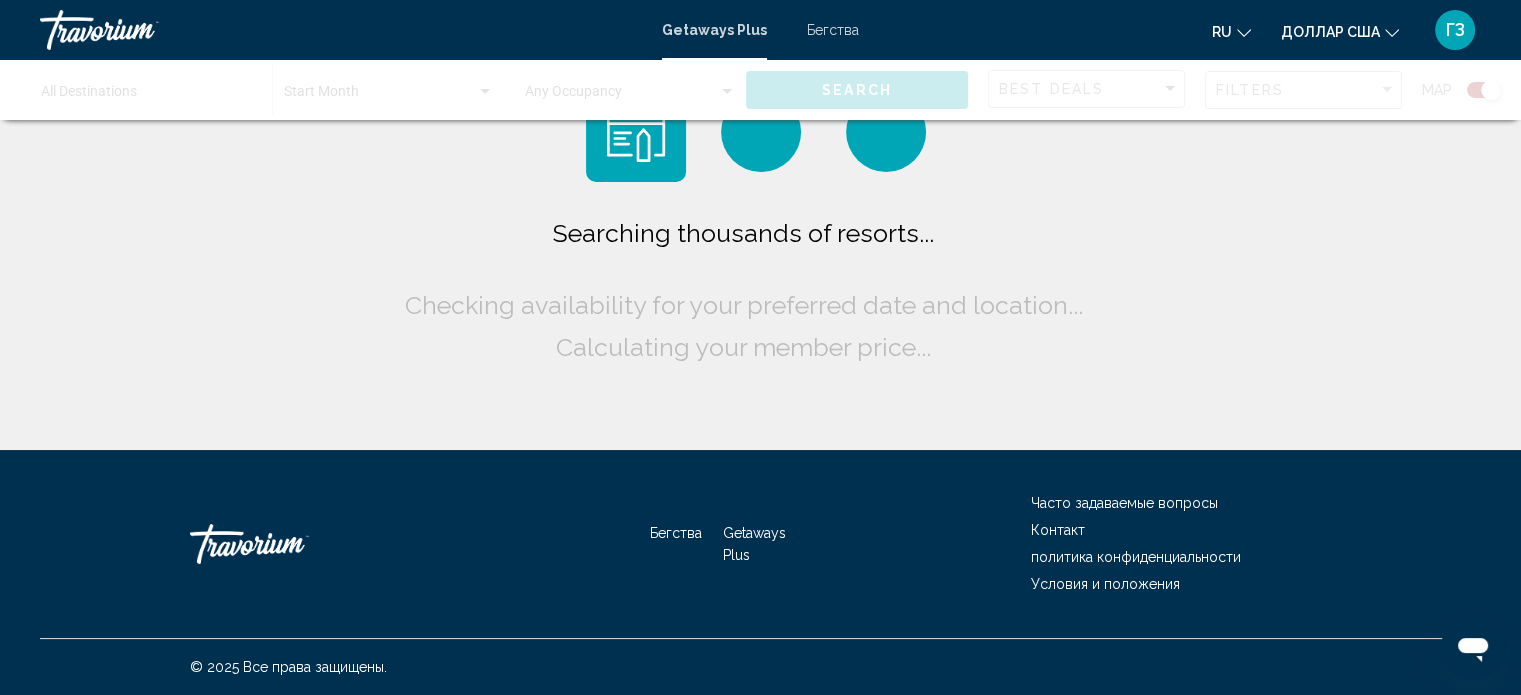 scroll, scrollTop: 0, scrollLeft: 0, axis: both 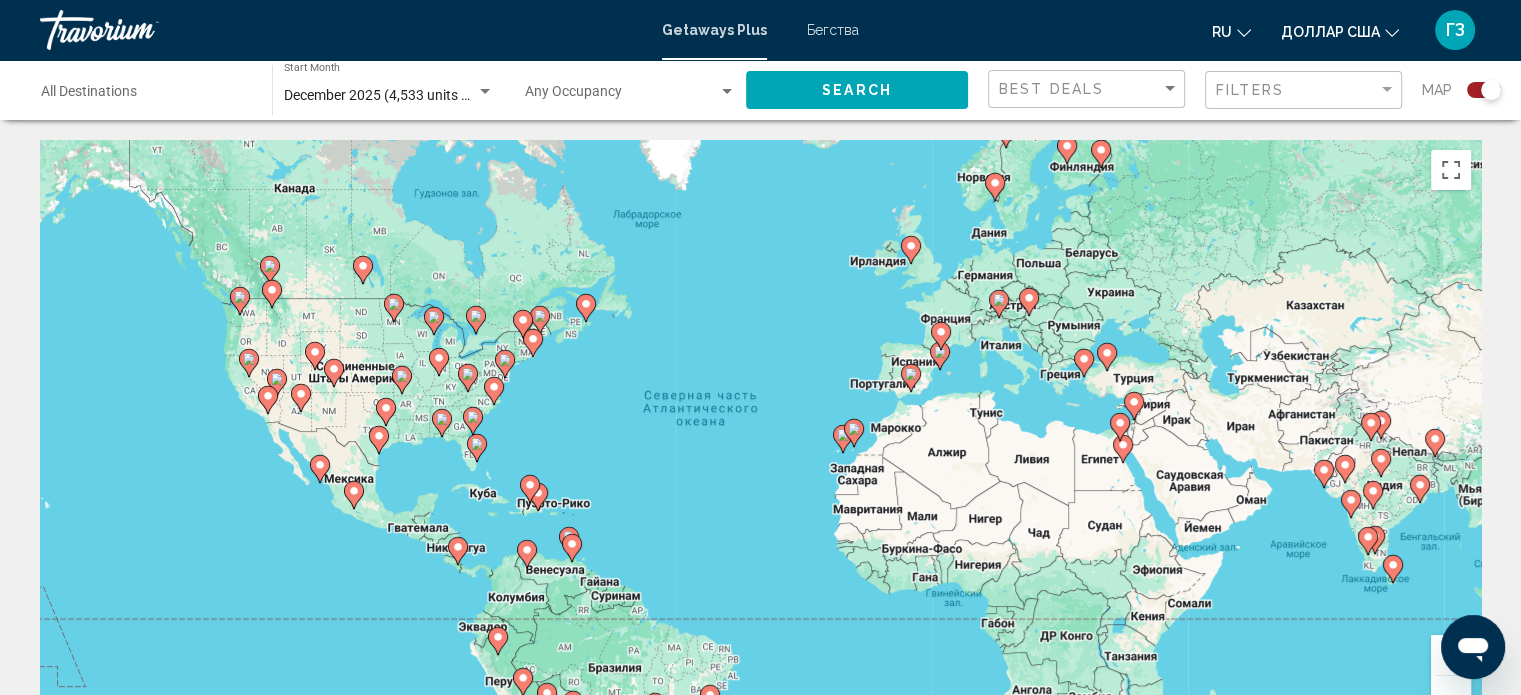 click 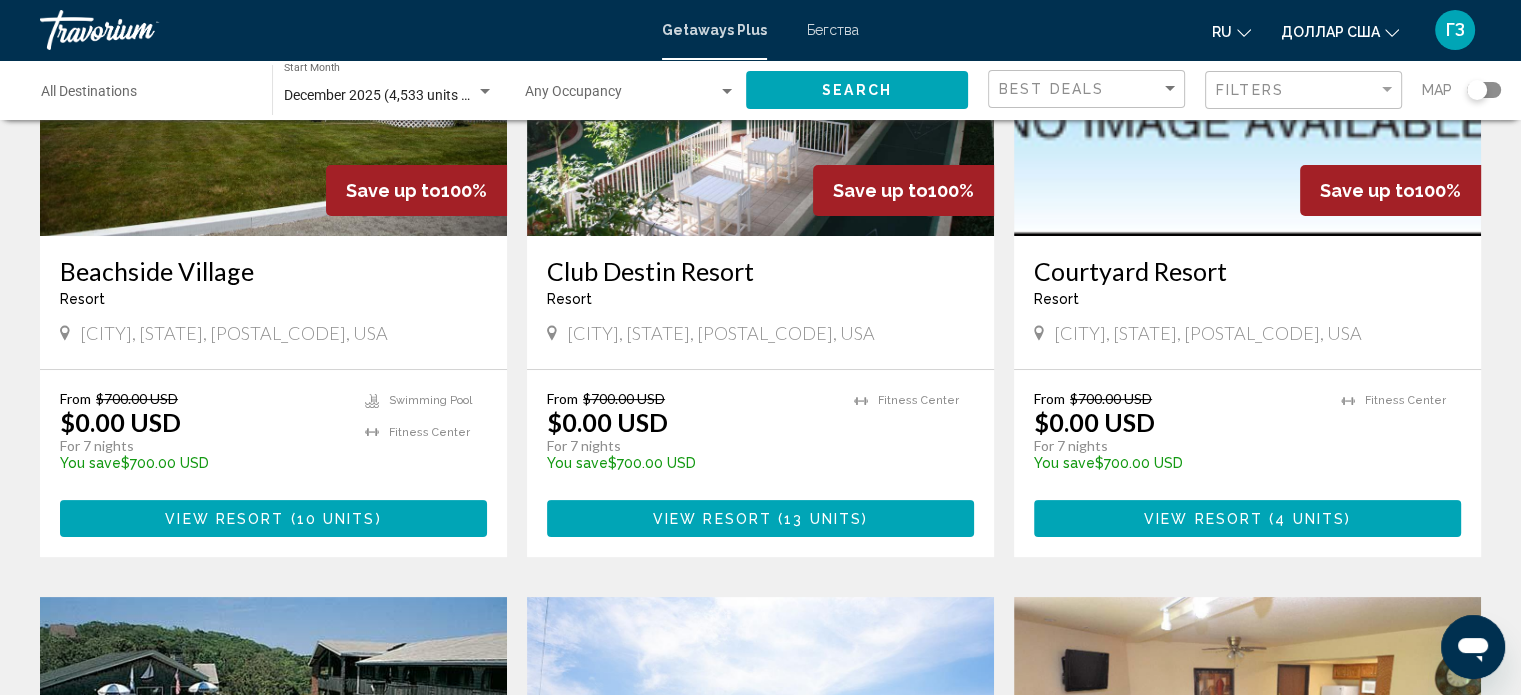 scroll, scrollTop: 0, scrollLeft: 0, axis: both 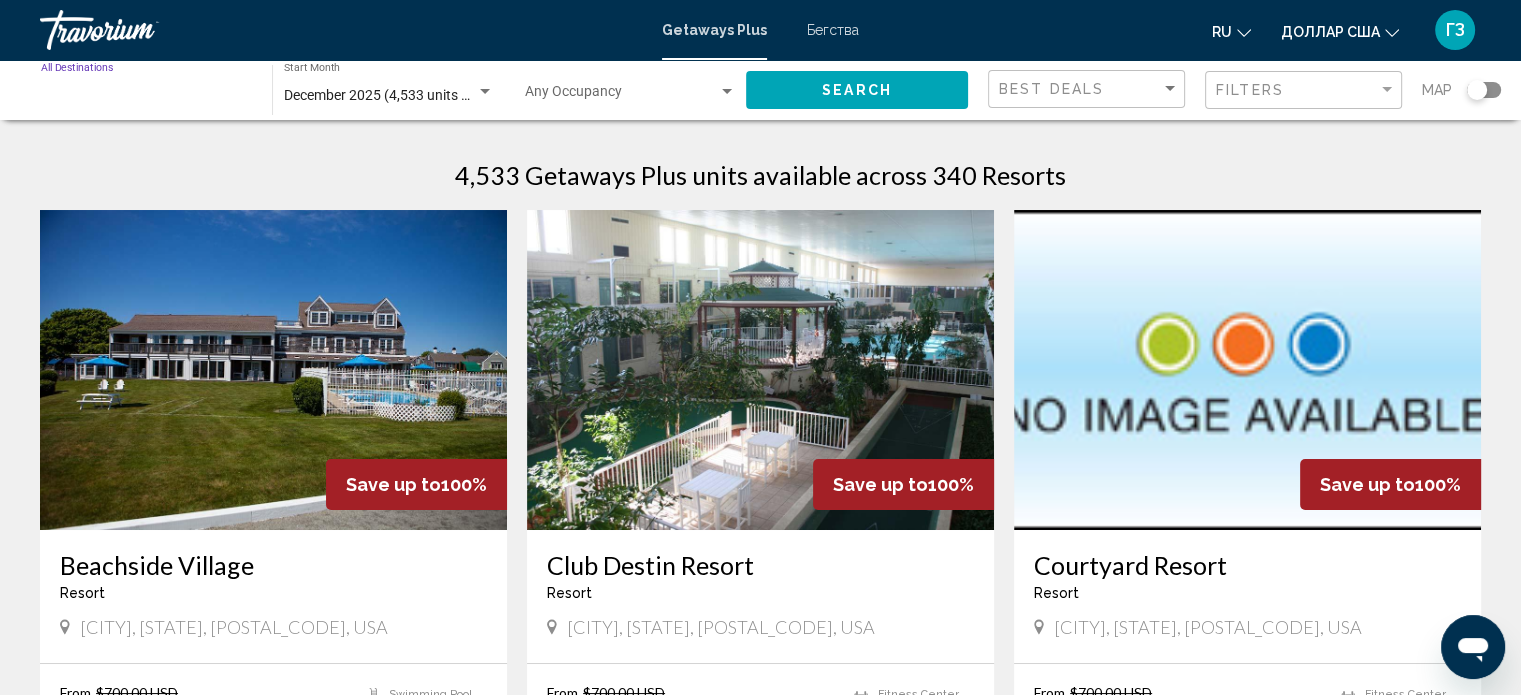 click on "Destination All Destinations" at bounding box center (146, 96) 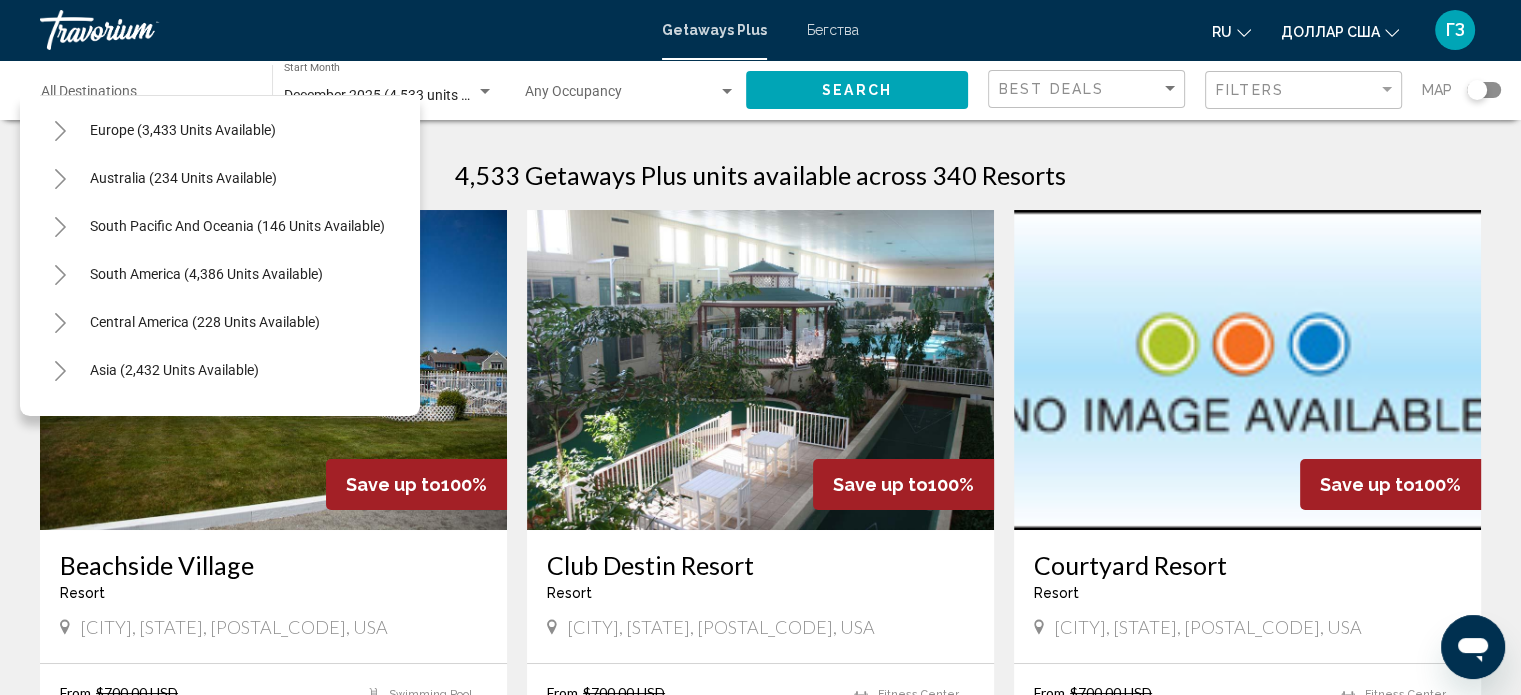 scroll, scrollTop: 280, scrollLeft: 0, axis: vertical 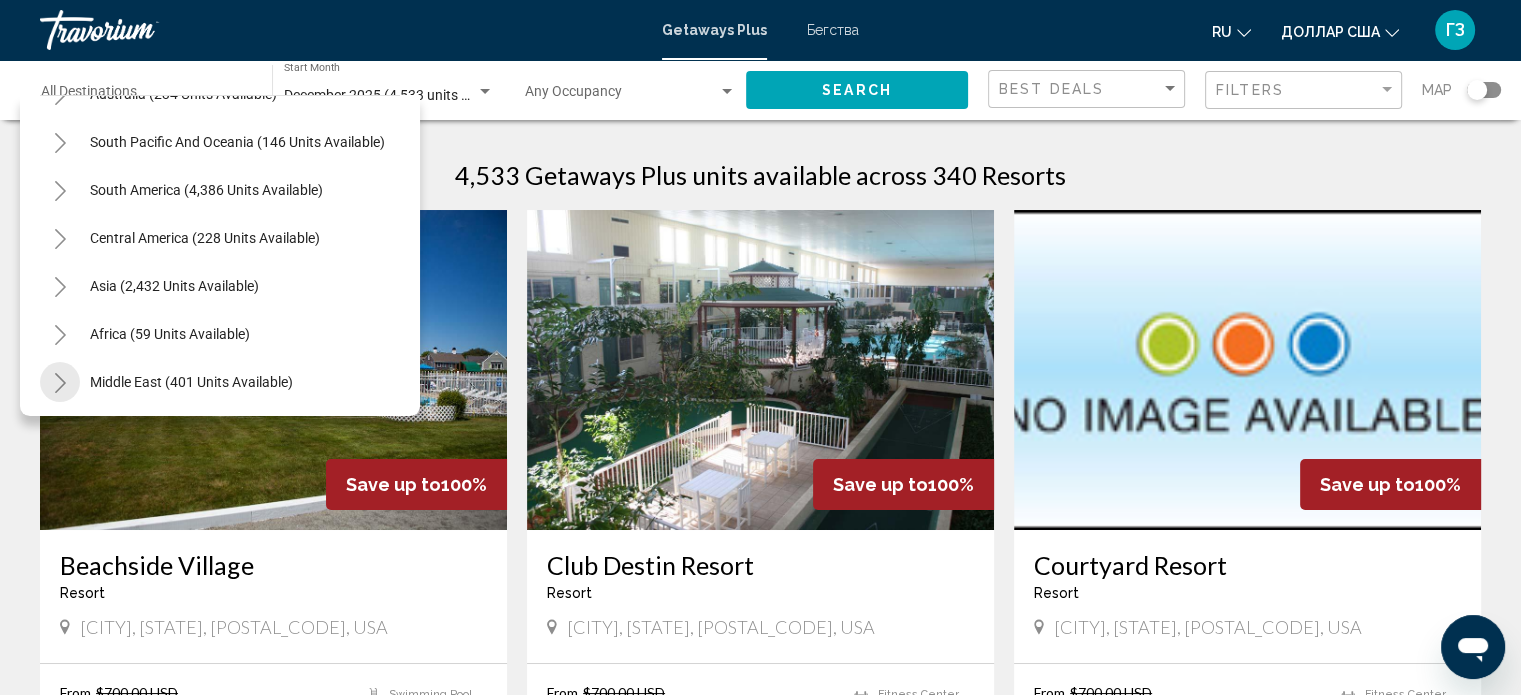 click 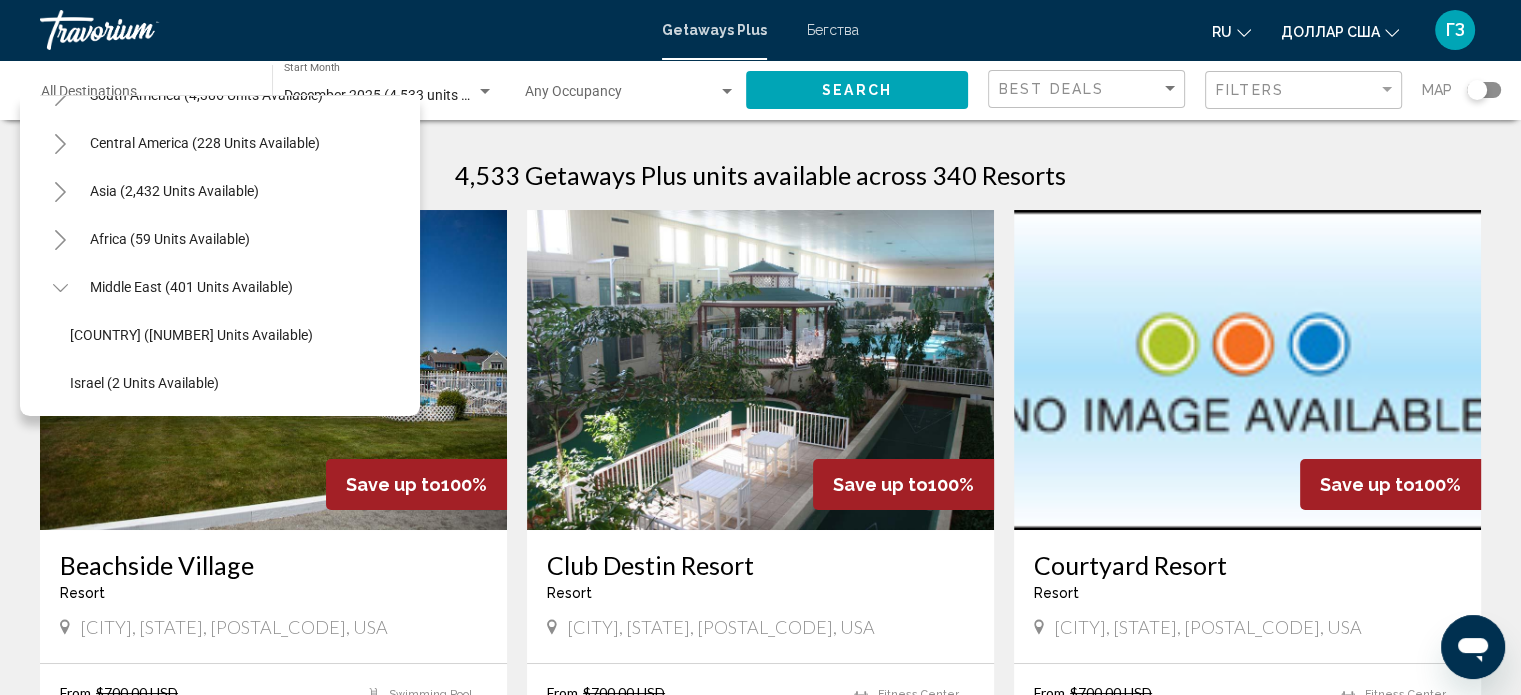 scroll, scrollTop: 459, scrollLeft: 0, axis: vertical 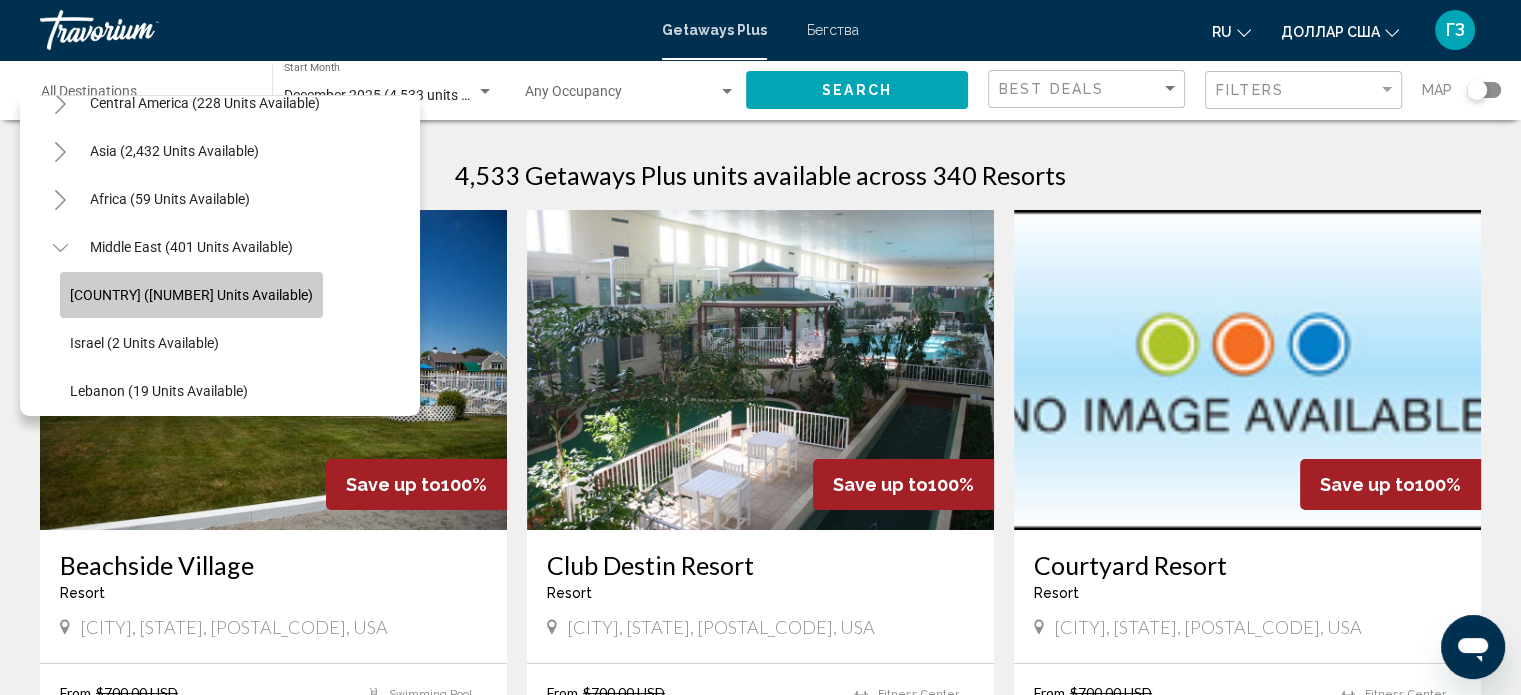click on "[COUNTRY] (380 units available)" 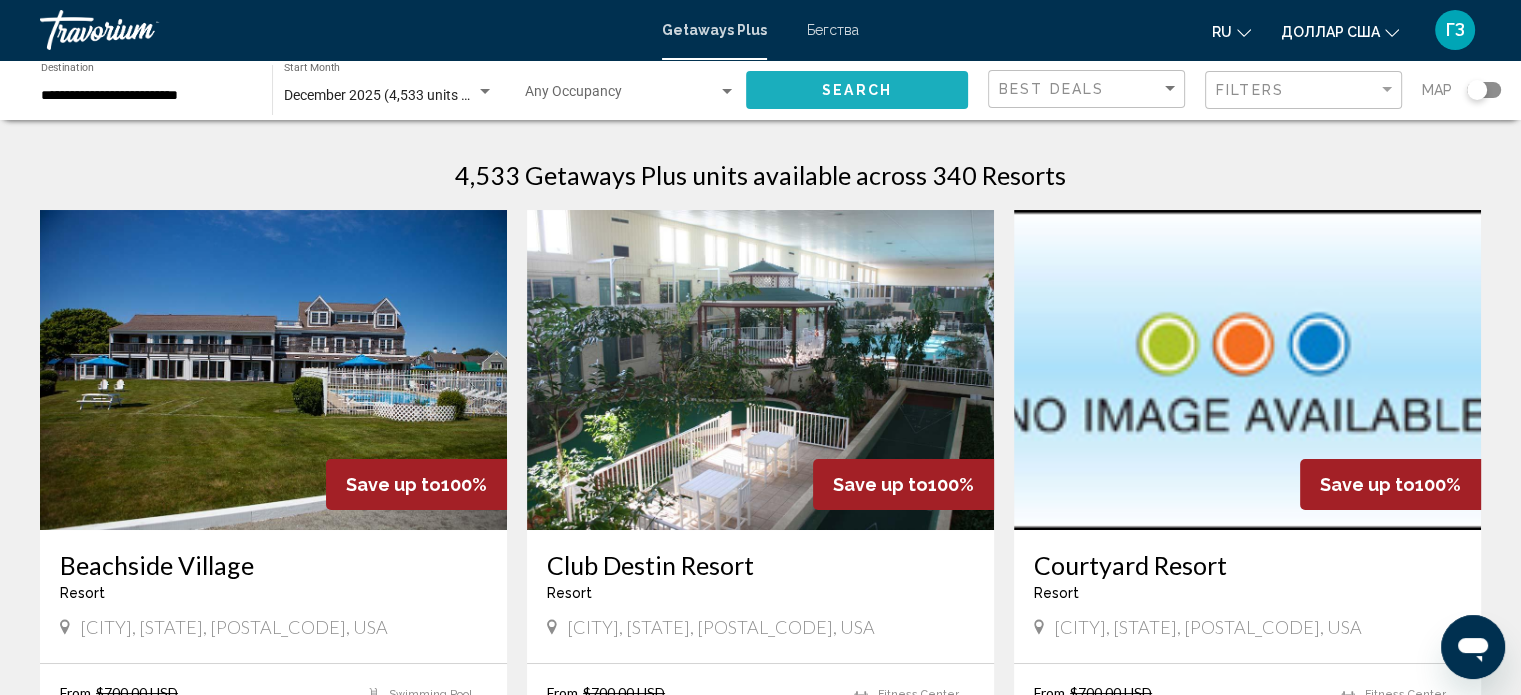 click on "Search" 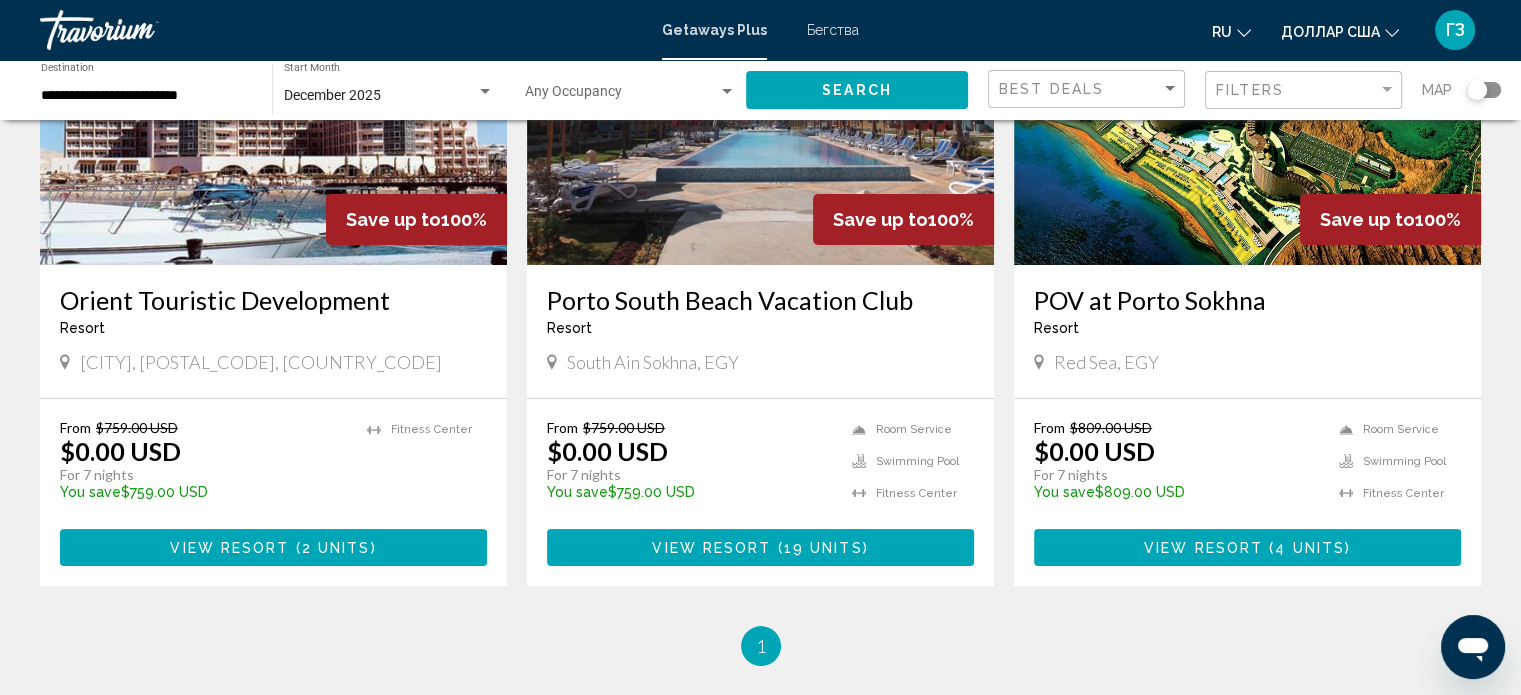 scroll, scrollTop: 300, scrollLeft: 0, axis: vertical 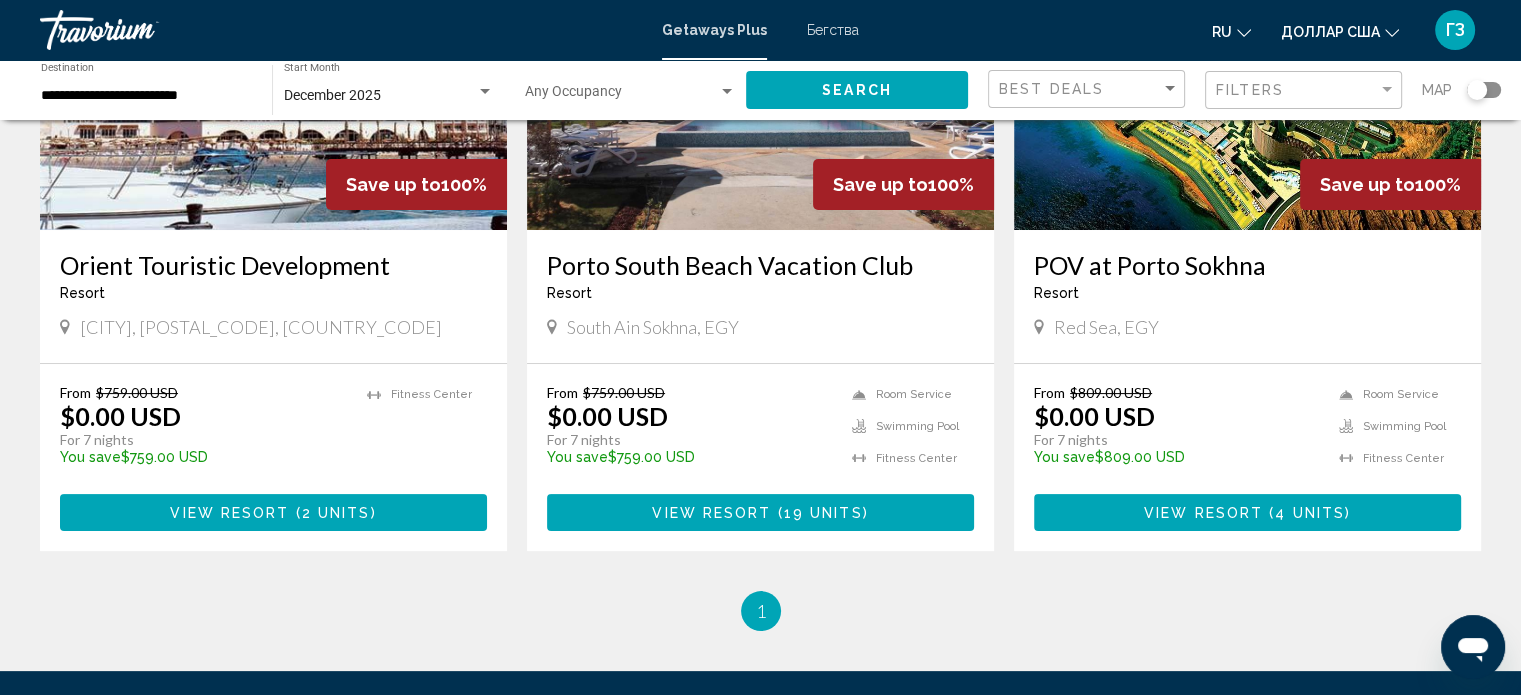 click at bounding box center [293, 513] 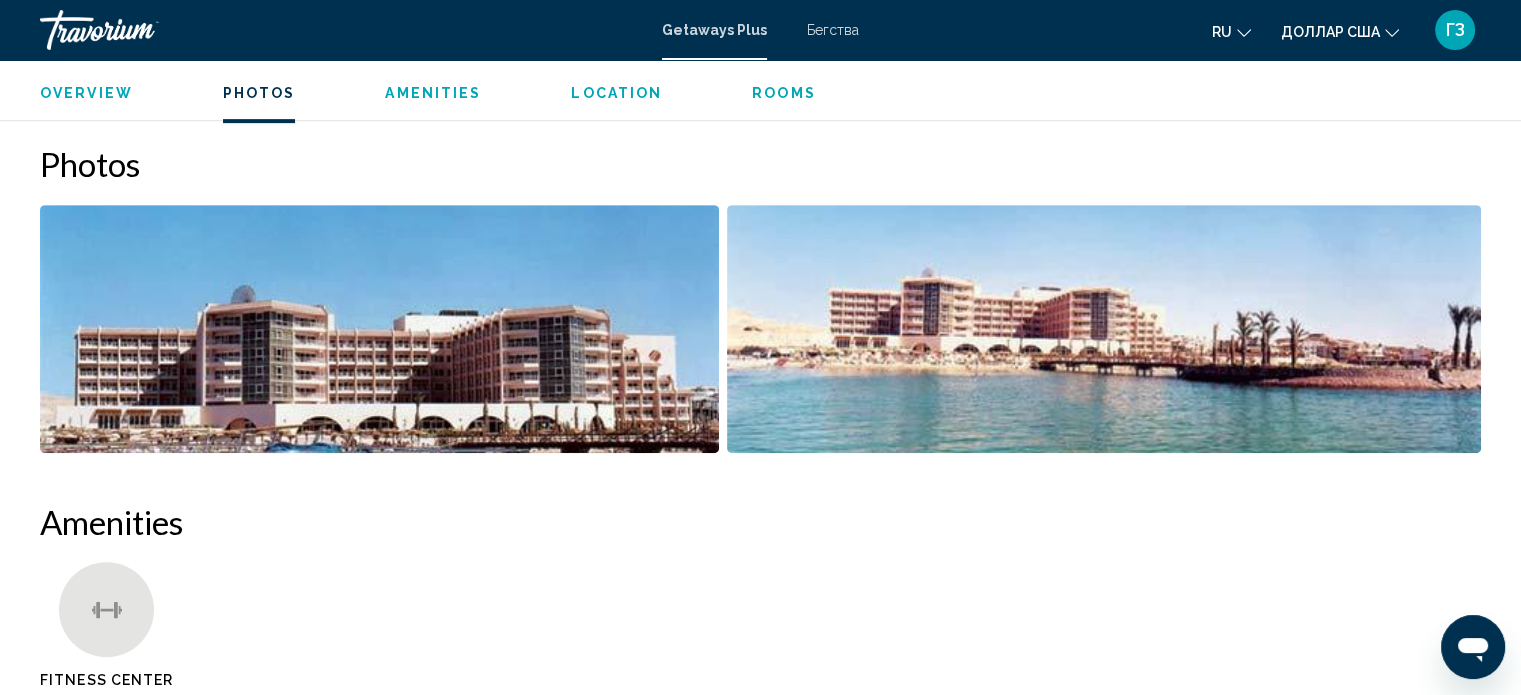 scroll, scrollTop: 866, scrollLeft: 0, axis: vertical 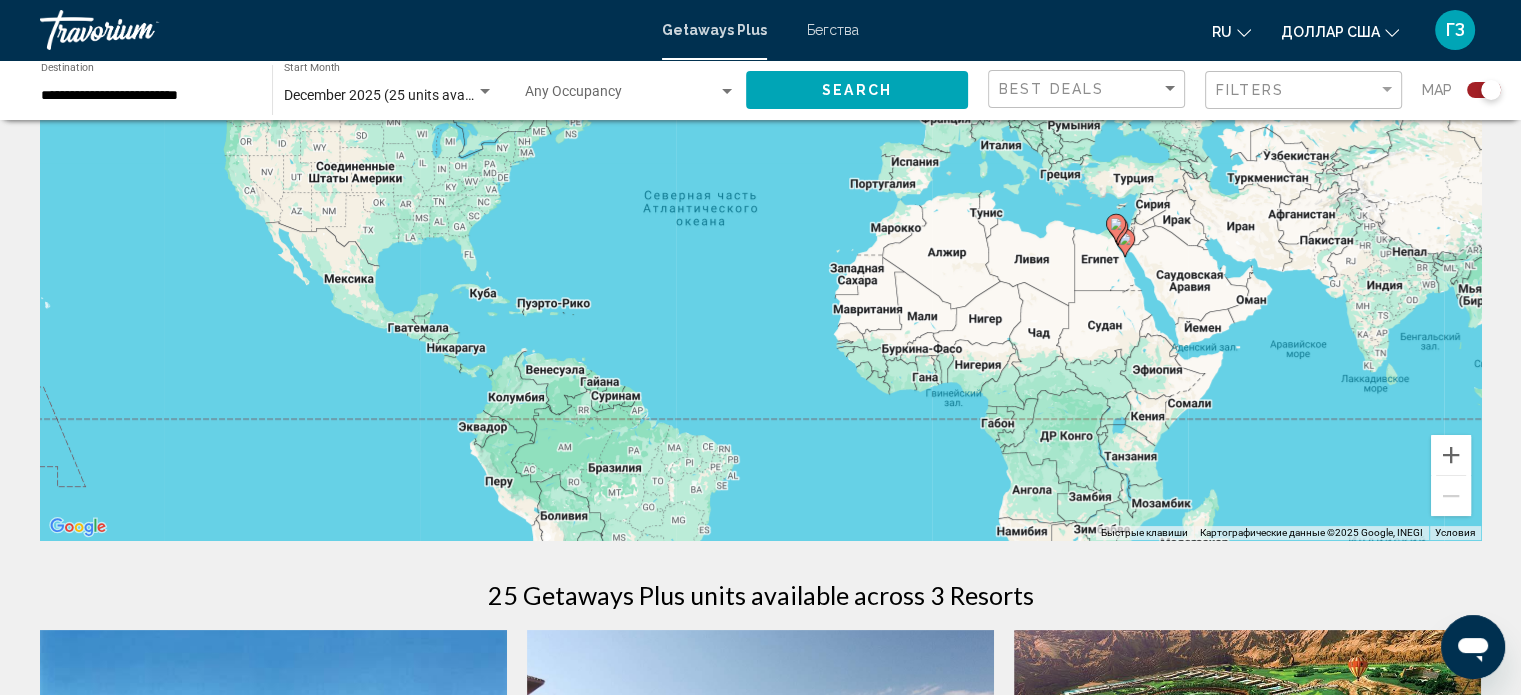 click 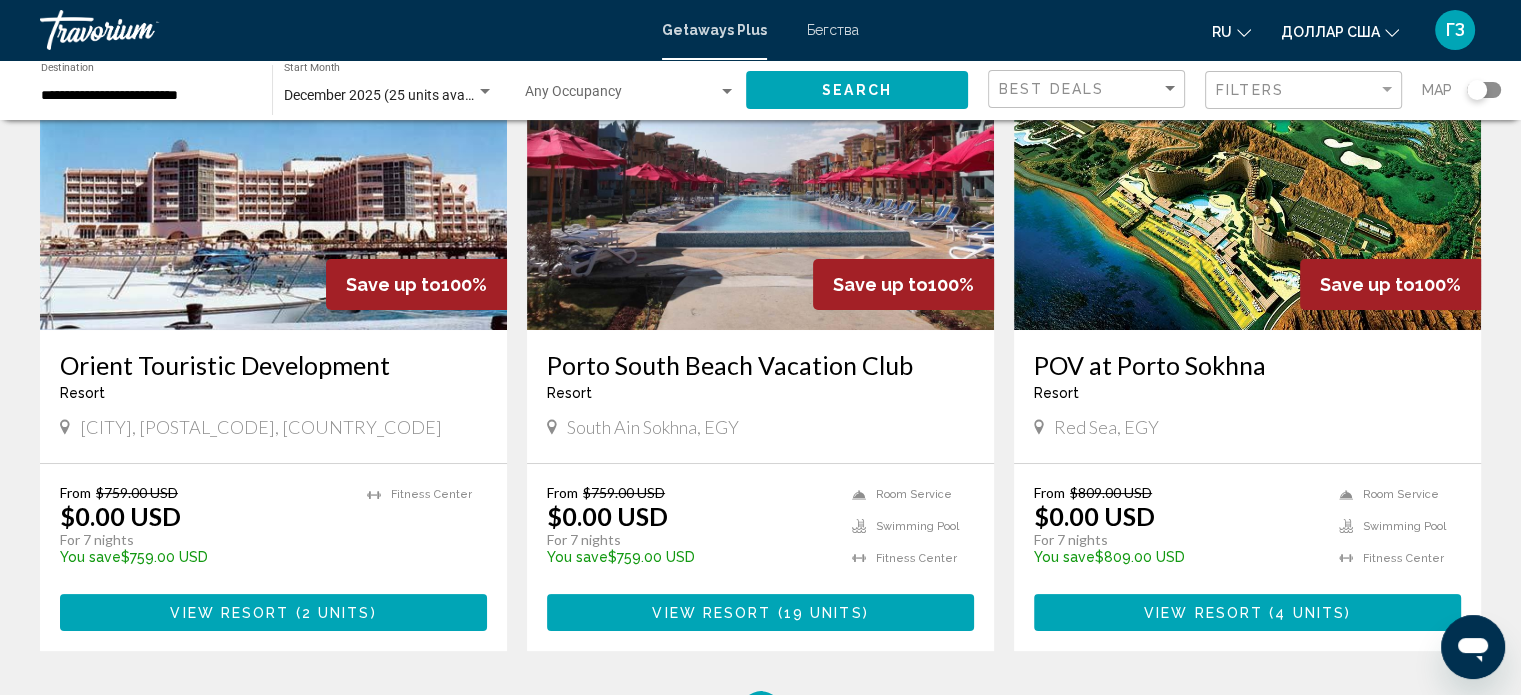 scroll, scrollTop: 0, scrollLeft: 0, axis: both 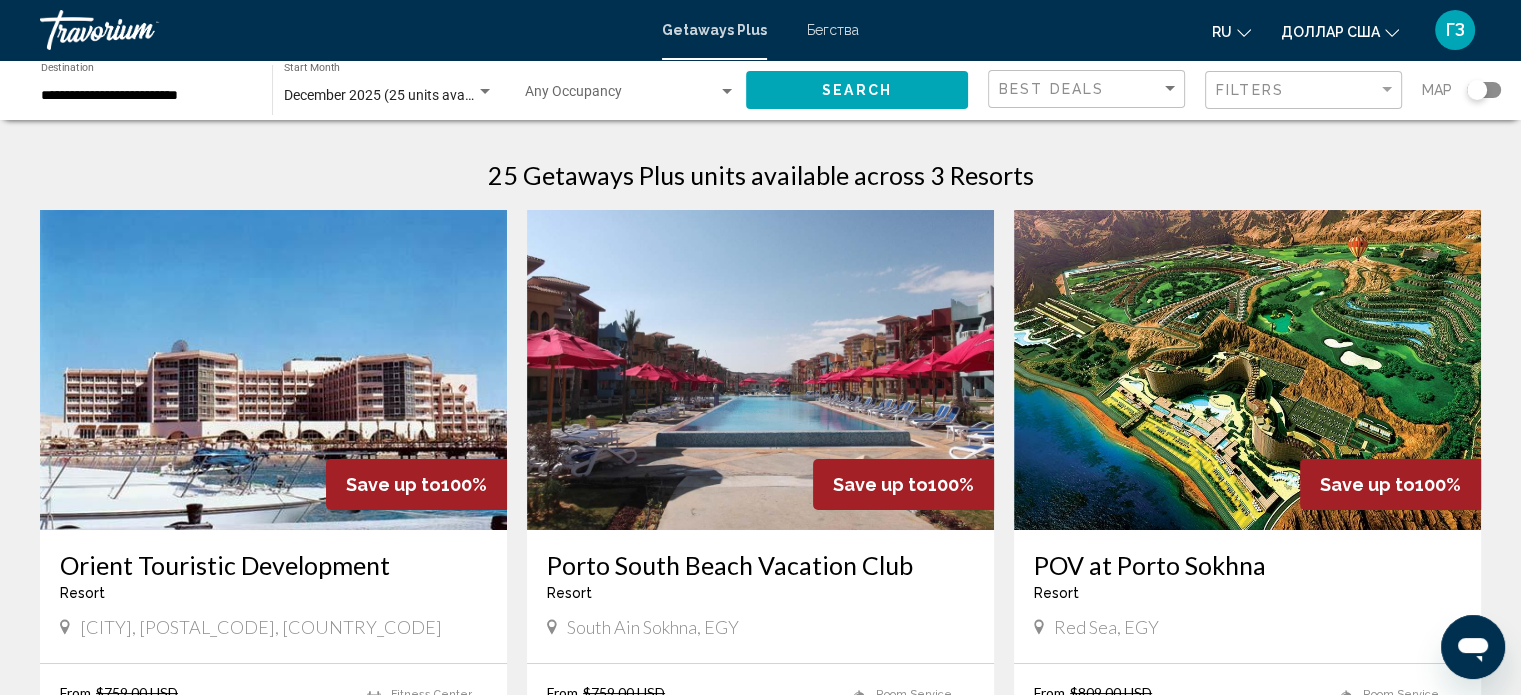 click at bounding box center (760, 370) 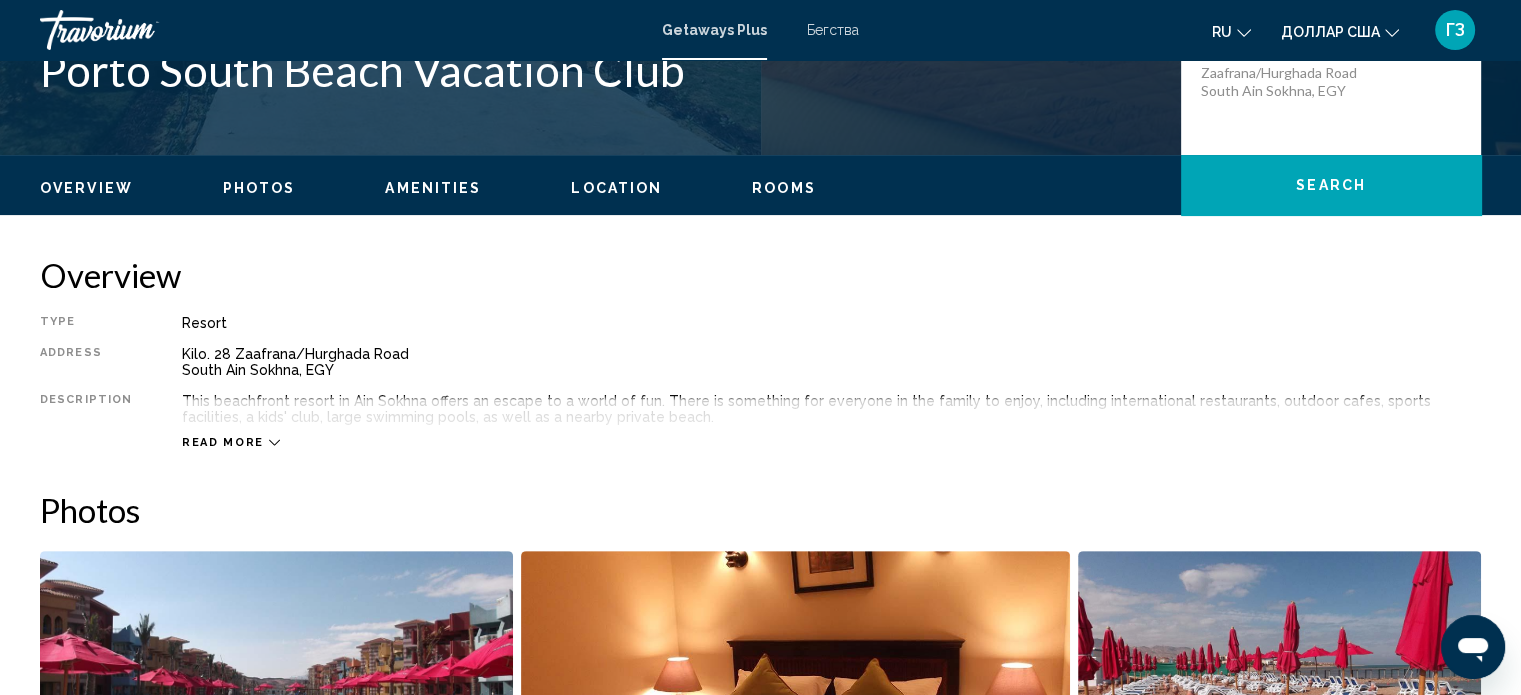 scroll, scrollTop: 313, scrollLeft: 0, axis: vertical 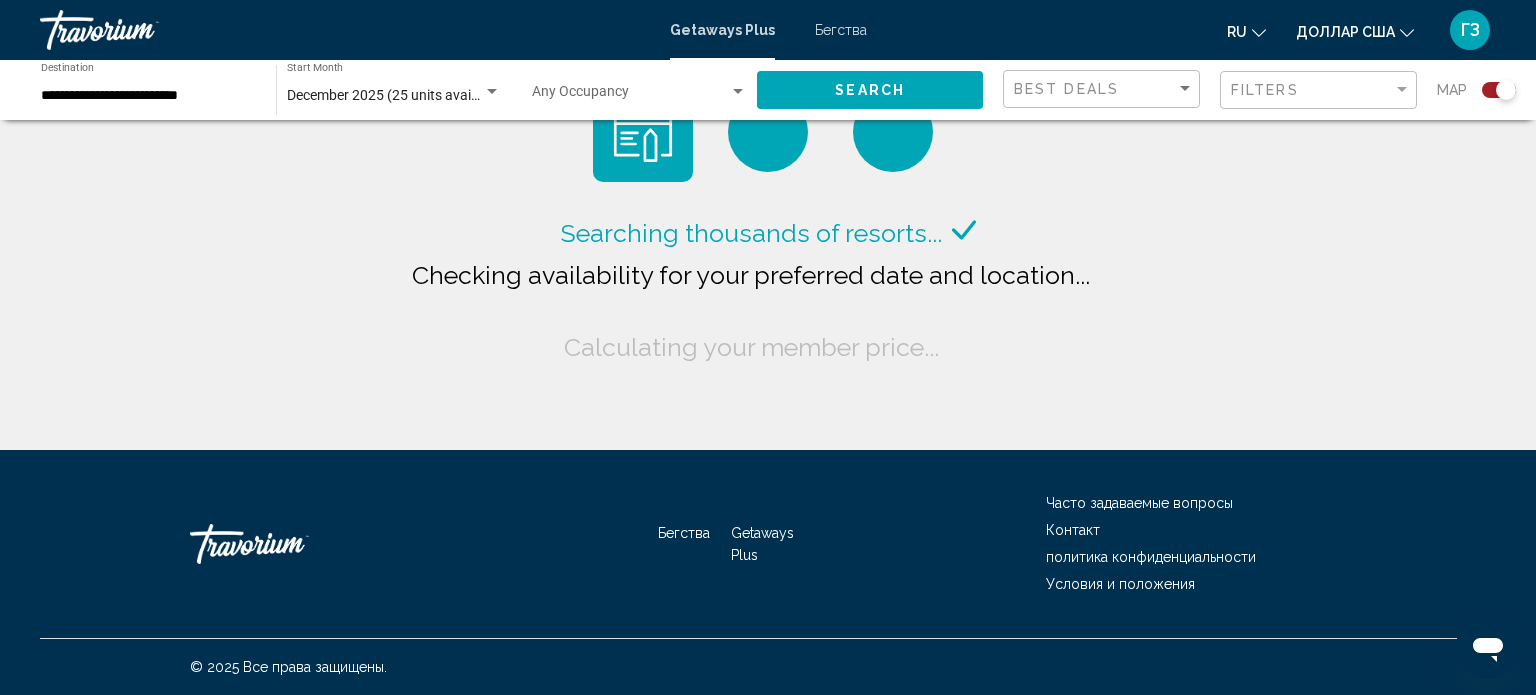 click at bounding box center [738, 92] 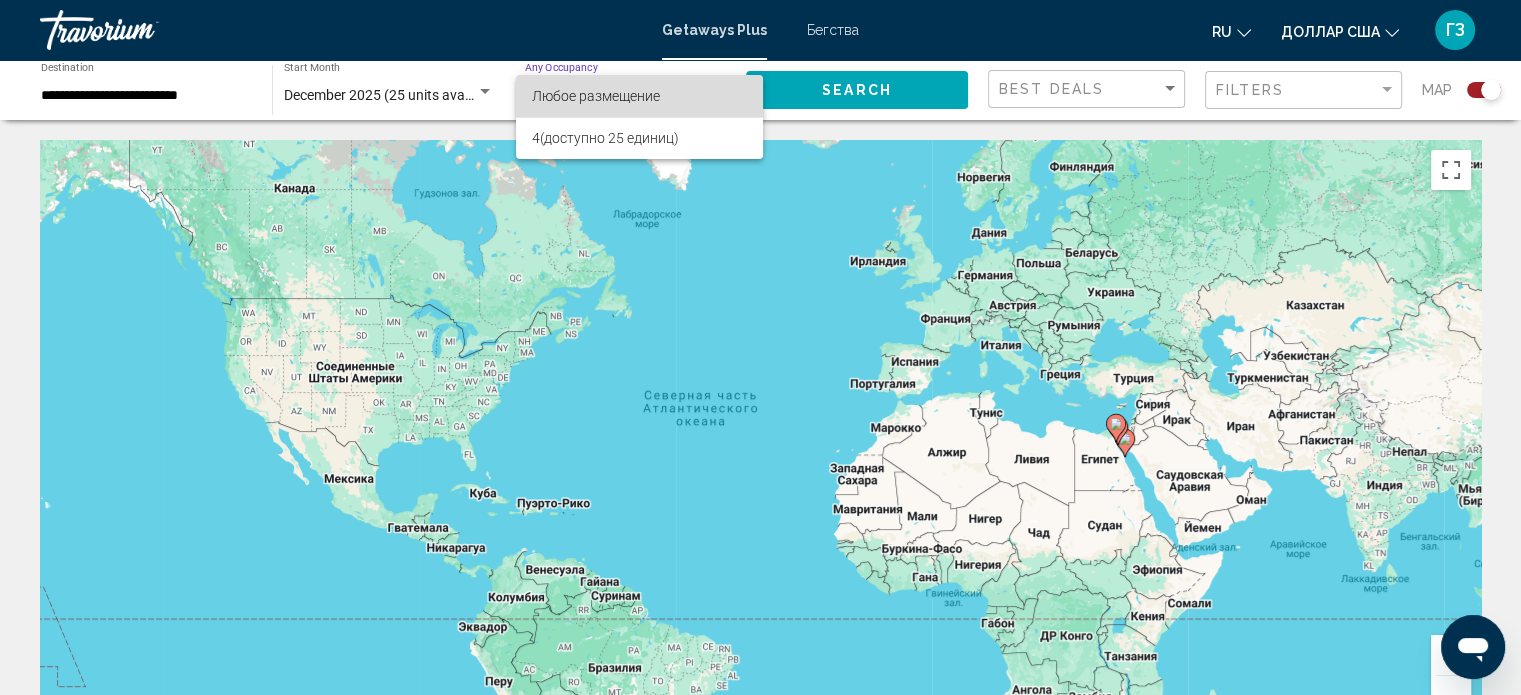 click on "Любое размещение" at bounding box center (596, 96) 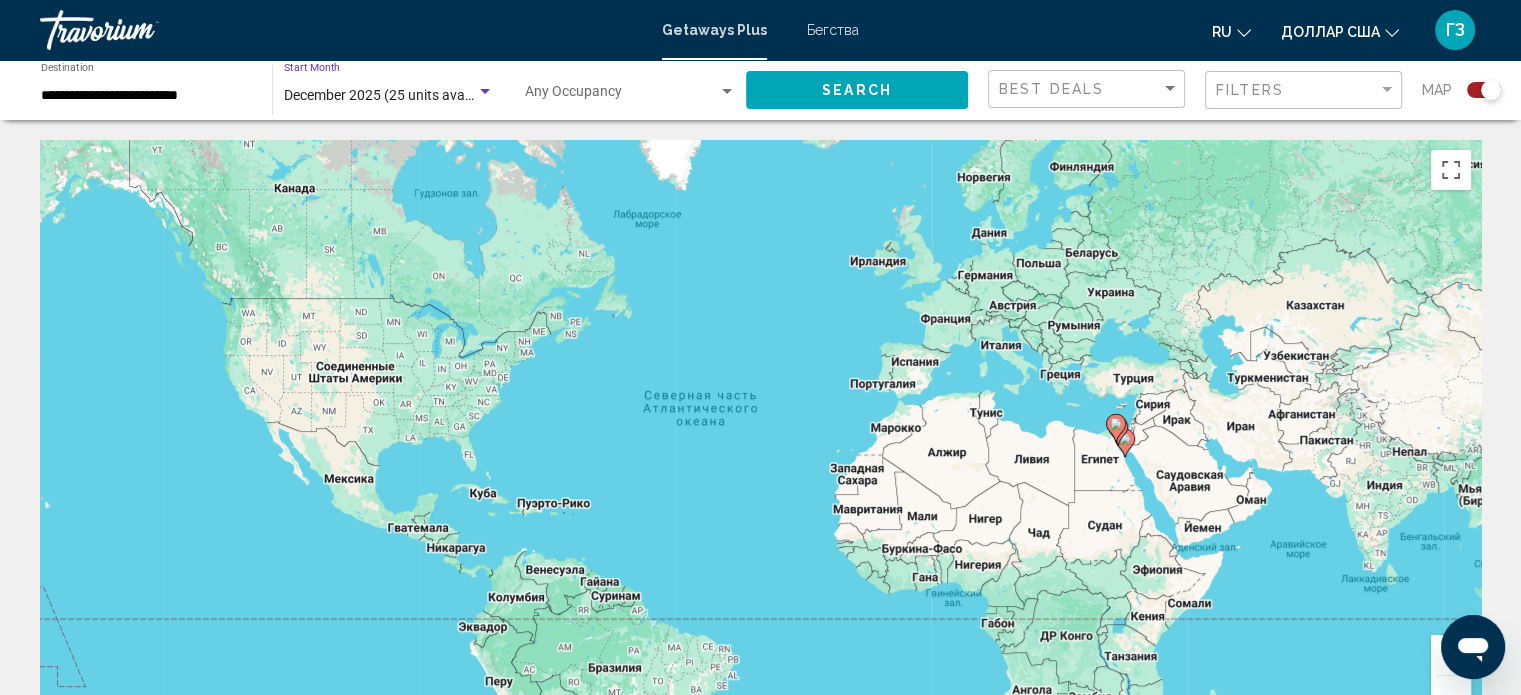 click on "December 2025 (25 units available)" at bounding box center [393, 95] 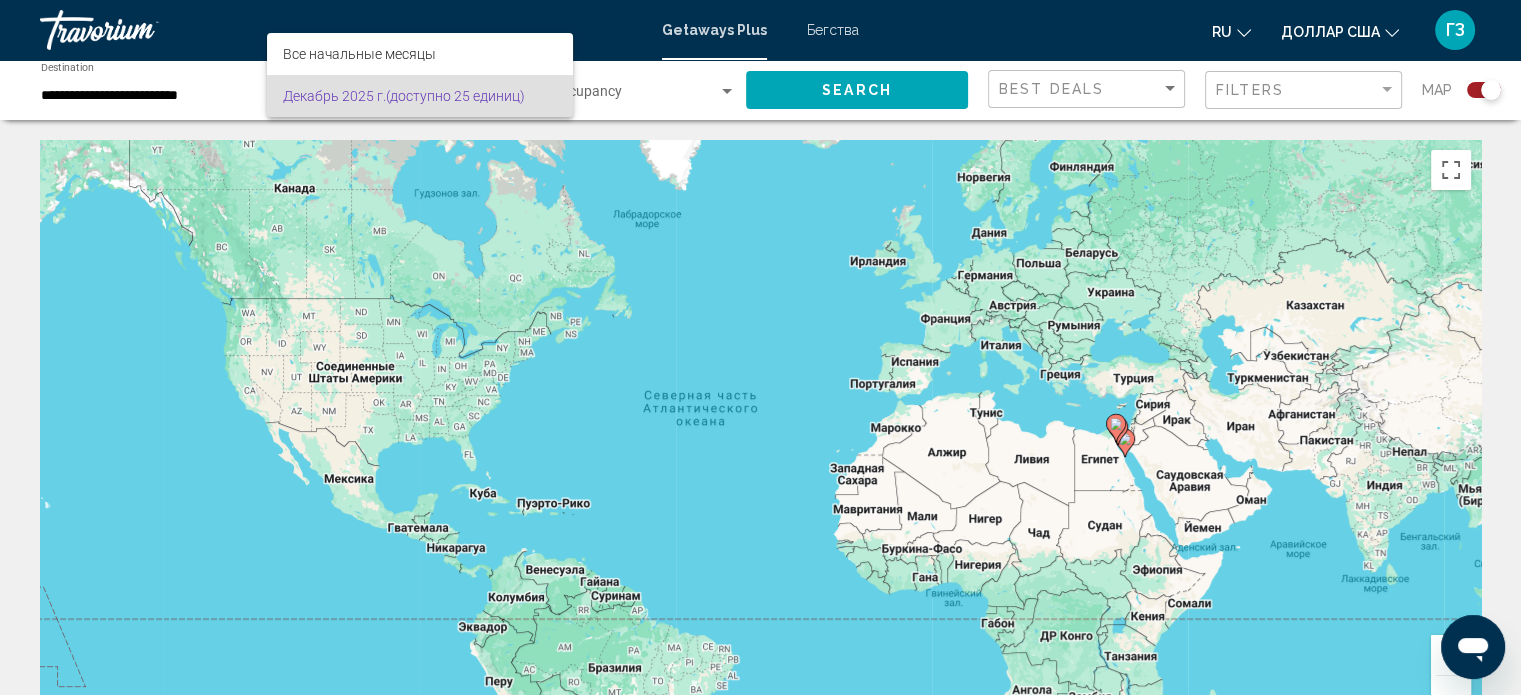 click at bounding box center [760, 347] 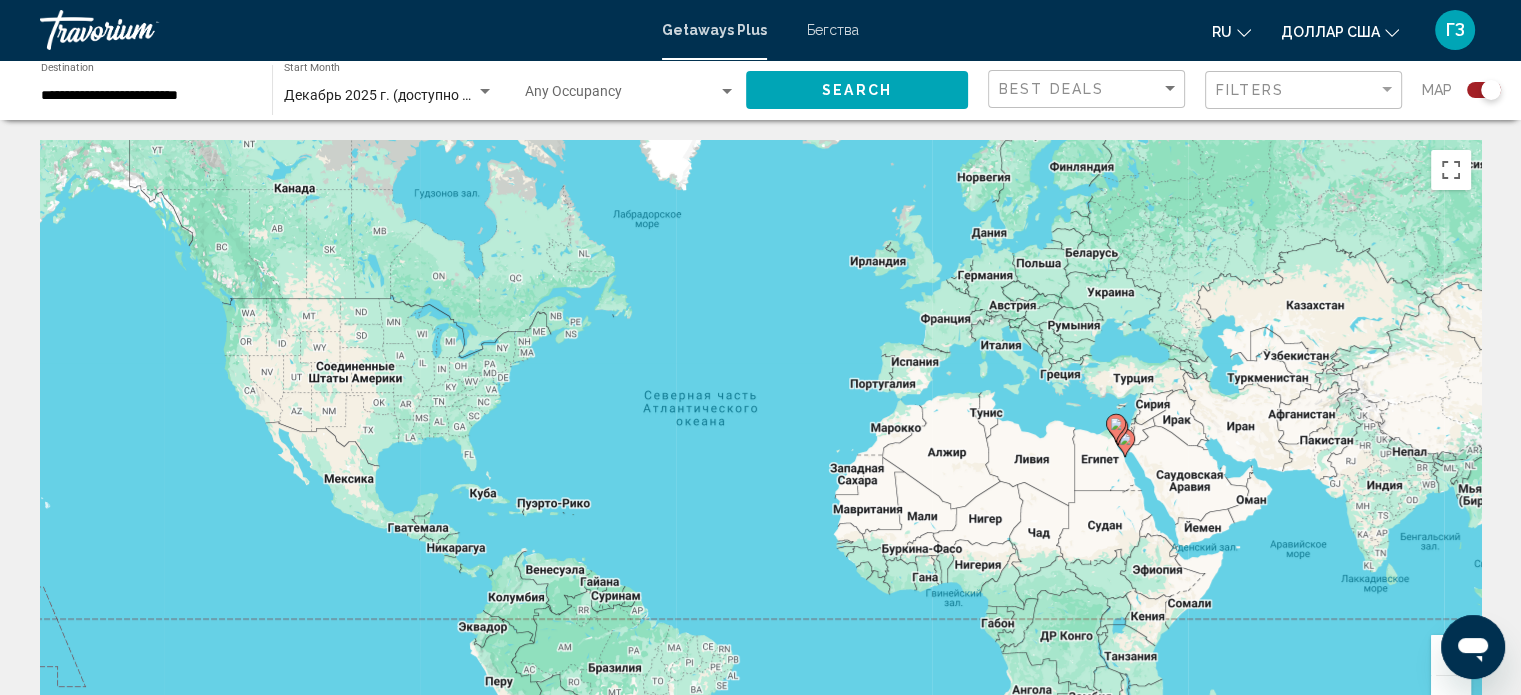 click at bounding box center [485, 91] 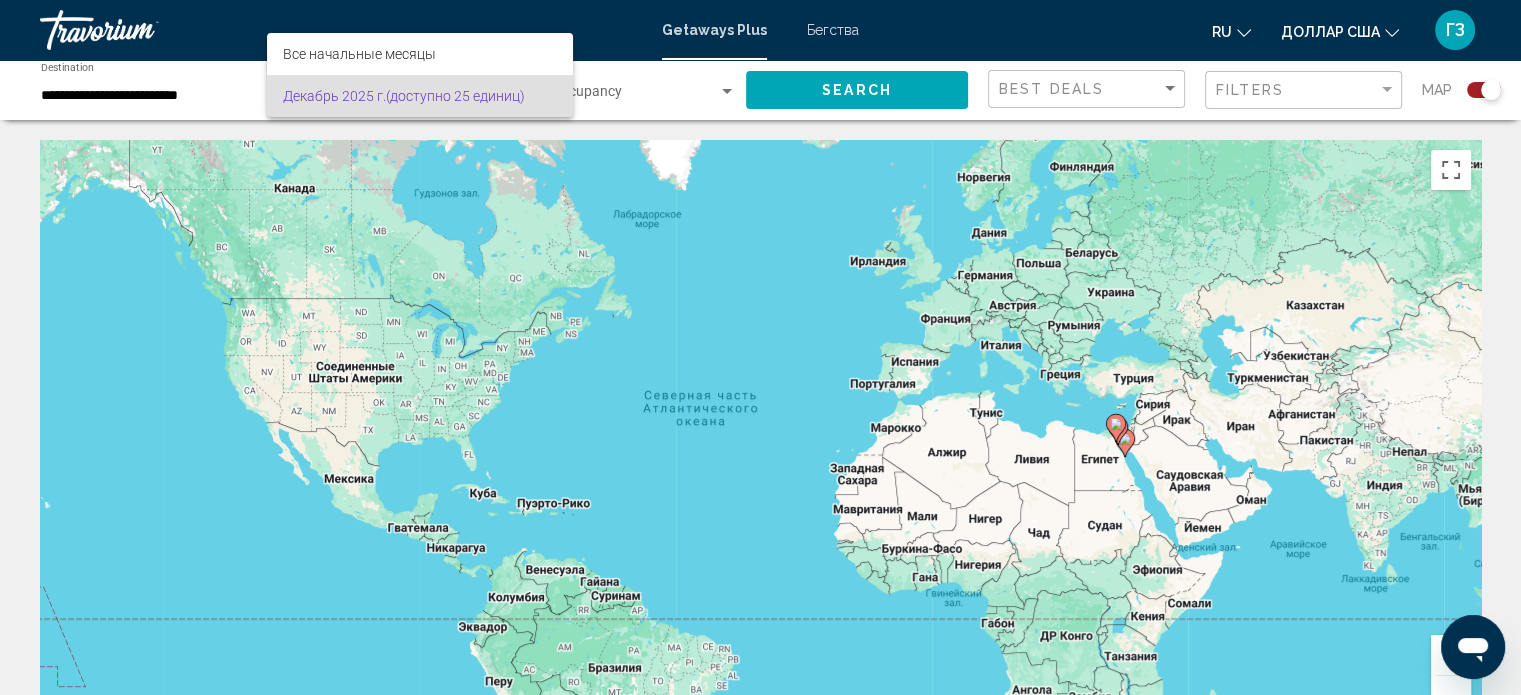 click at bounding box center (760, 347) 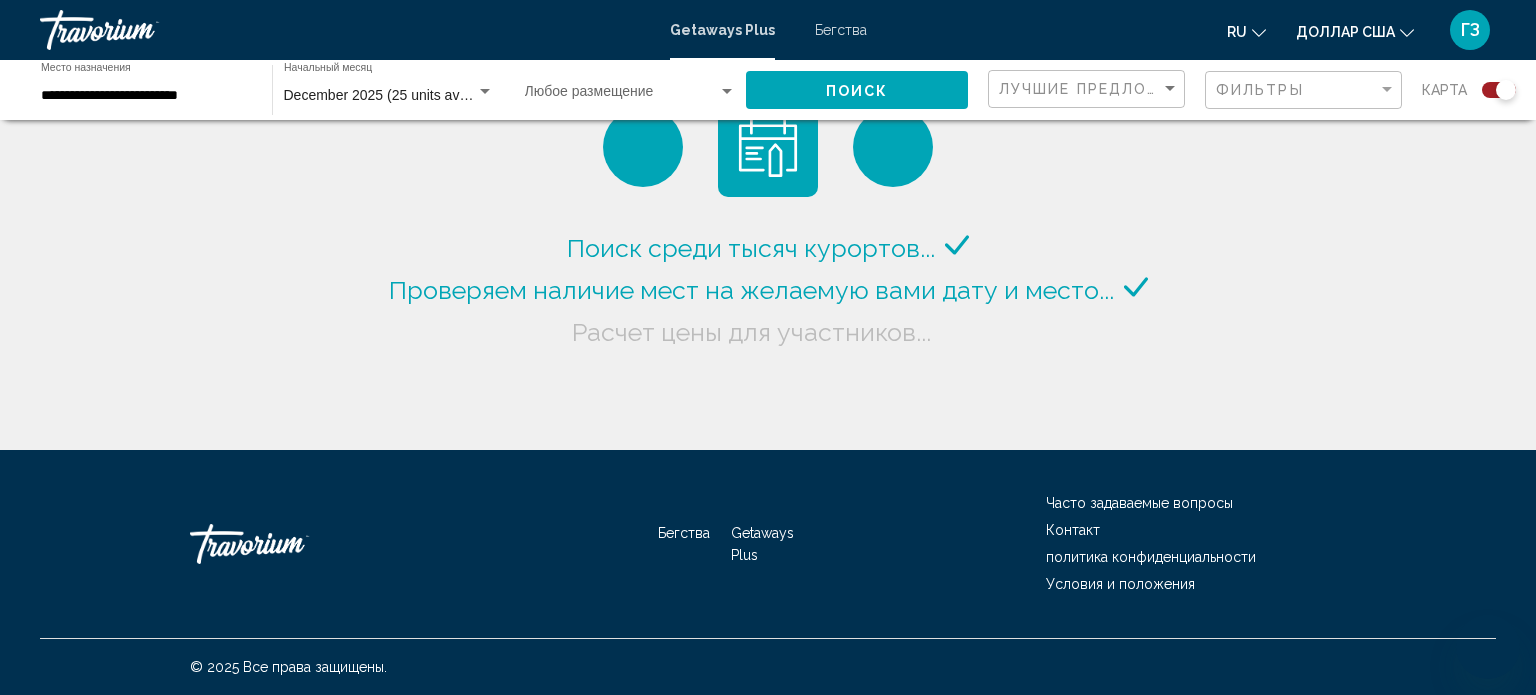 scroll, scrollTop: 0, scrollLeft: 0, axis: both 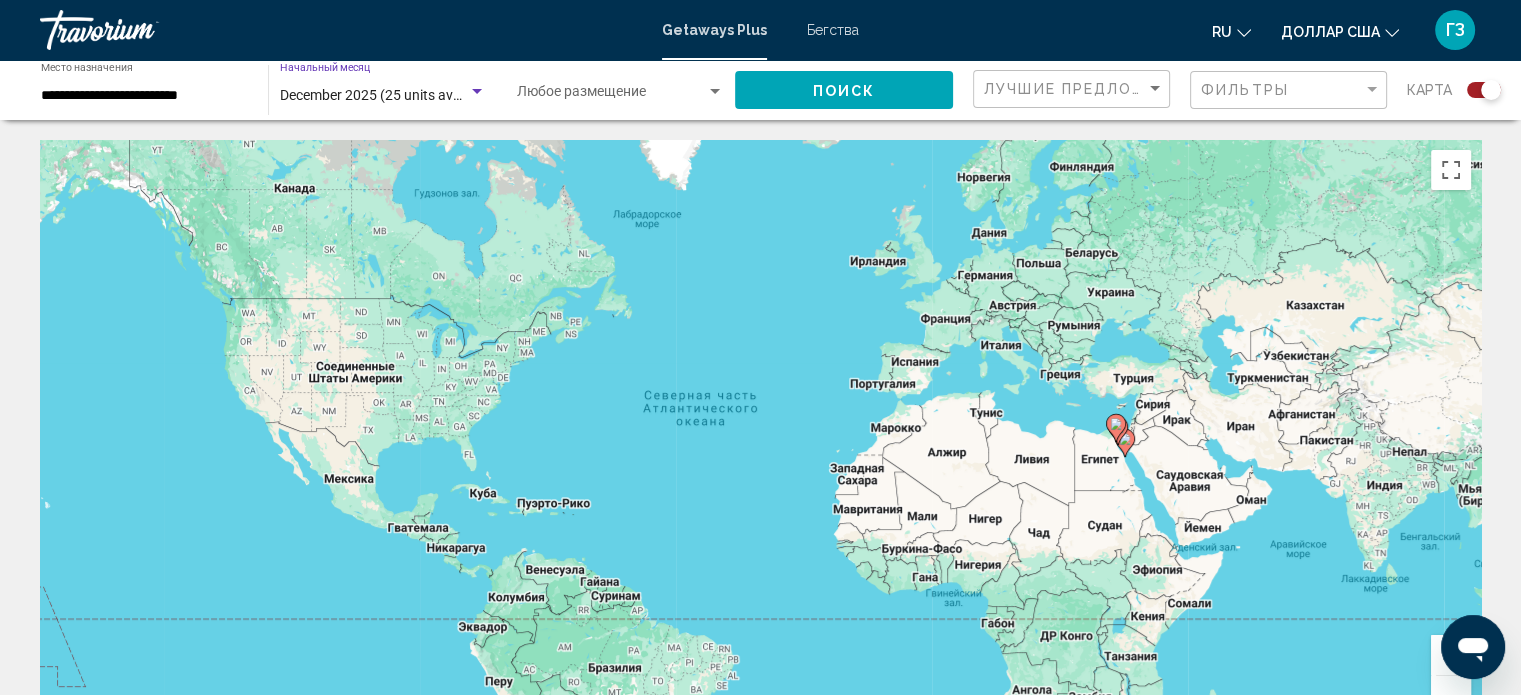 click at bounding box center [477, 92] 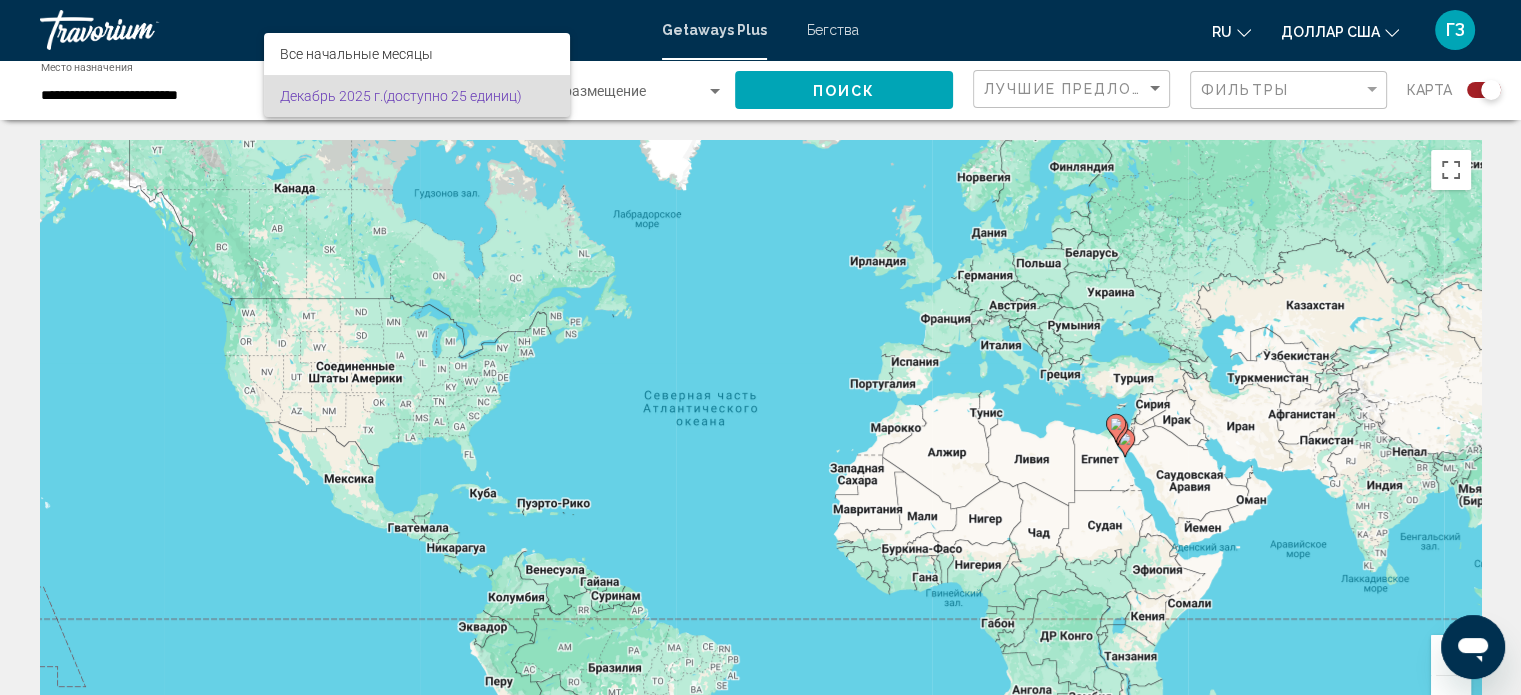 click at bounding box center (760, 347) 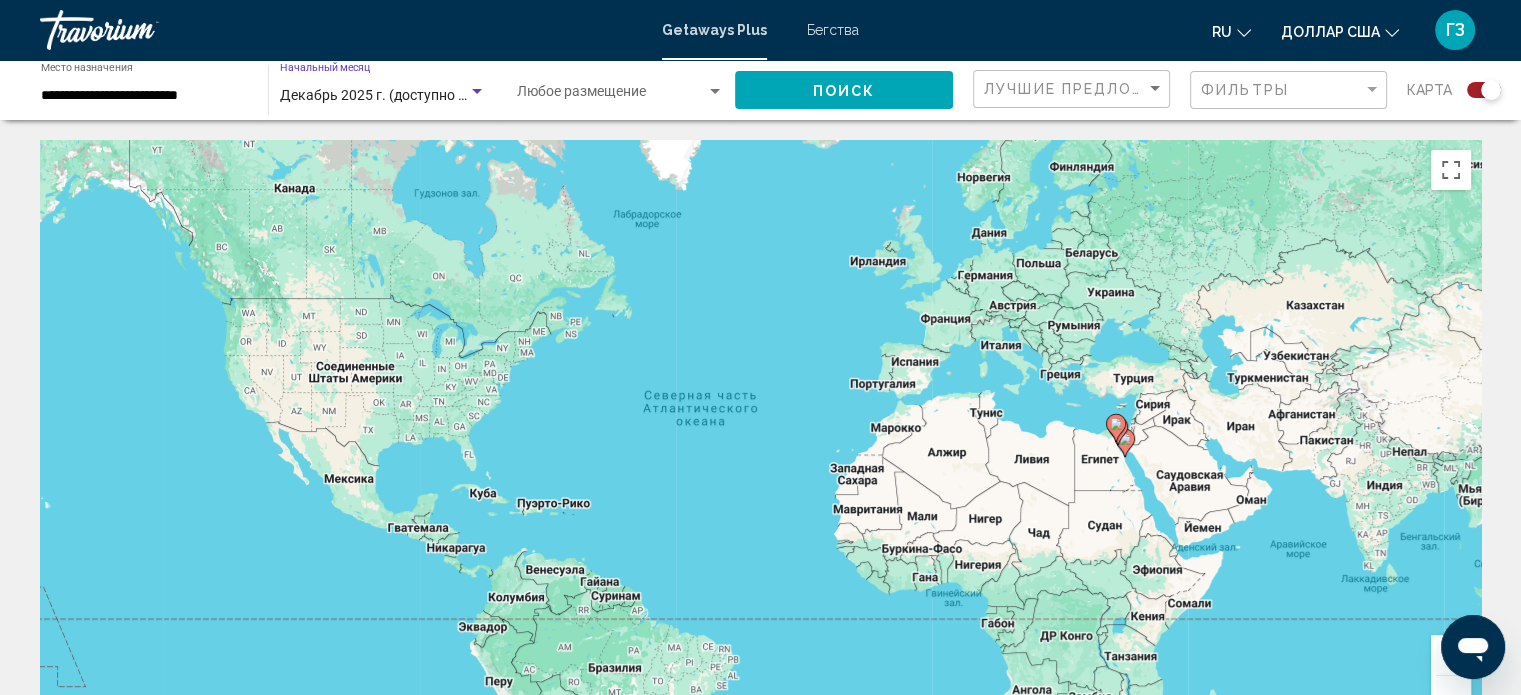 click at bounding box center (477, 91) 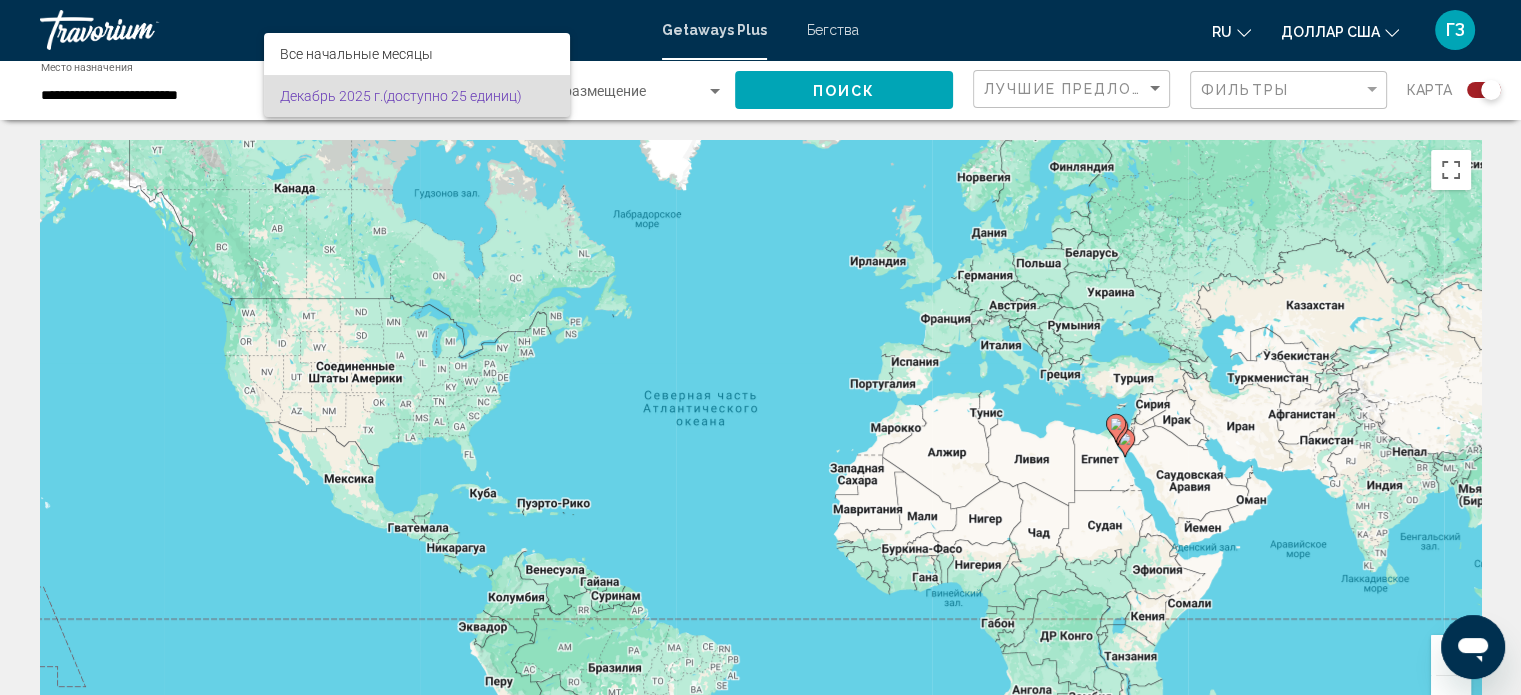 click at bounding box center [760, 347] 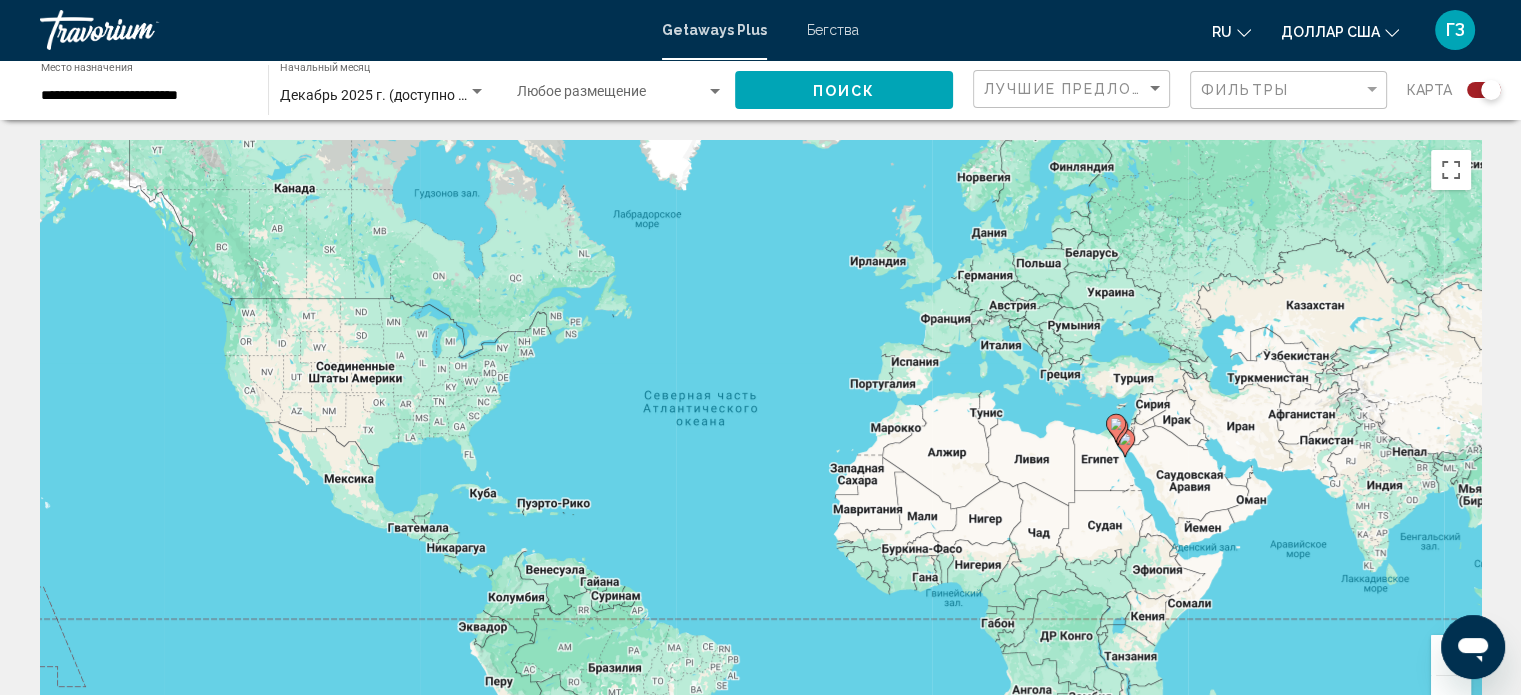 click 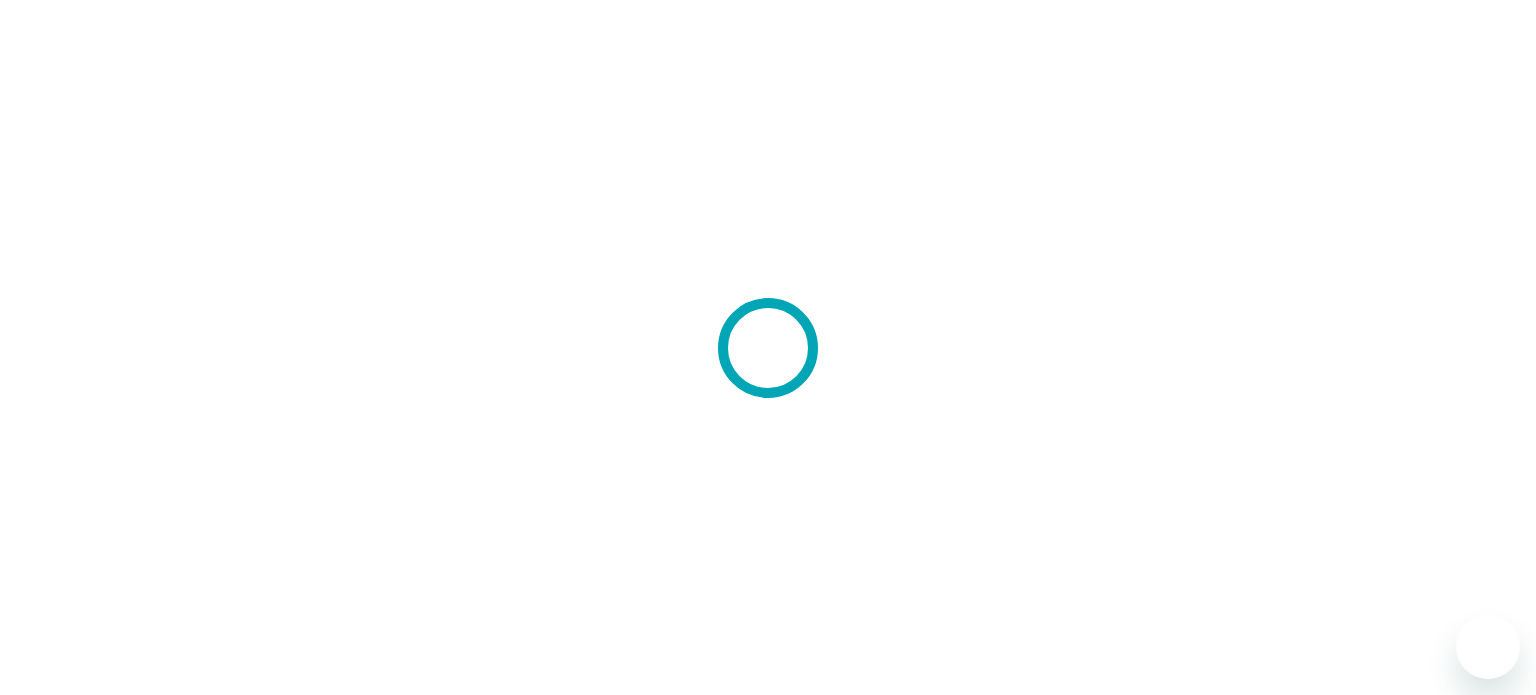 scroll, scrollTop: 0, scrollLeft: 0, axis: both 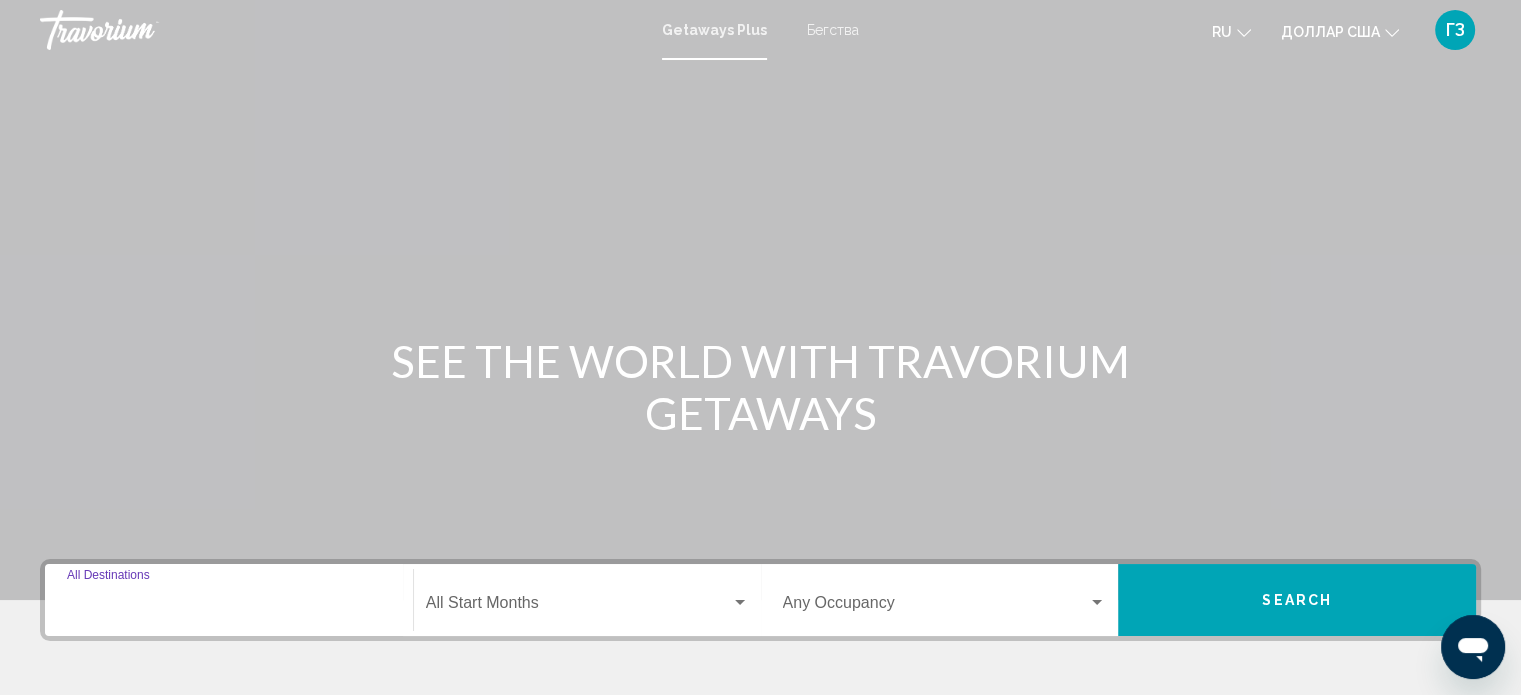 click on "Destination All Destinations" at bounding box center [229, 607] 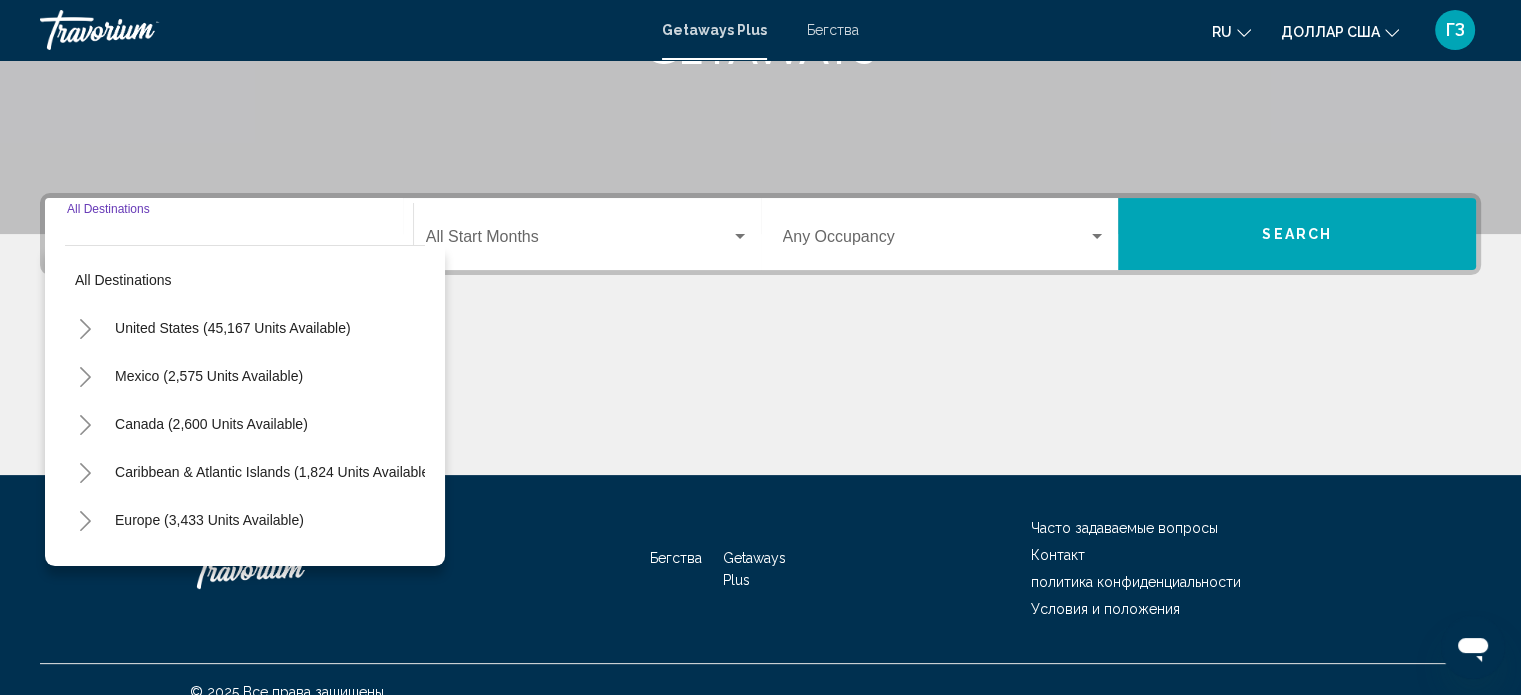 scroll, scrollTop: 390, scrollLeft: 0, axis: vertical 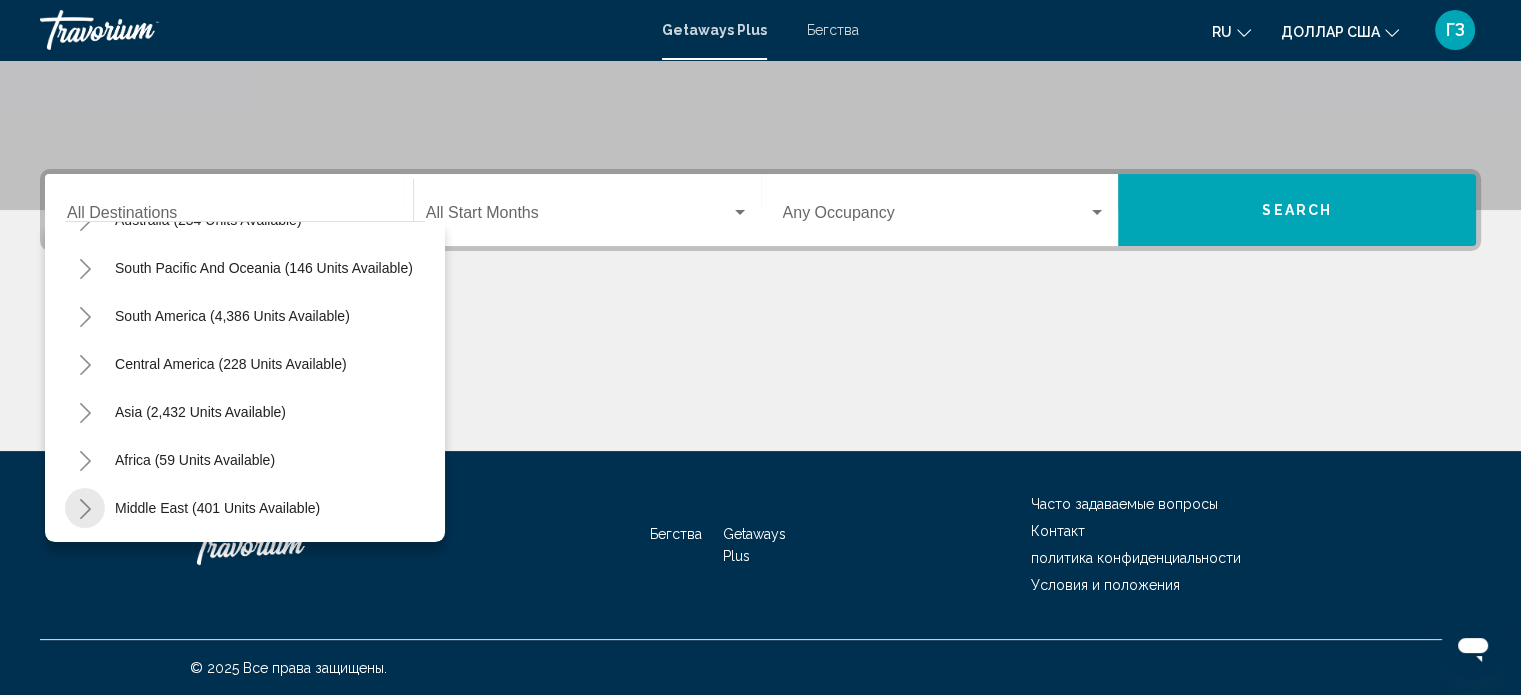 click 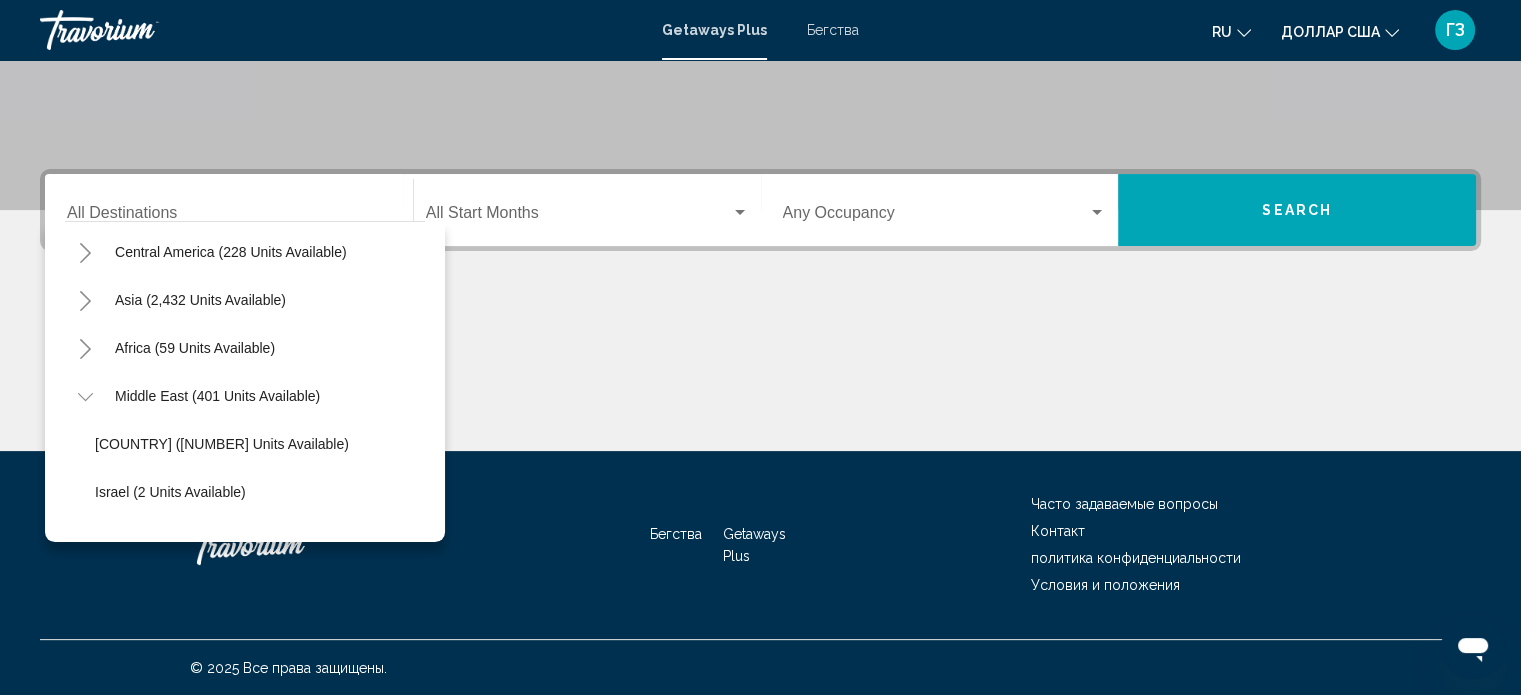 scroll, scrollTop: 483, scrollLeft: 0, axis: vertical 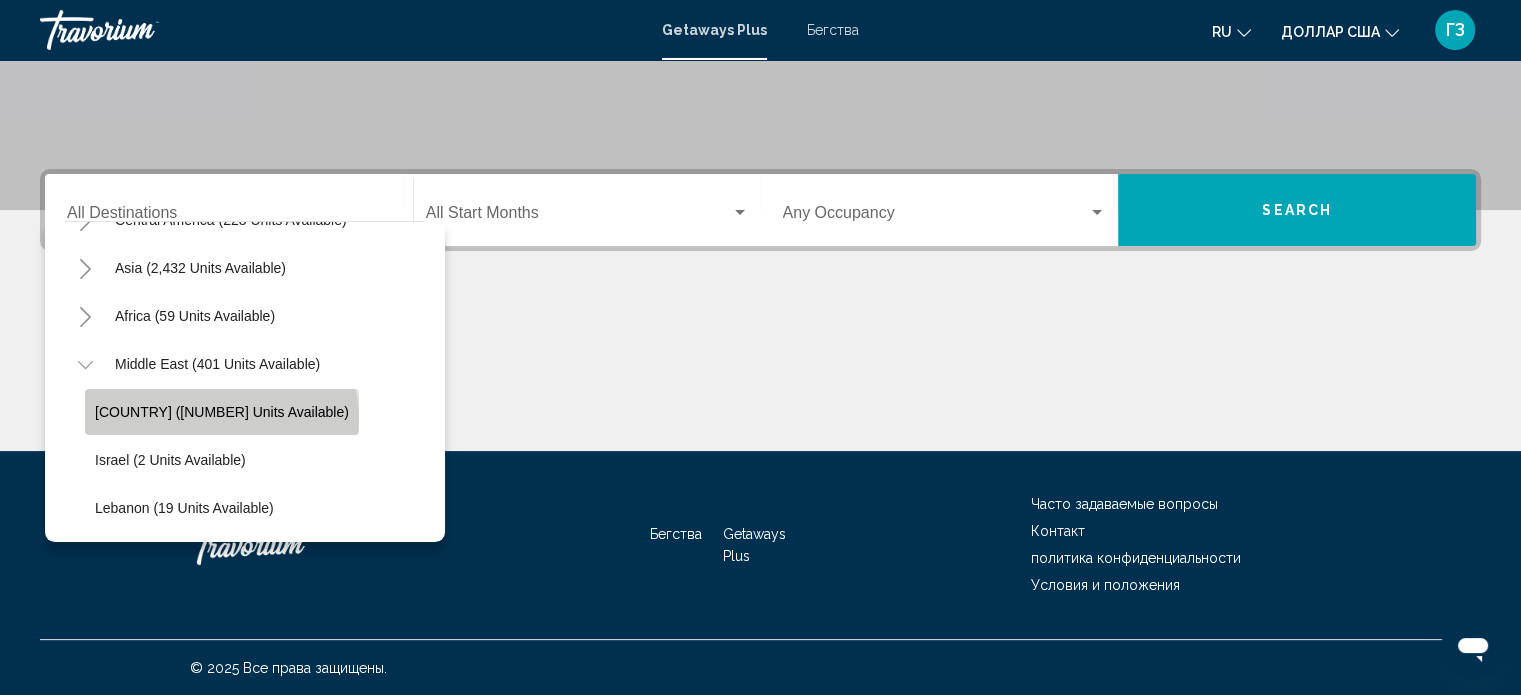 click on "[COUNTRY] (380 units available)" 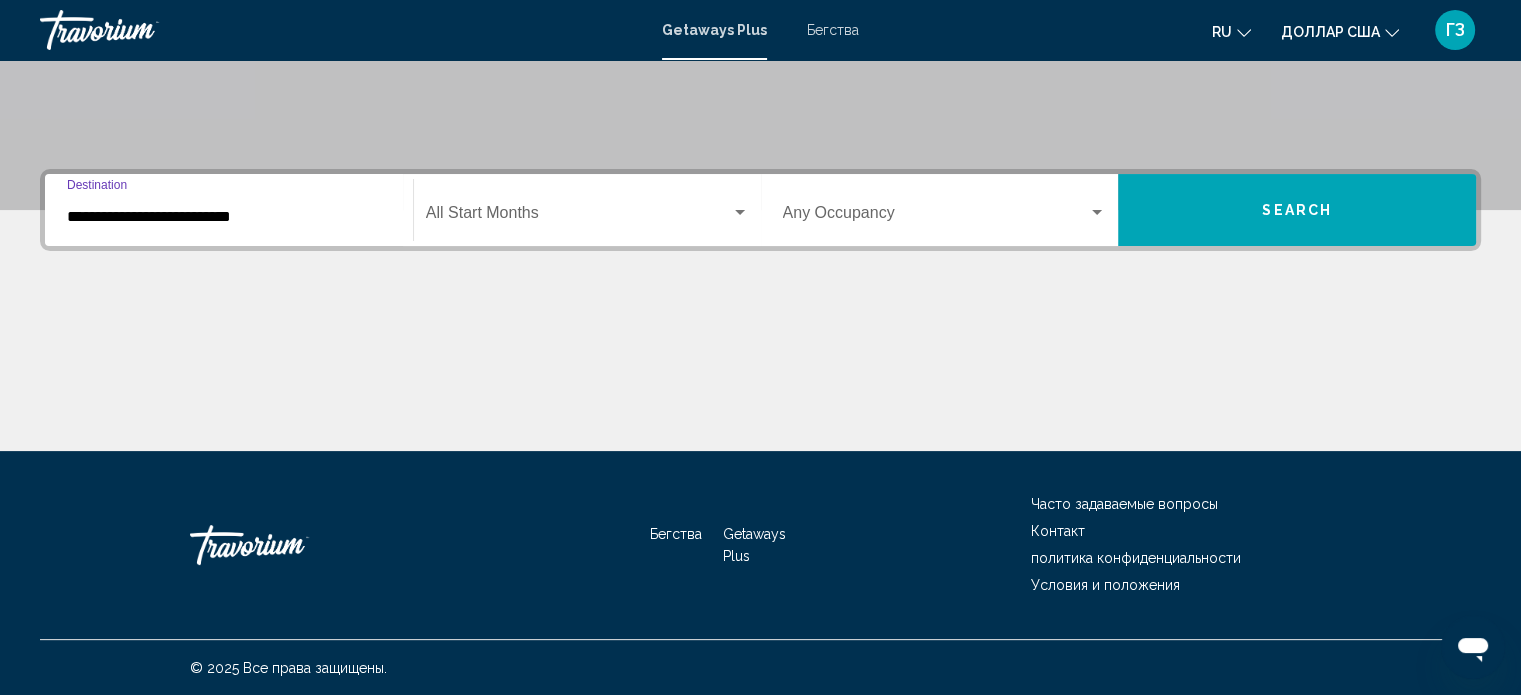 click at bounding box center [740, 213] 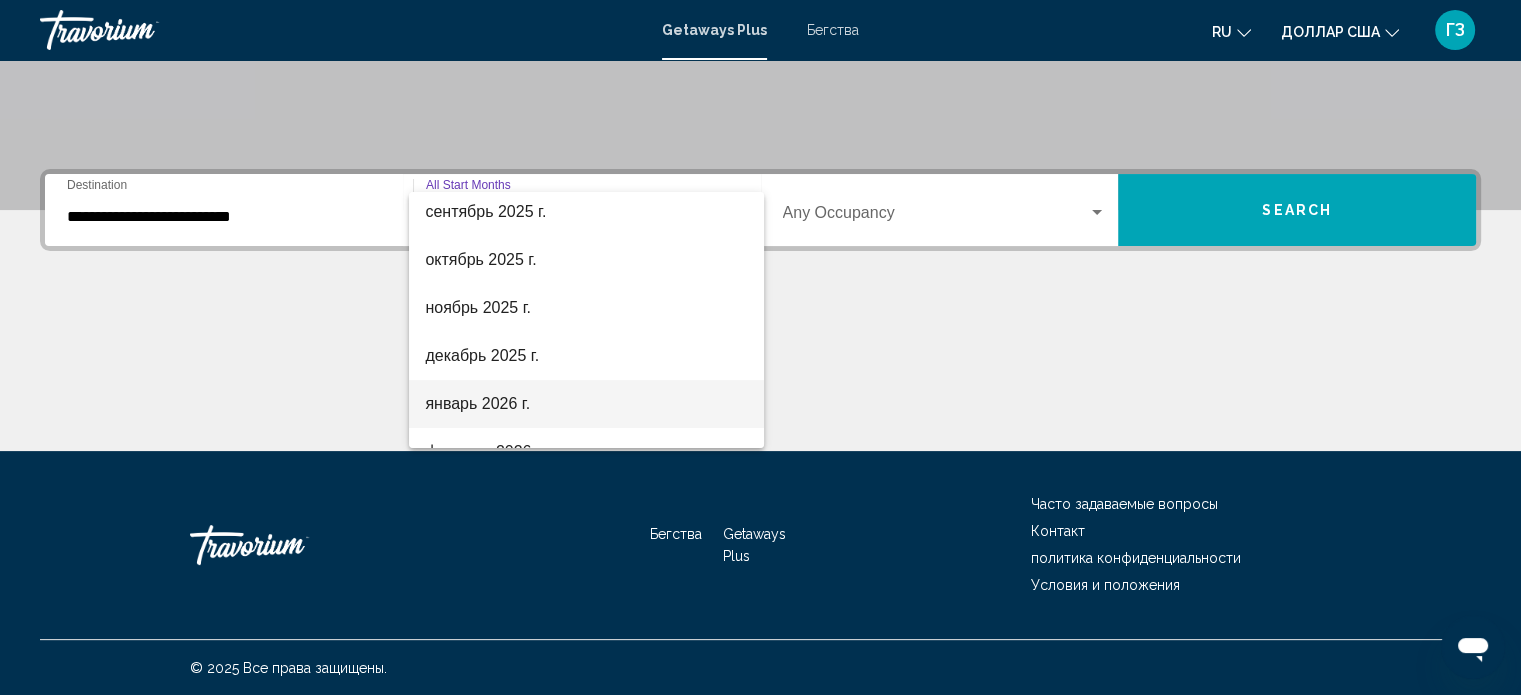 scroll, scrollTop: 200, scrollLeft: 0, axis: vertical 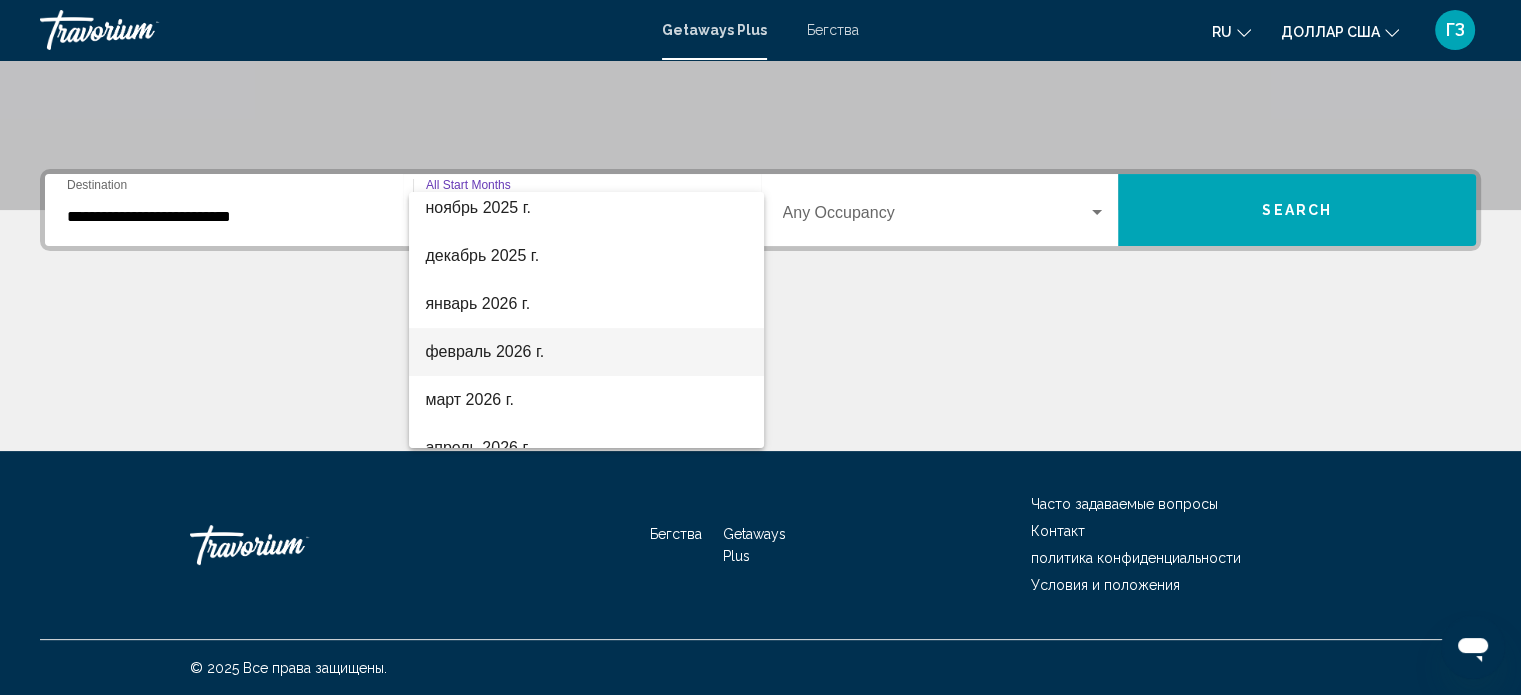 click on "февраль 2026 г." at bounding box center [484, 351] 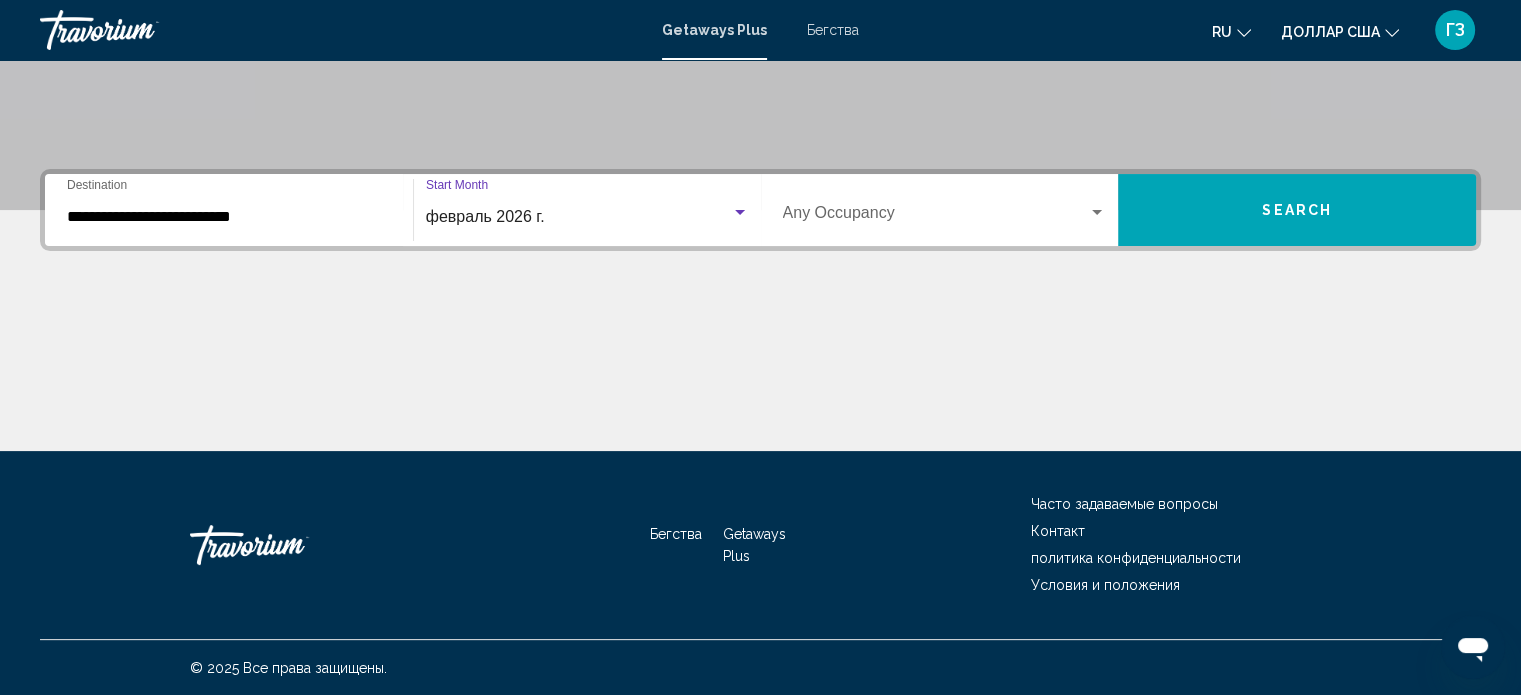 click at bounding box center [1097, 212] 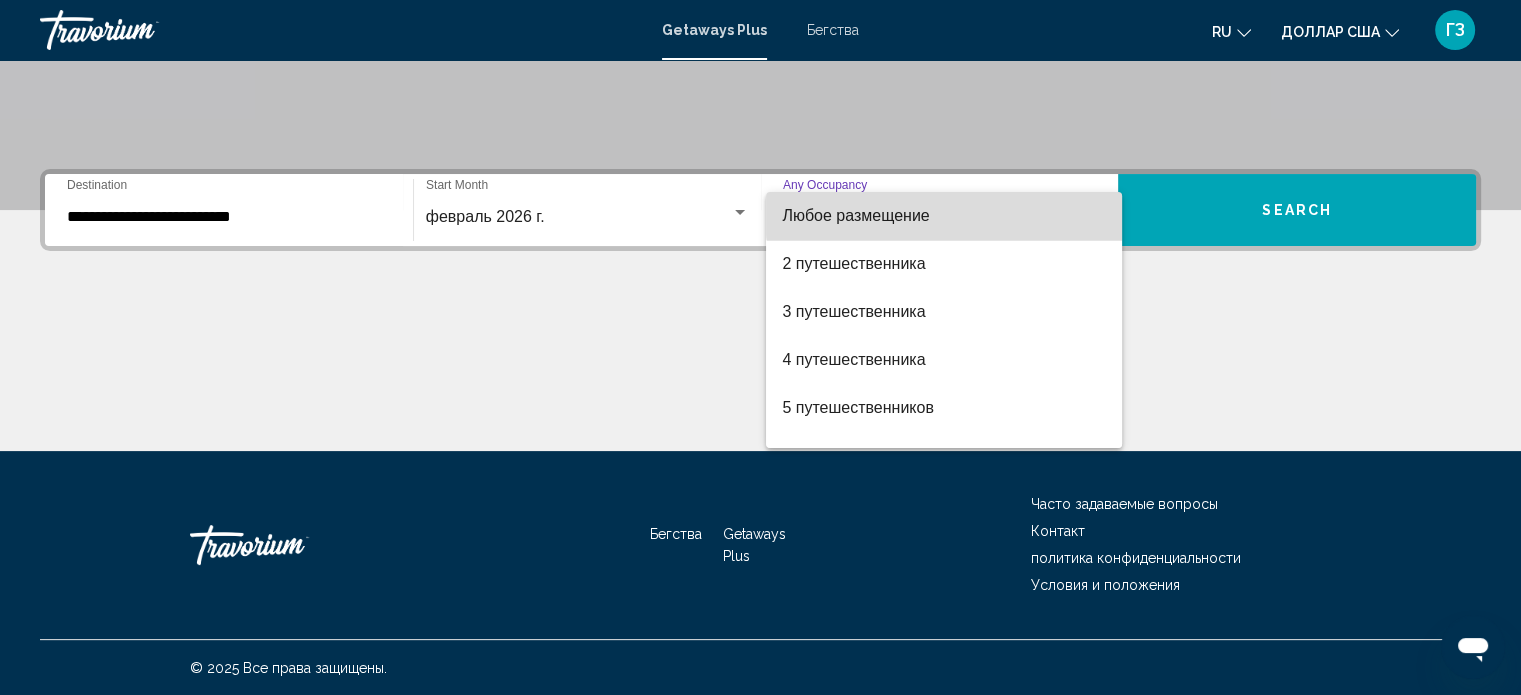 click on "Любое размещение" at bounding box center (944, 216) 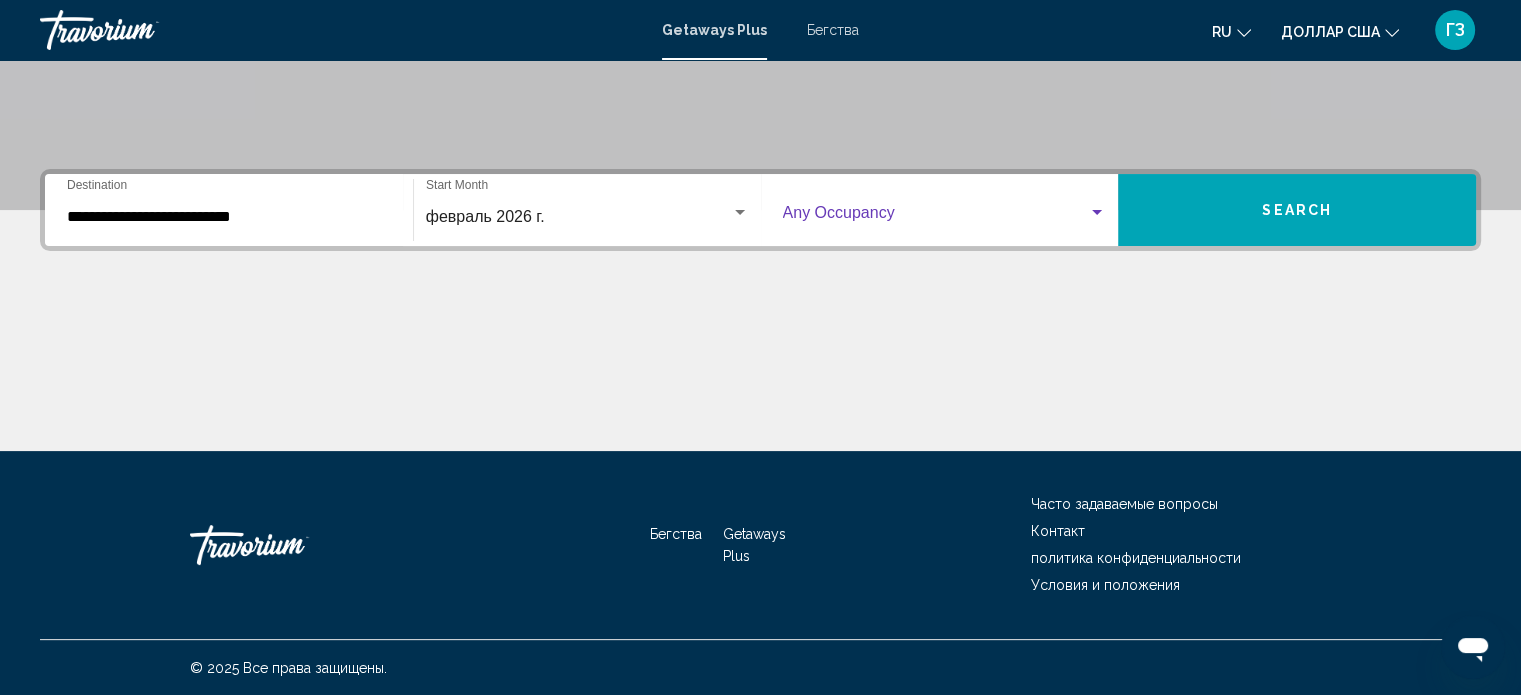 click on "Search" at bounding box center [1297, 210] 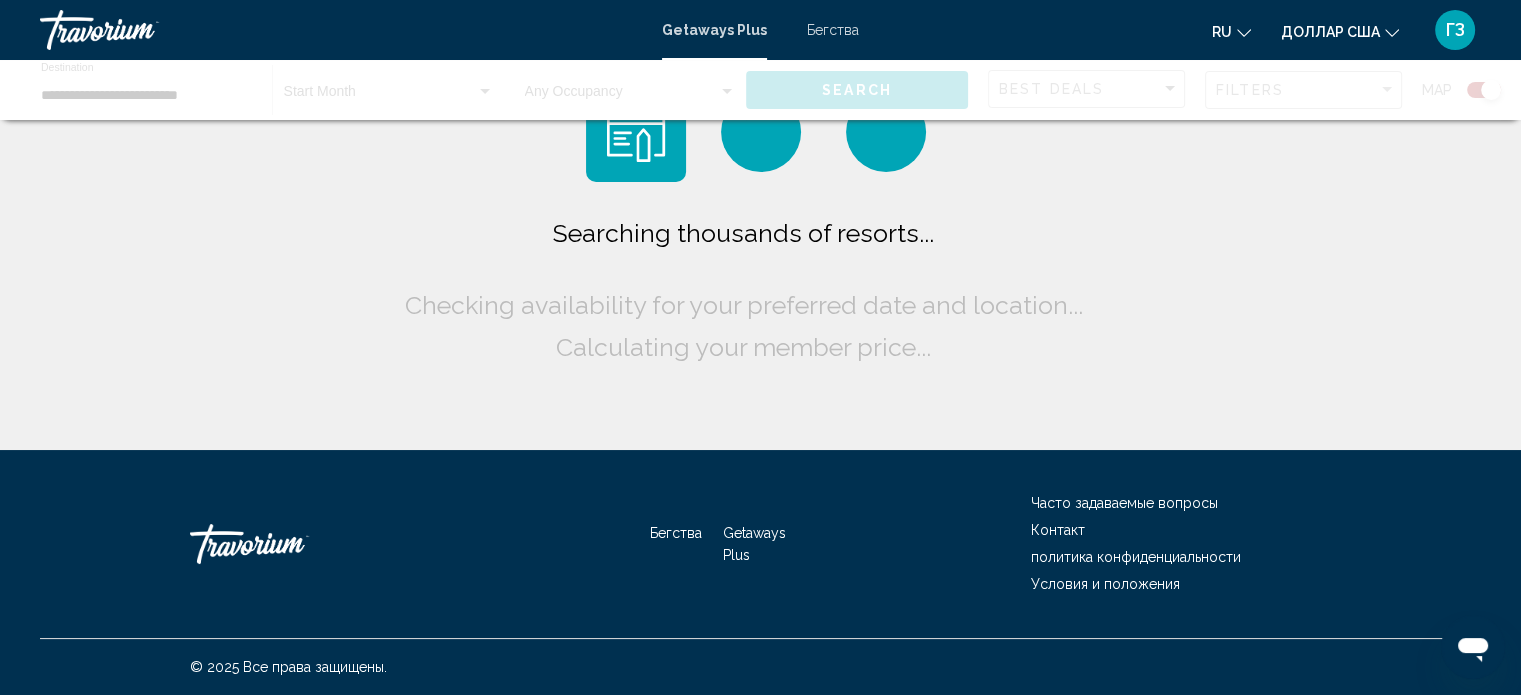 scroll, scrollTop: 0, scrollLeft: 0, axis: both 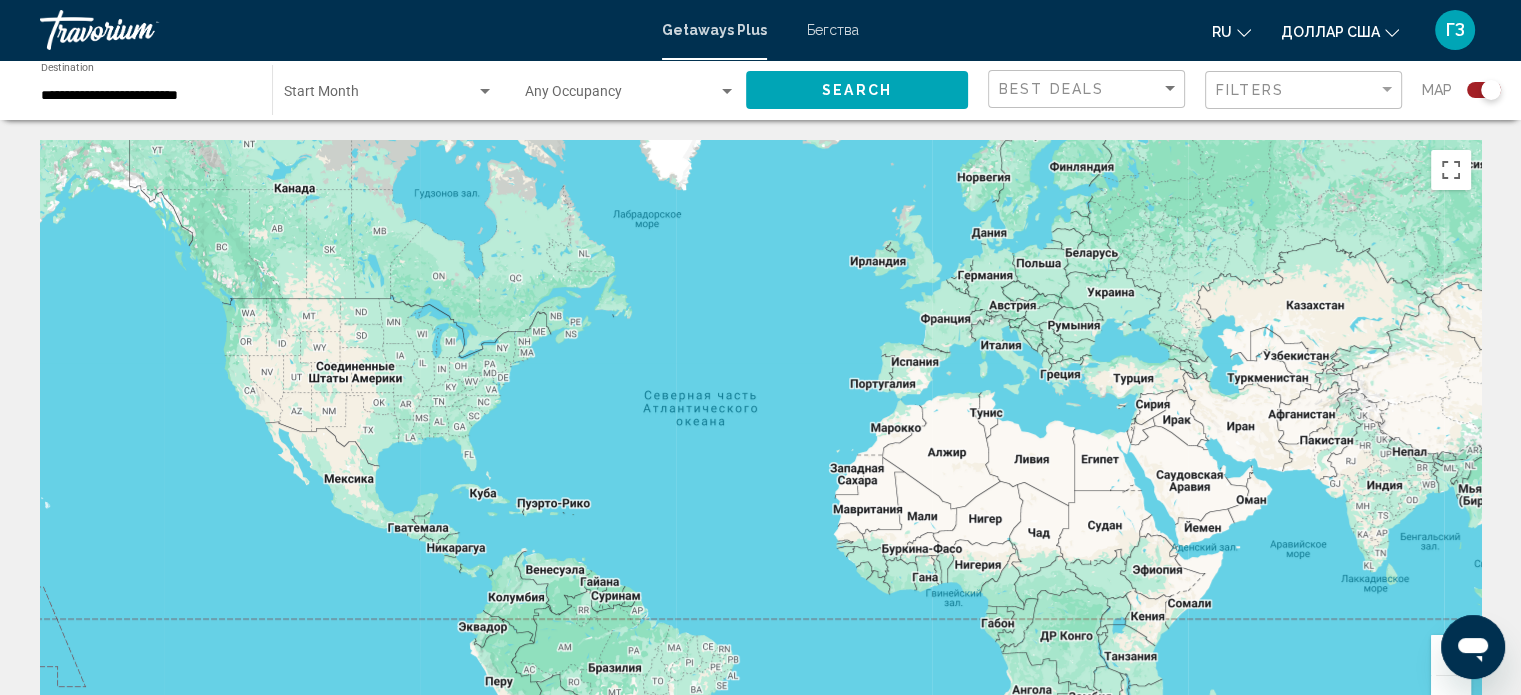 click 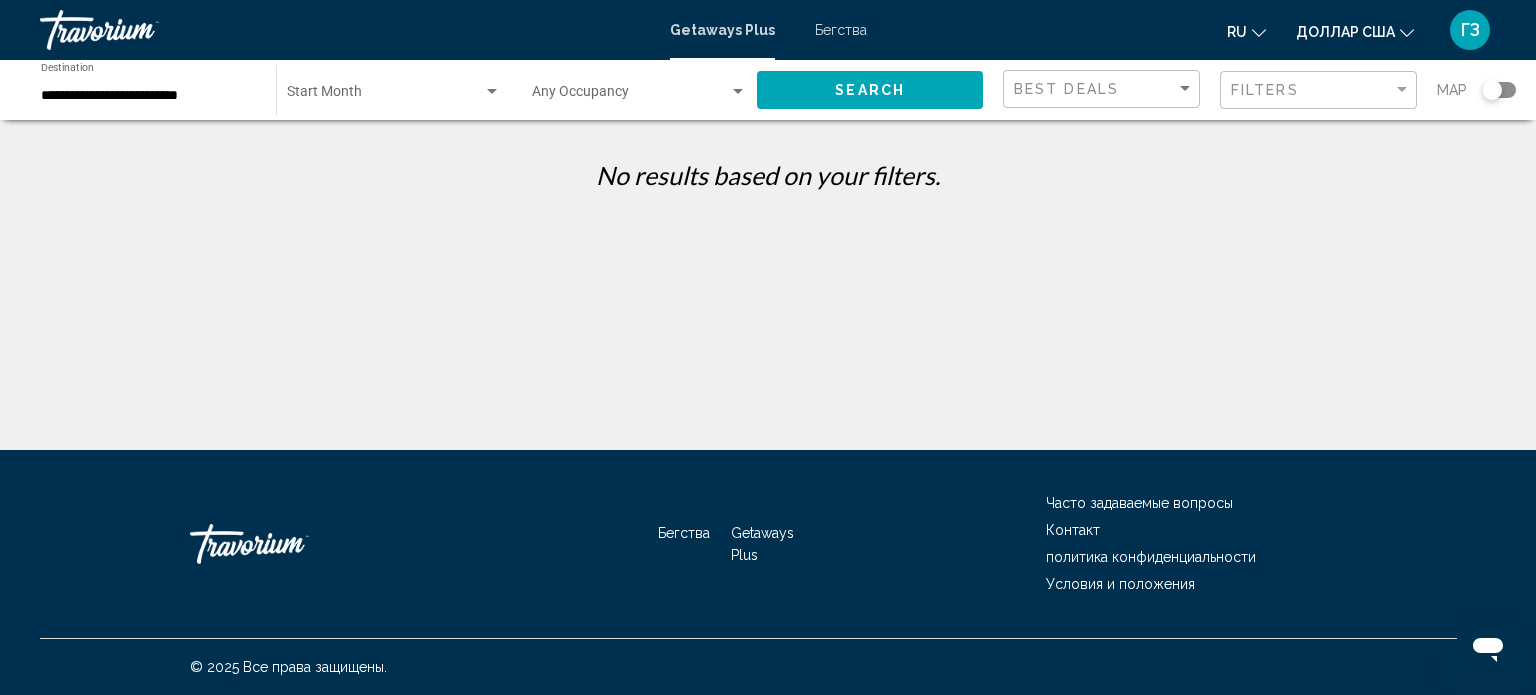 click on "Search" 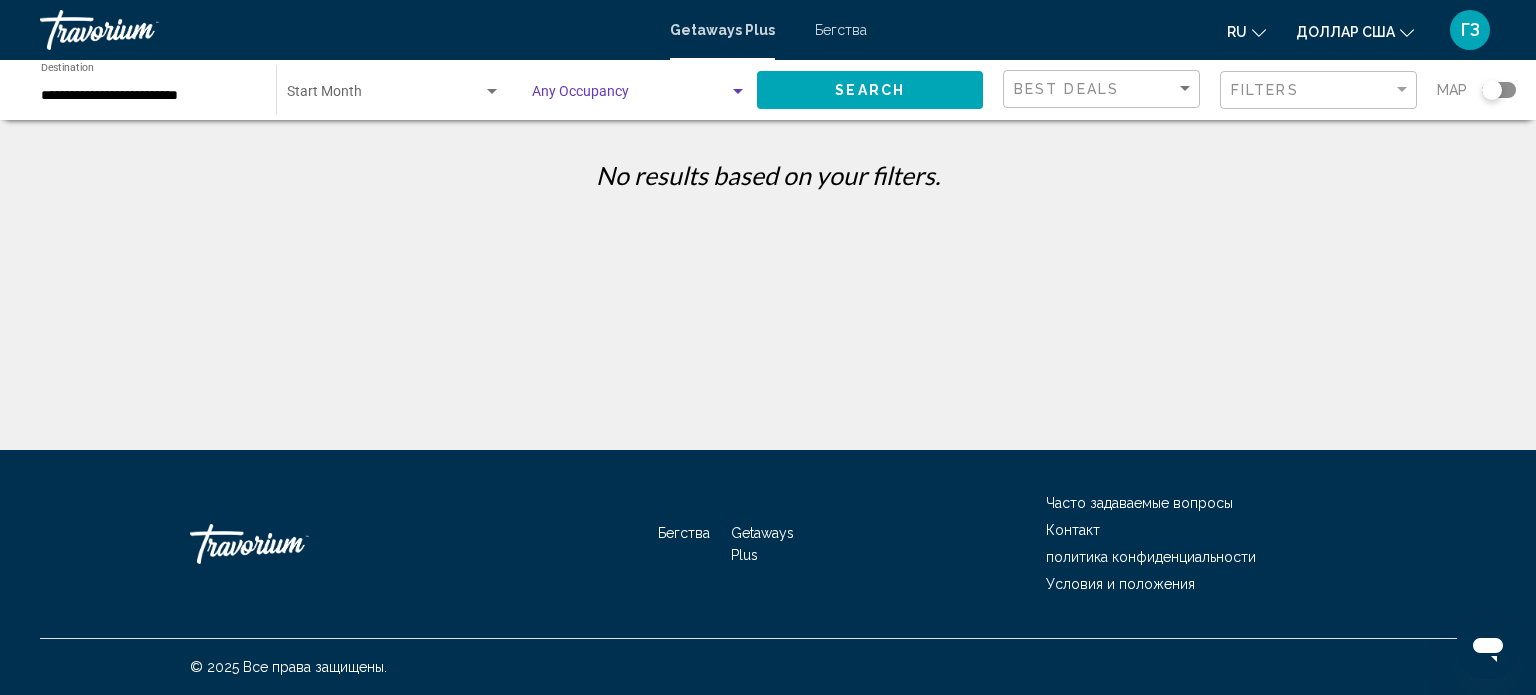 click at bounding box center [738, 91] 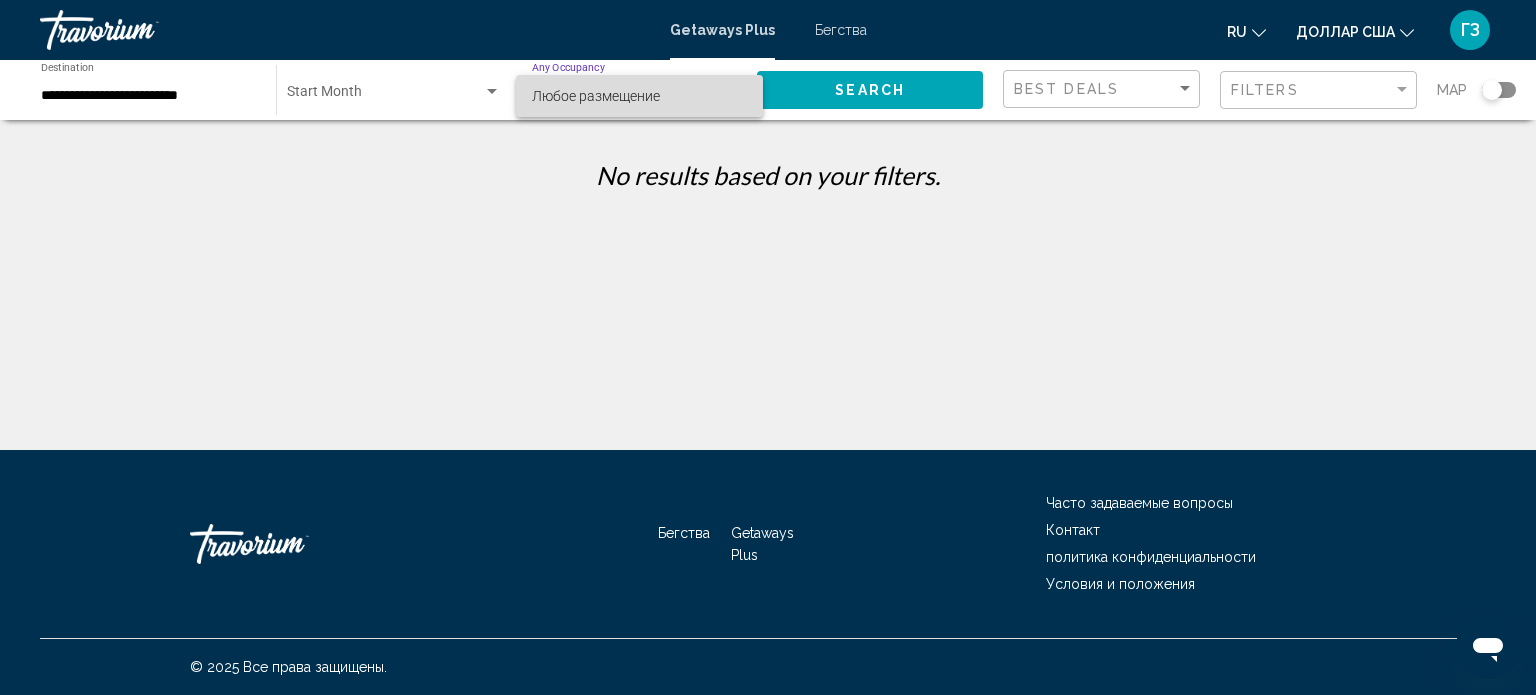 click on "Любое размещение" at bounding box center (639, 96) 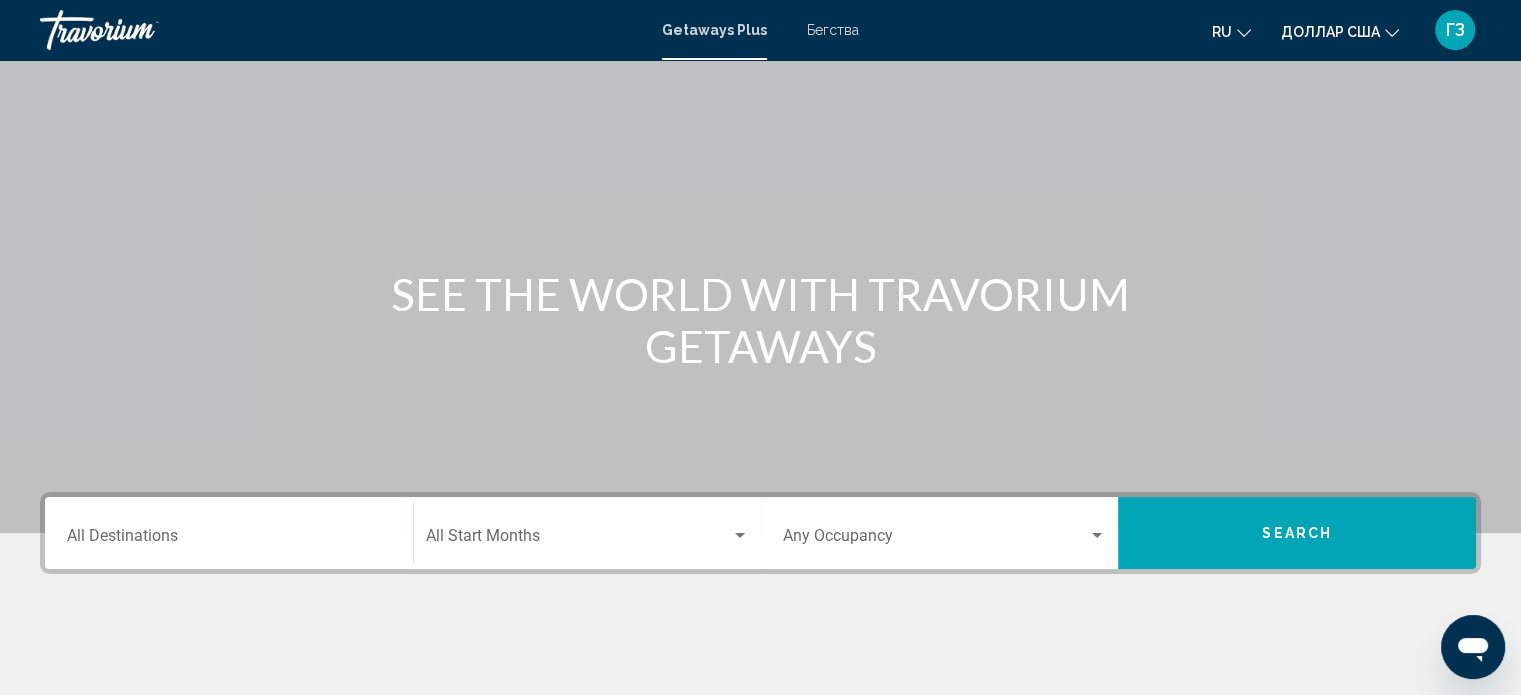 scroll, scrollTop: 100, scrollLeft: 0, axis: vertical 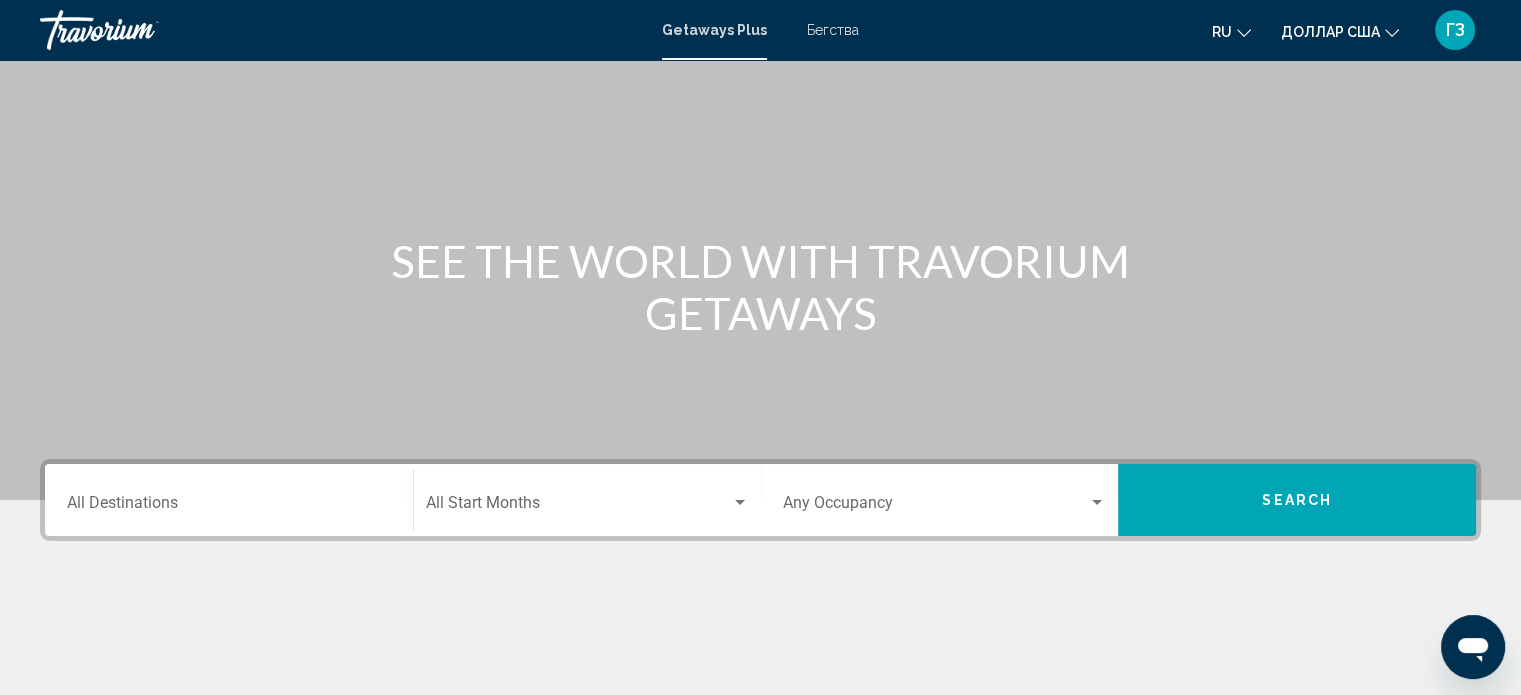 click on "Destination All Destinations" at bounding box center [229, 507] 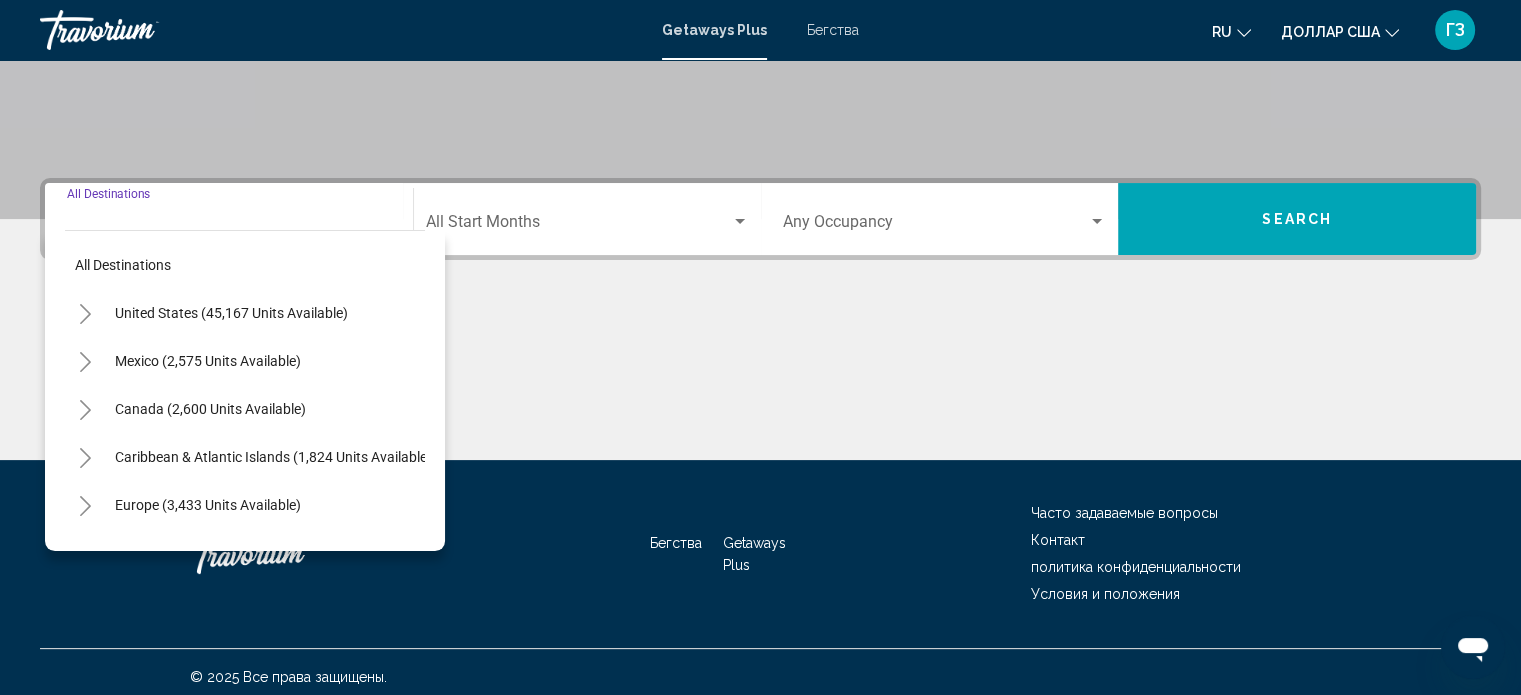 scroll, scrollTop: 390, scrollLeft: 0, axis: vertical 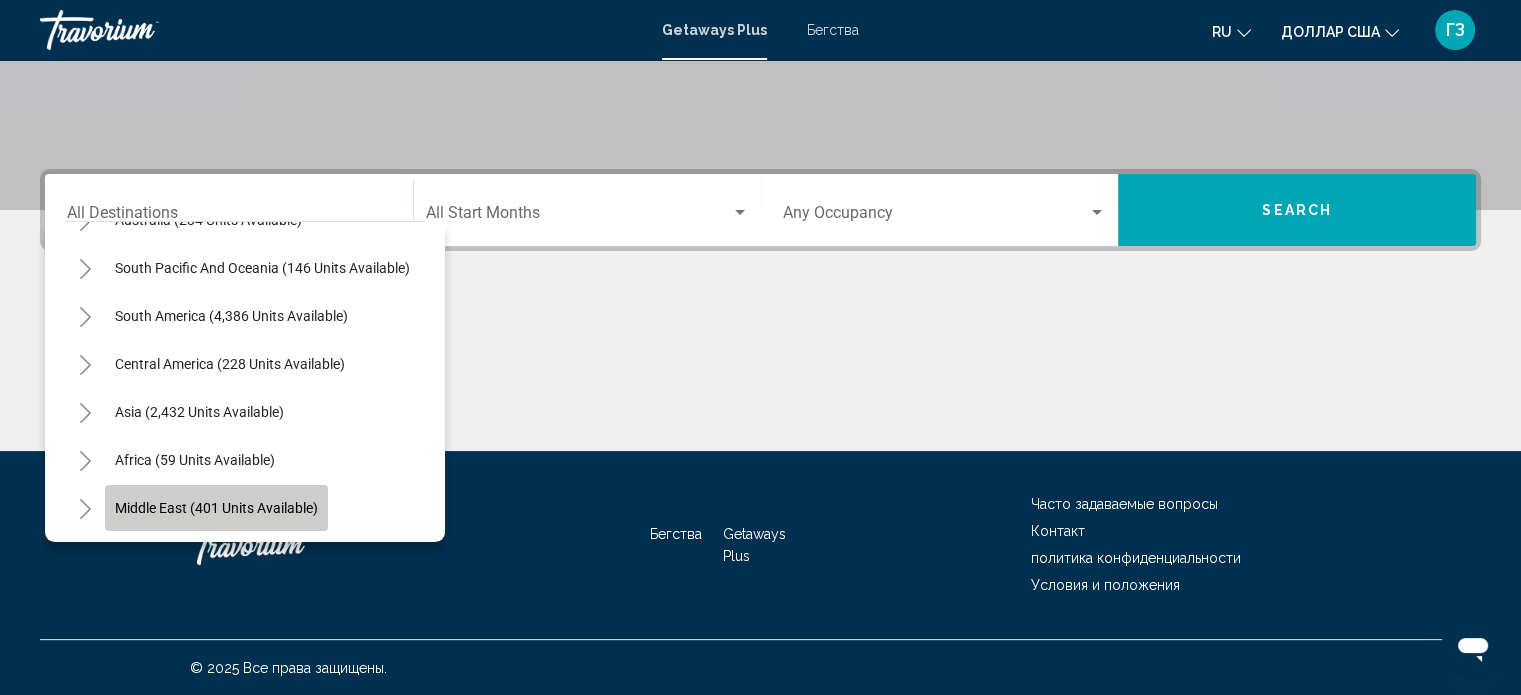 click on "Middle East (401 units available)" 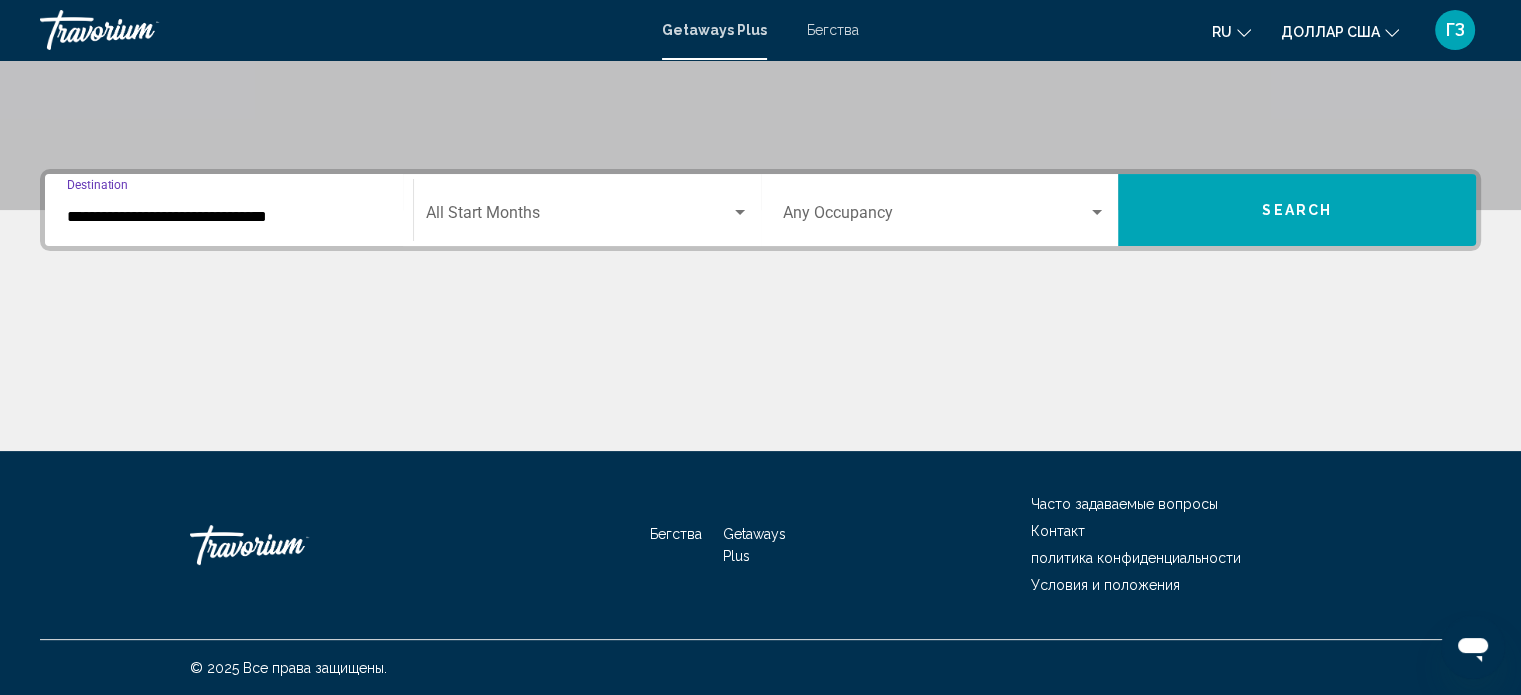 click on "**********" at bounding box center (229, 210) 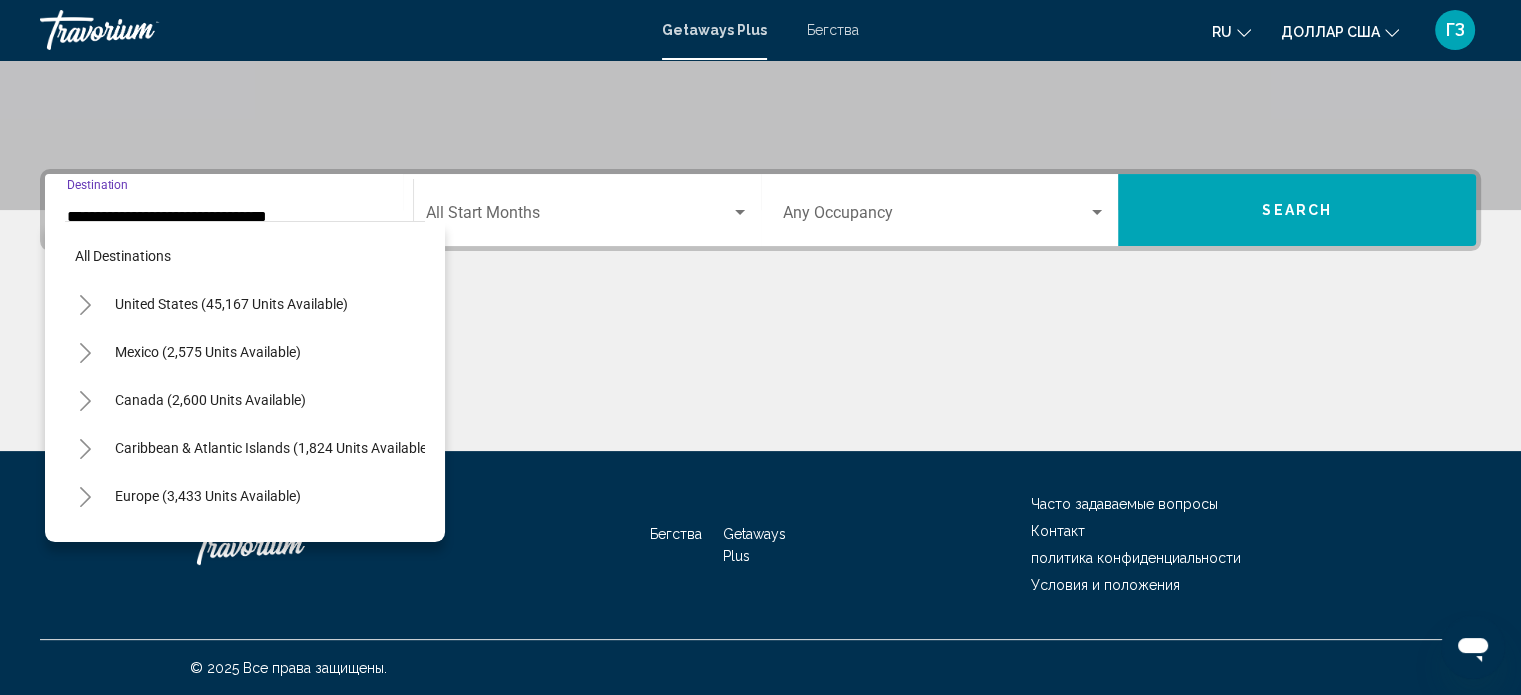 scroll, scrollTop: 462, scrollLeft: 0, axis: vertical 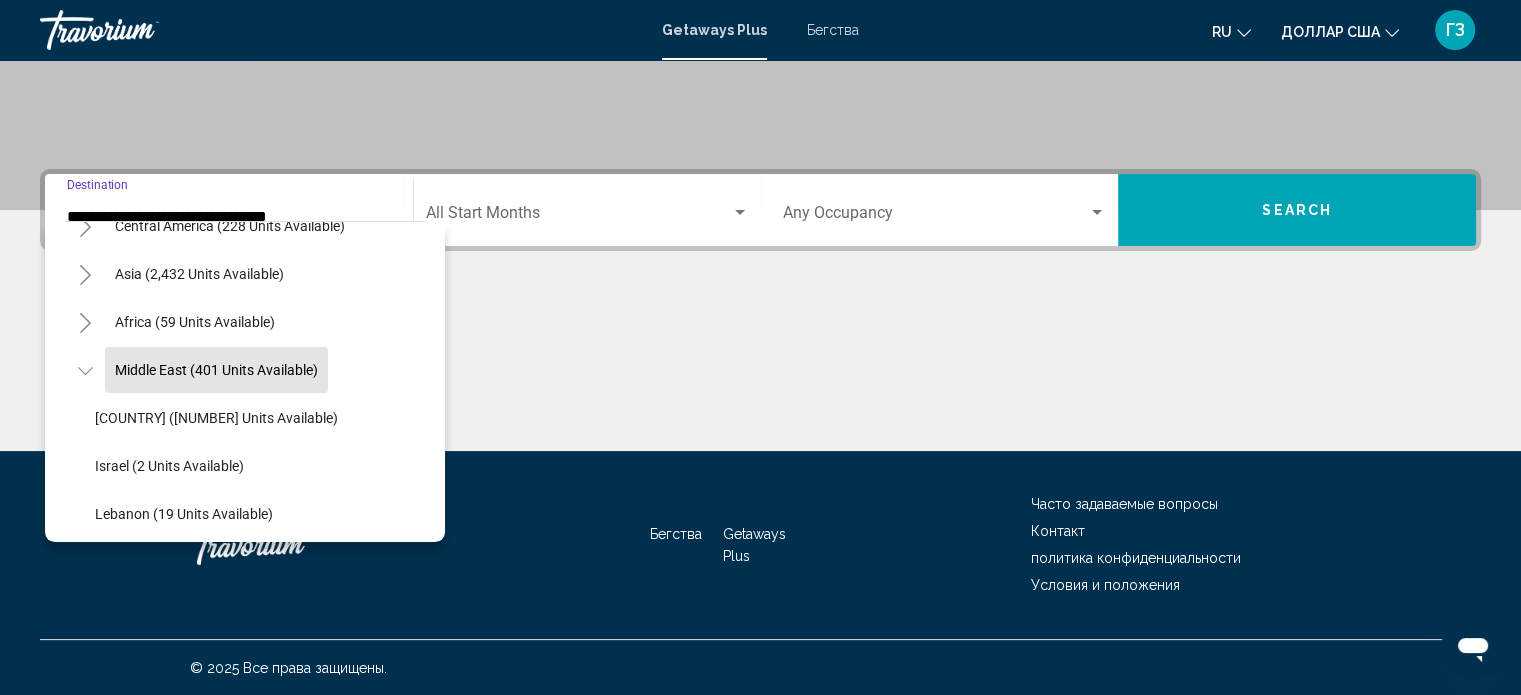 click 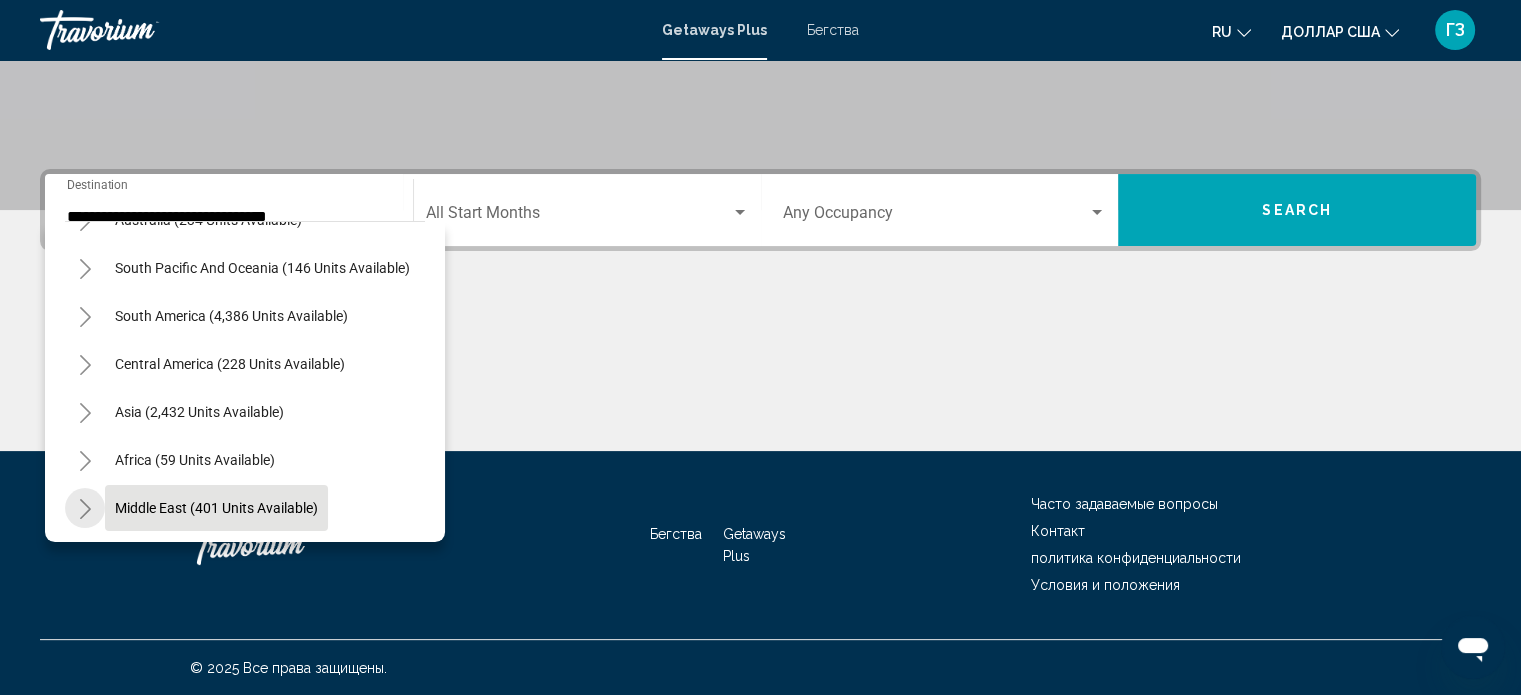 scroll, scrollTop: 339, scrollLeft: 0, axis: vertical 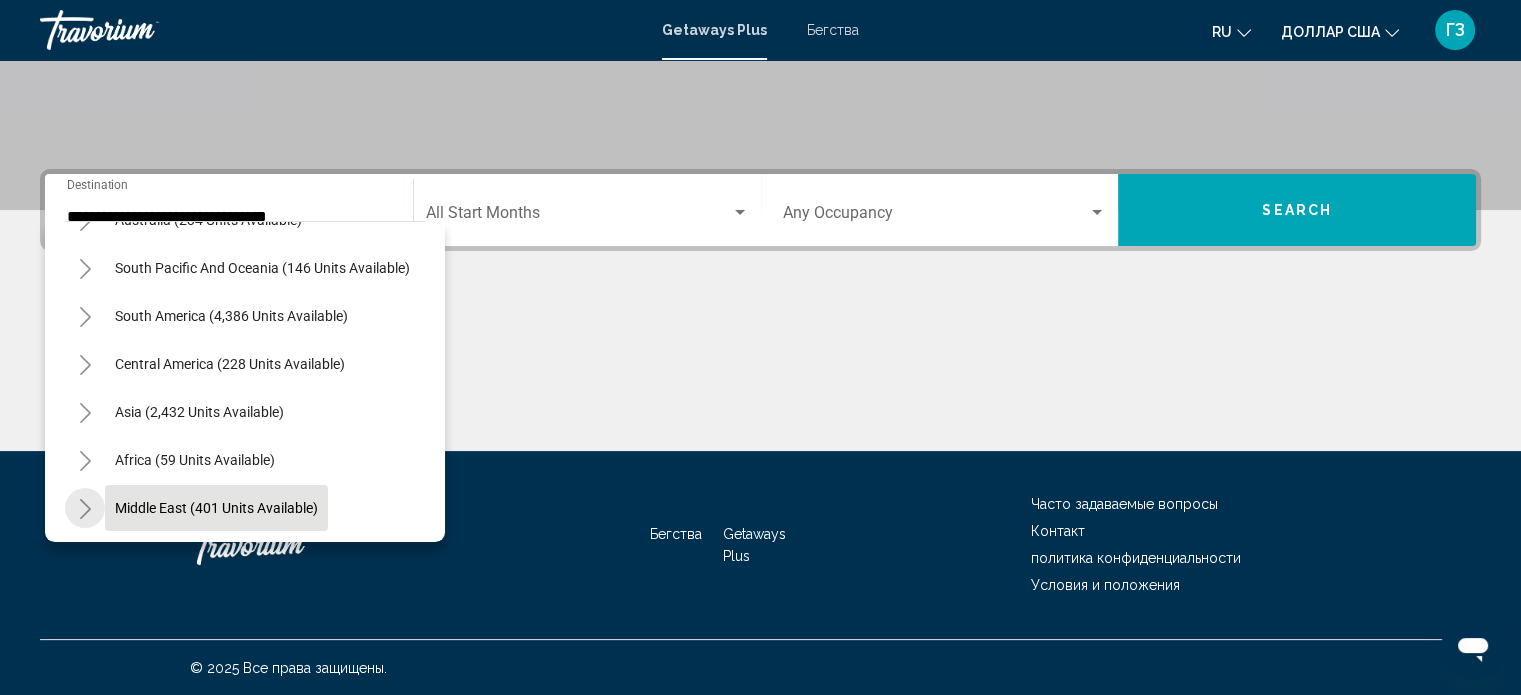 click 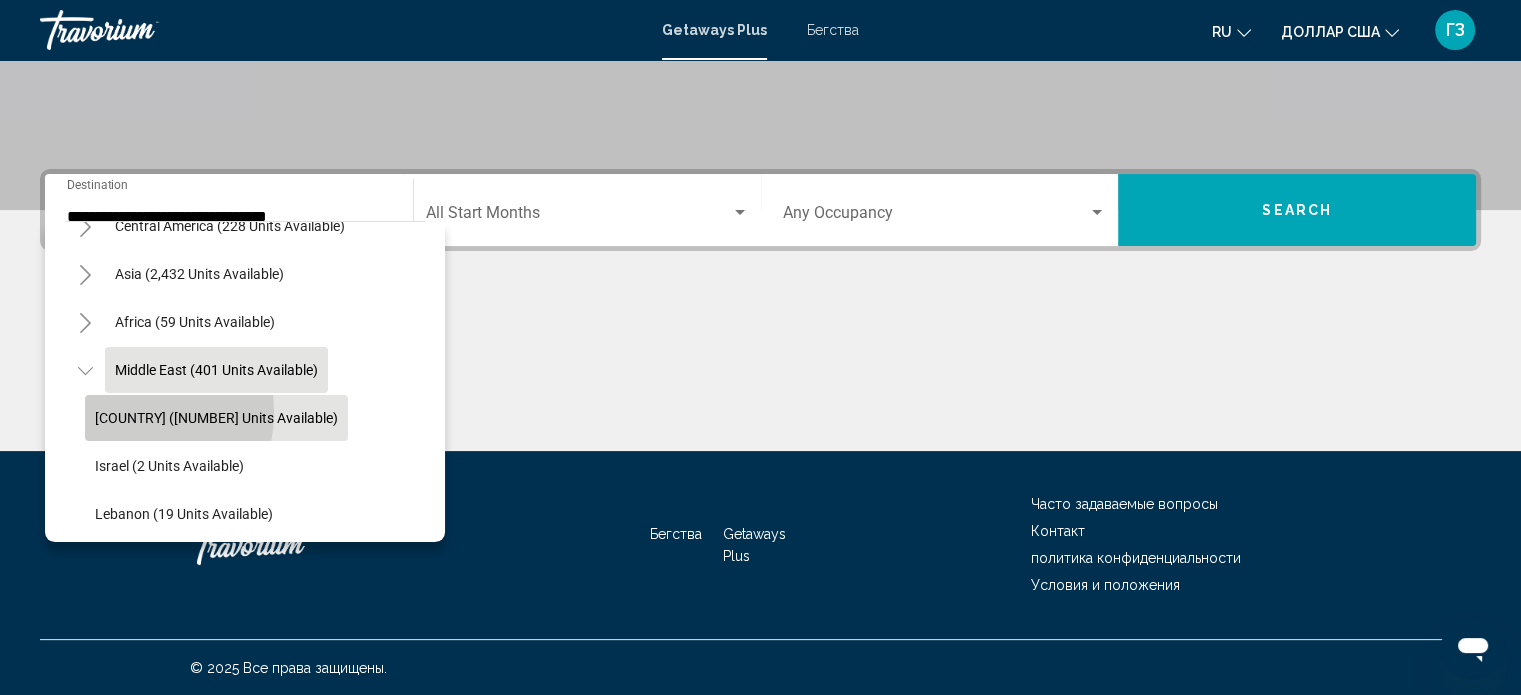 click on "[COUNTRY] (380 units available)" 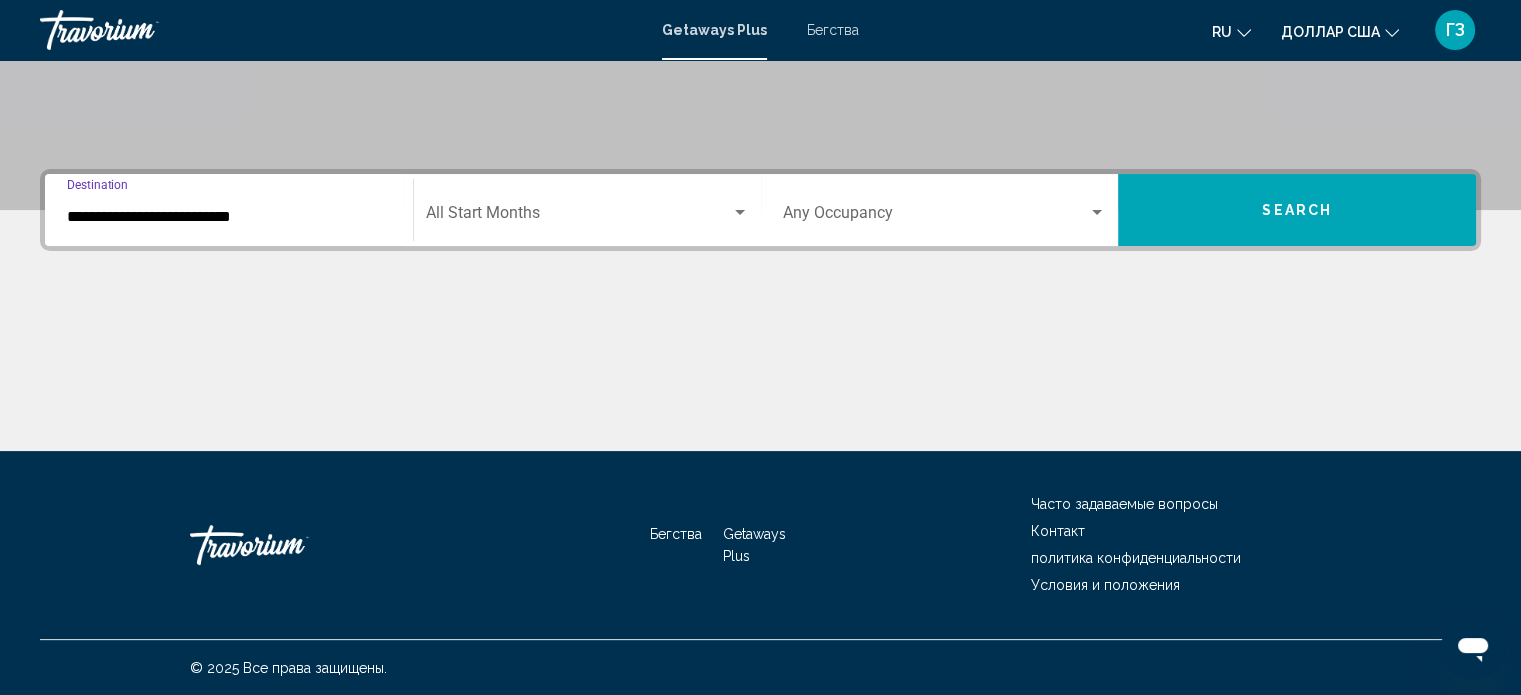 click at bounding box center [740, 213] 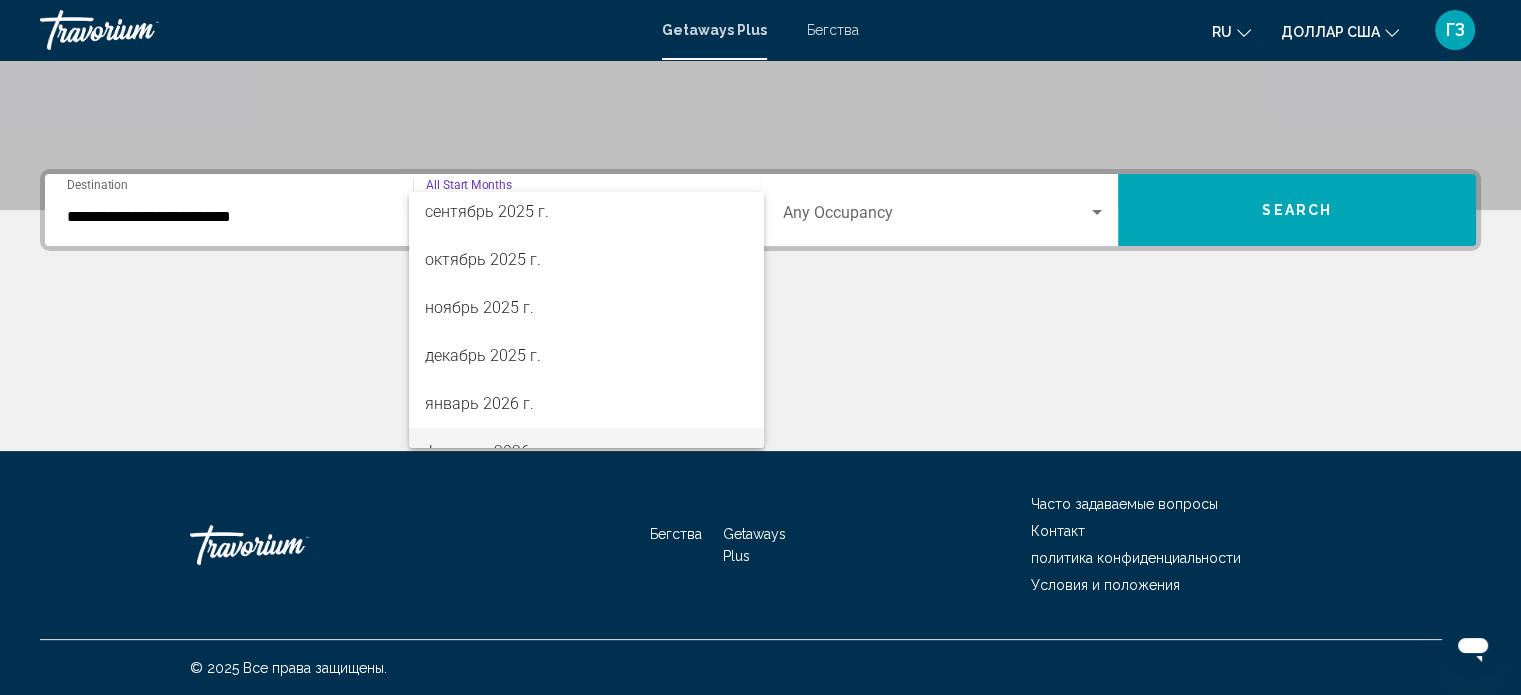 scroll, scrollTop: 0, scrollLeft: 0, axis: both 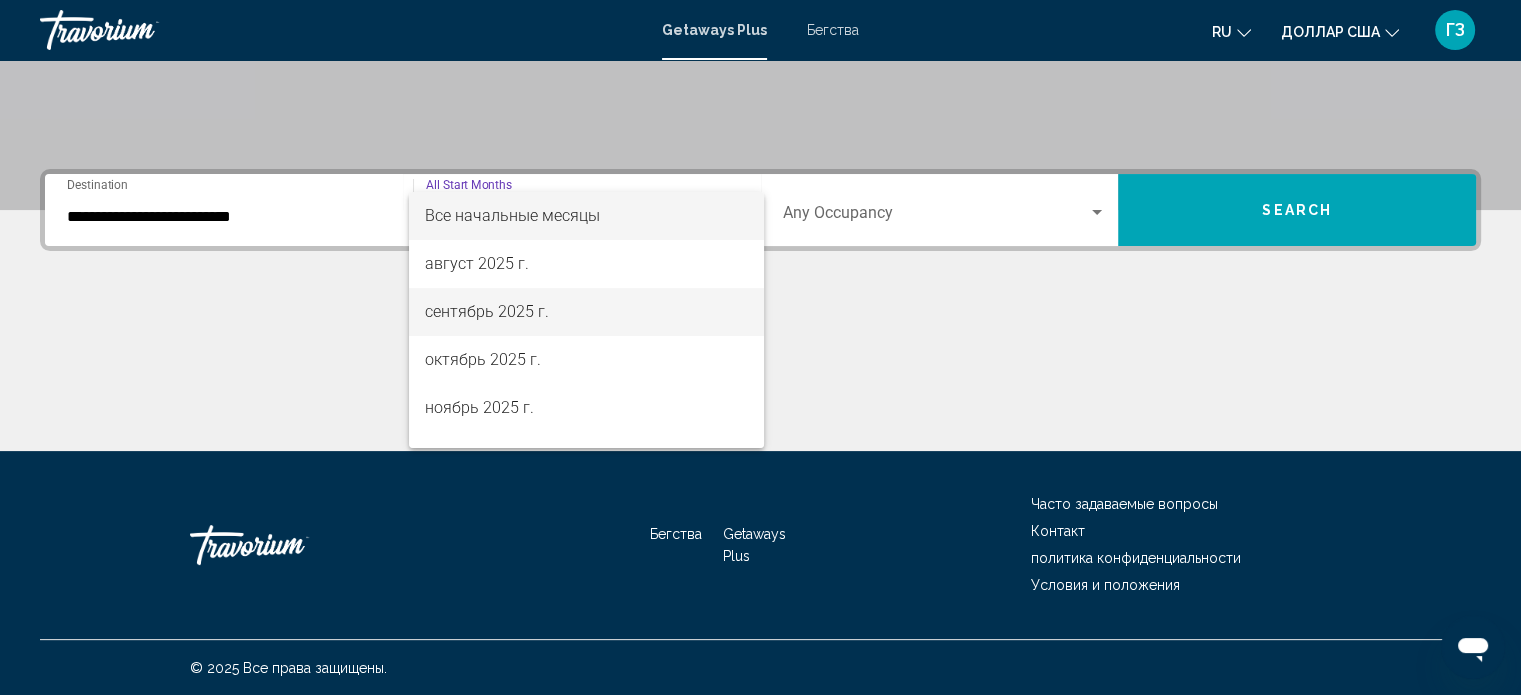 click on "сентябрь 2025 г." at bounding box center [487, 311] 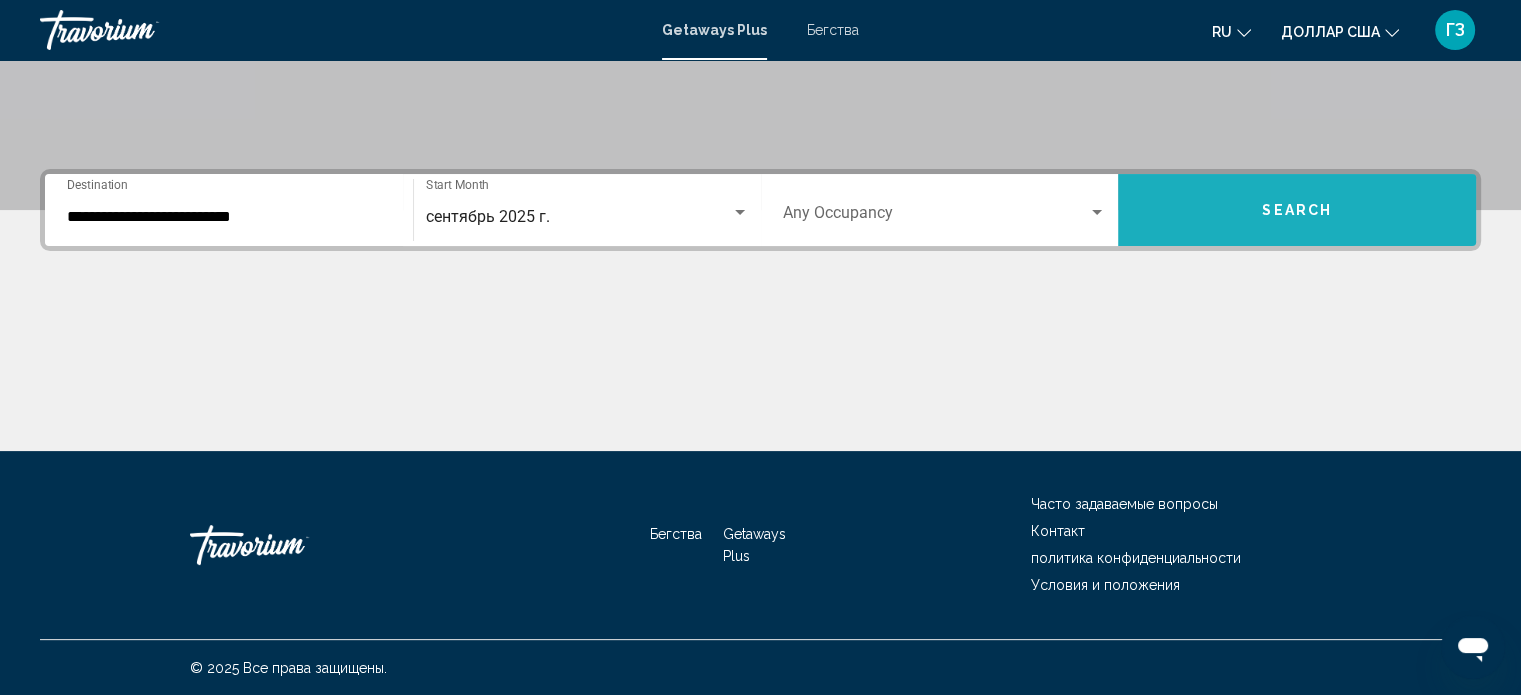 click on "Search" at bounding box center (1297, 211) 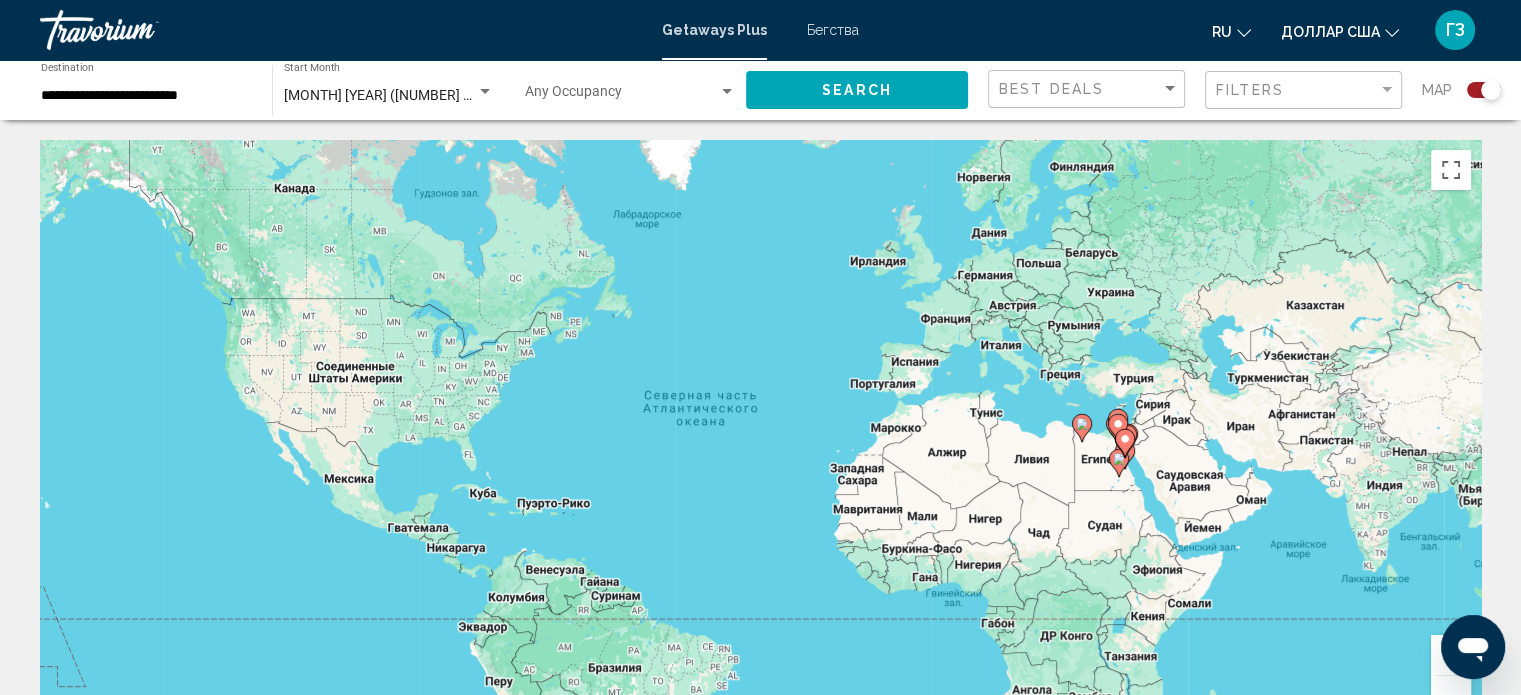 click 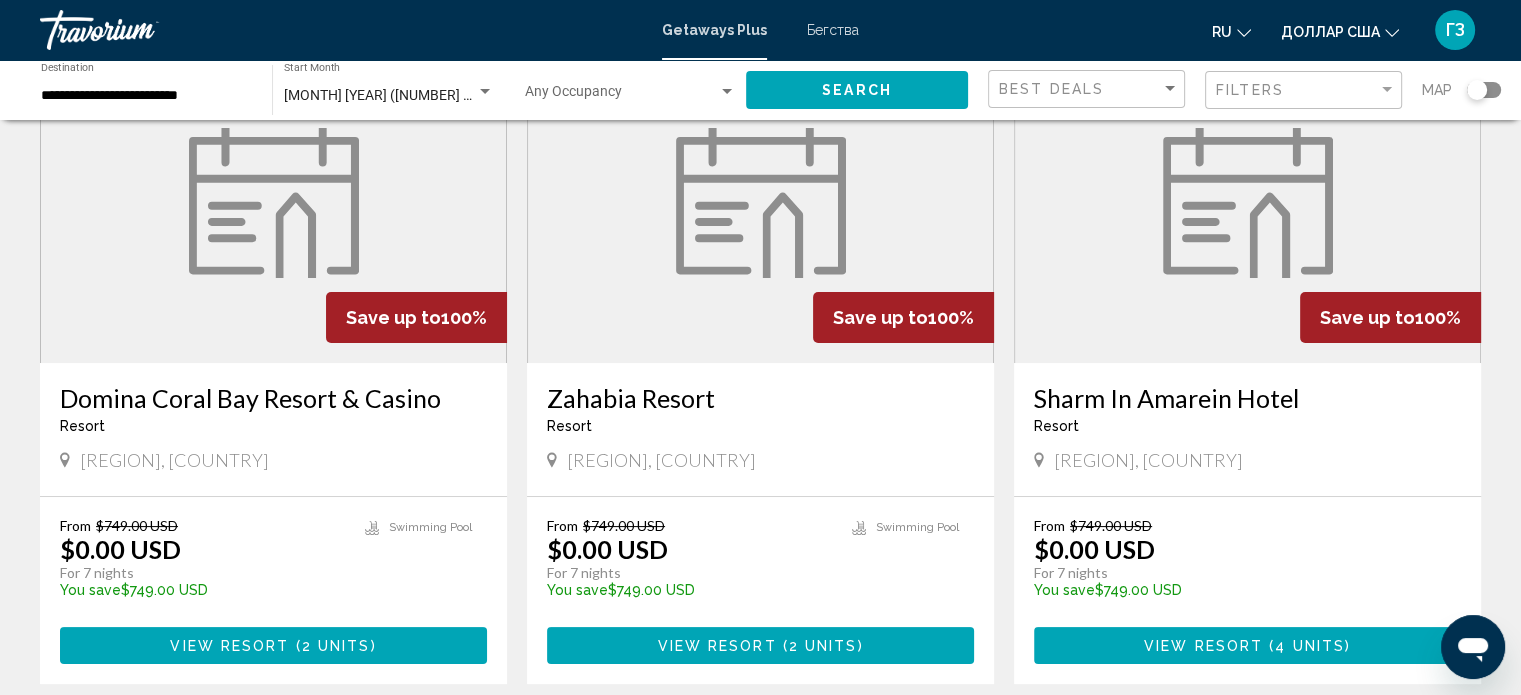 scroll, scrollTop: 200, scrollLeft: 0, axis: vertical 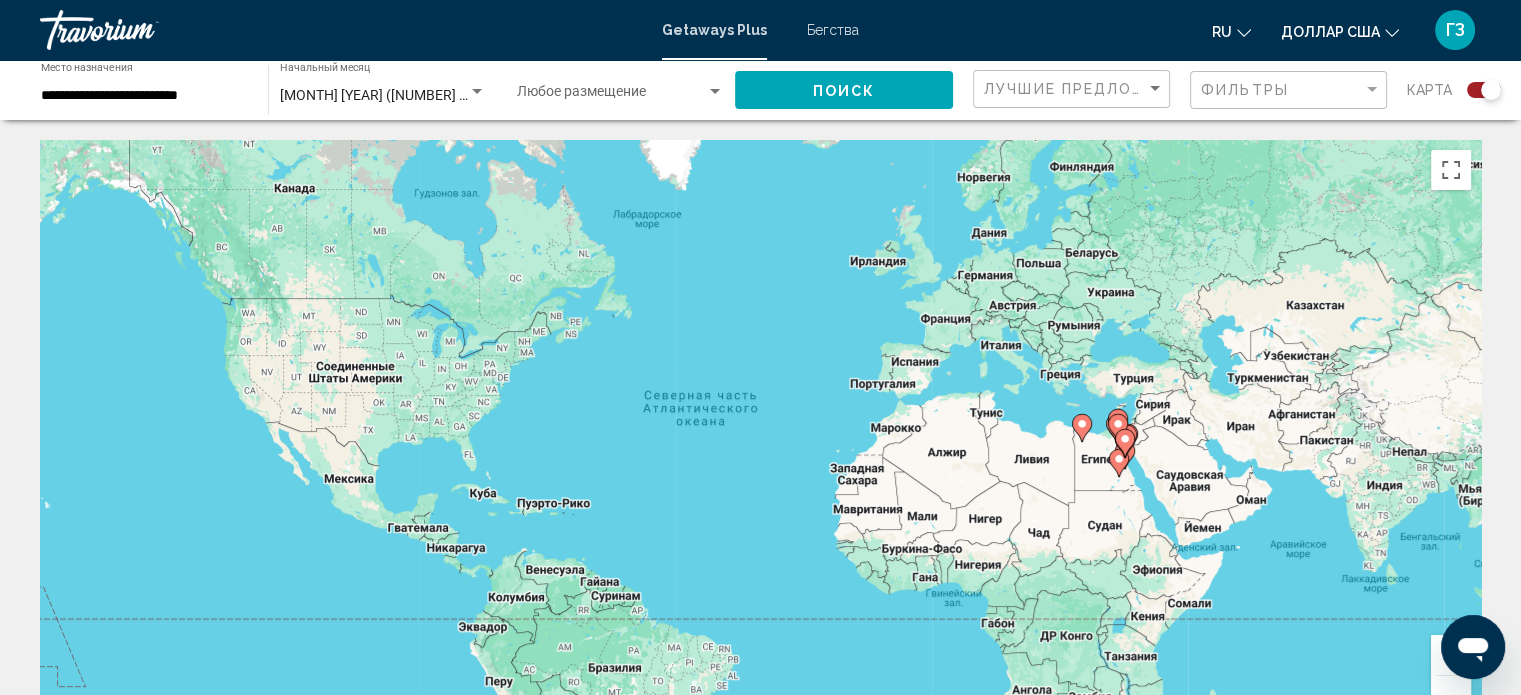 click 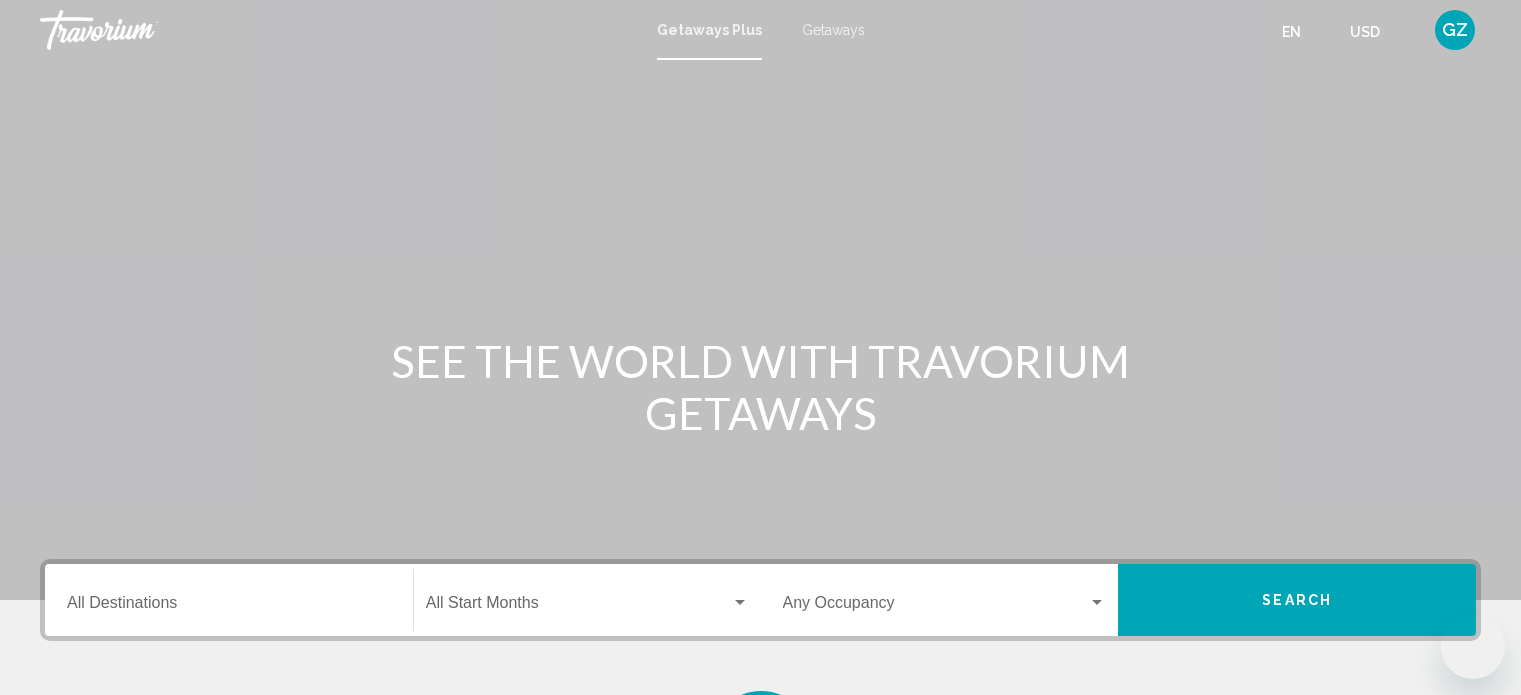 scroll, scrollTop: 0, scrollLeft: 0, axis: both 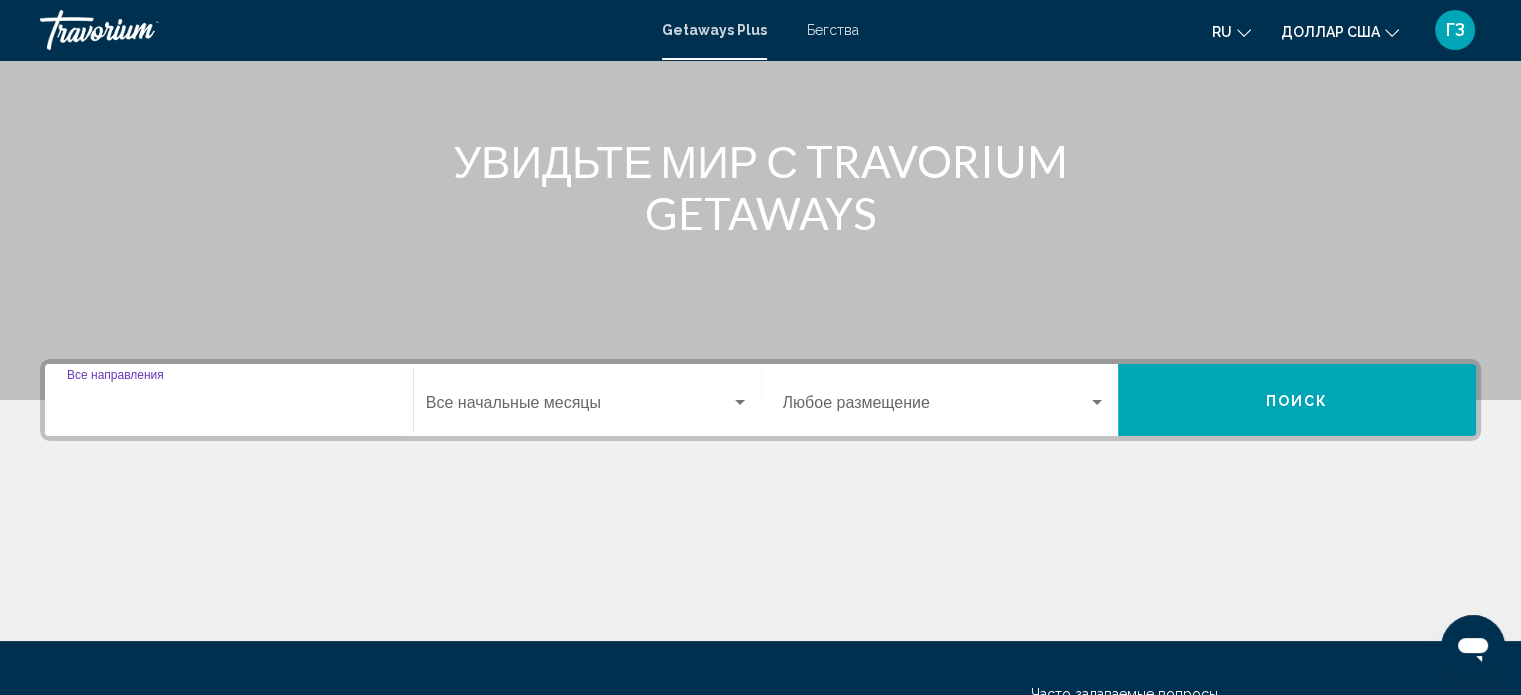click on "Место назначения Все направления" at bounding box center [229, 407] 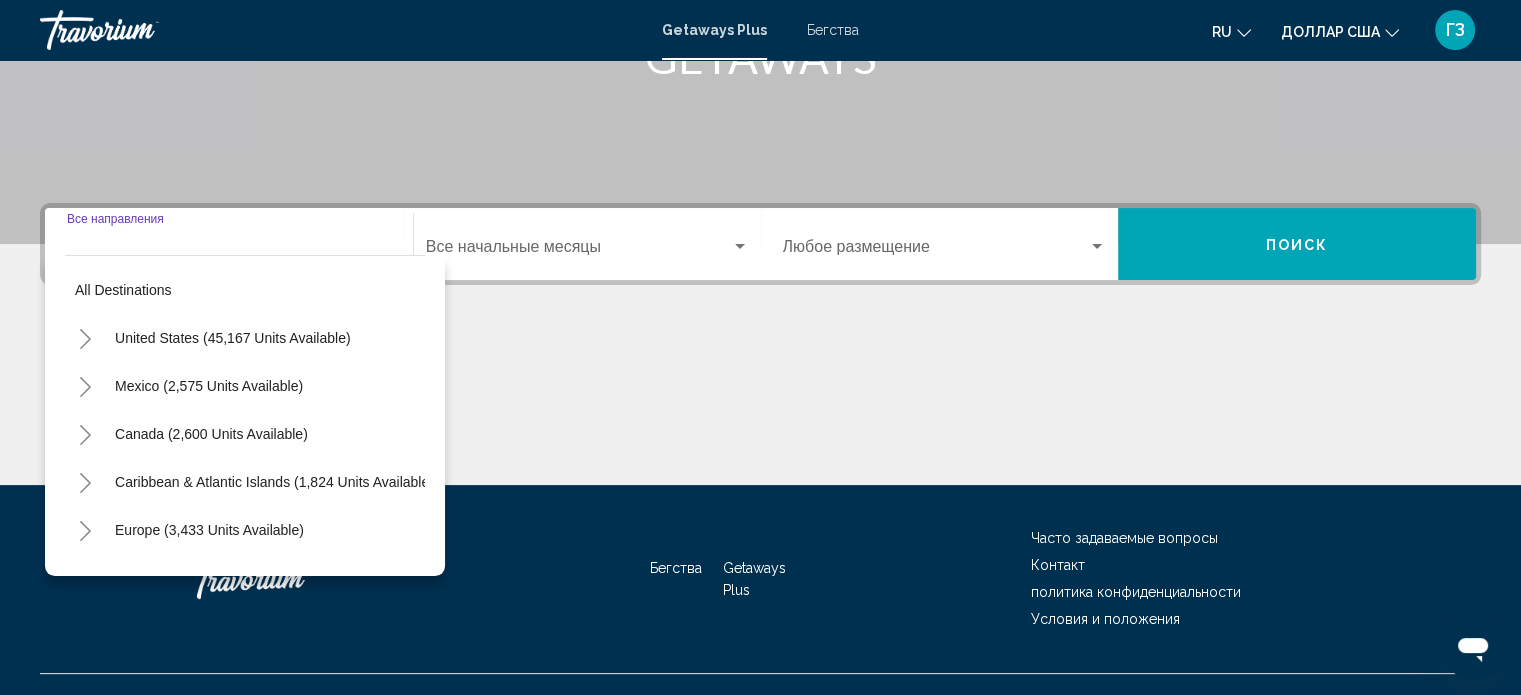 scroll, scrollTop: 390, scrollLeft: 0, axis: vertical 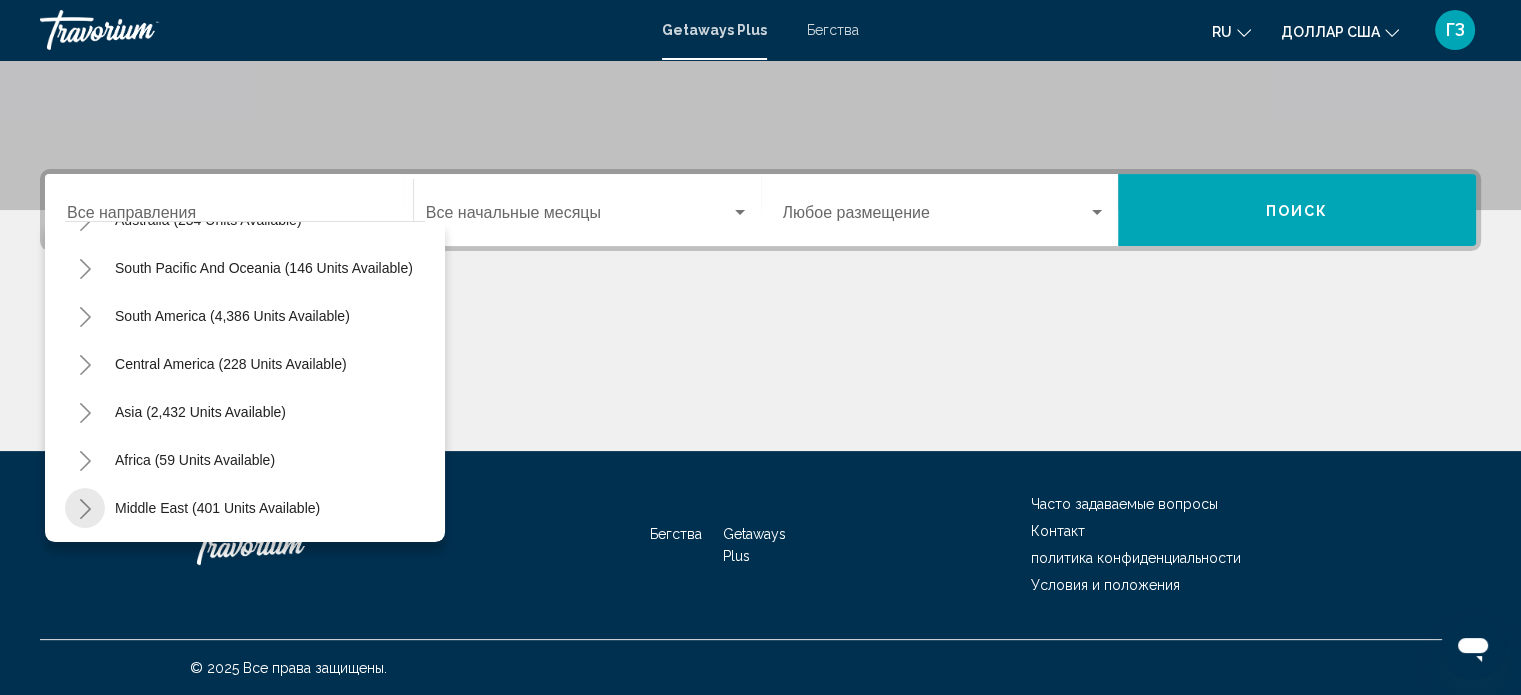 click 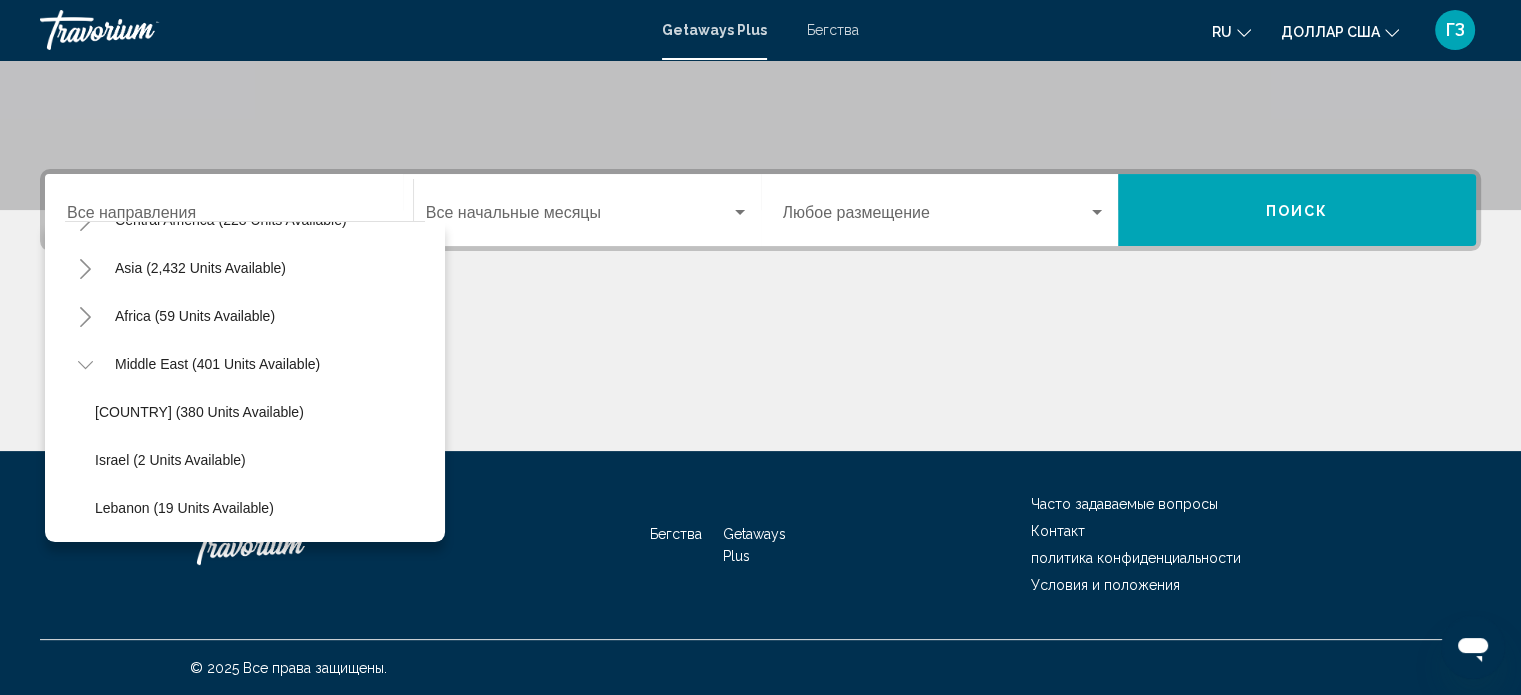 scroll, scrollTop: 483, scrollLeft: 0, axis: vertical 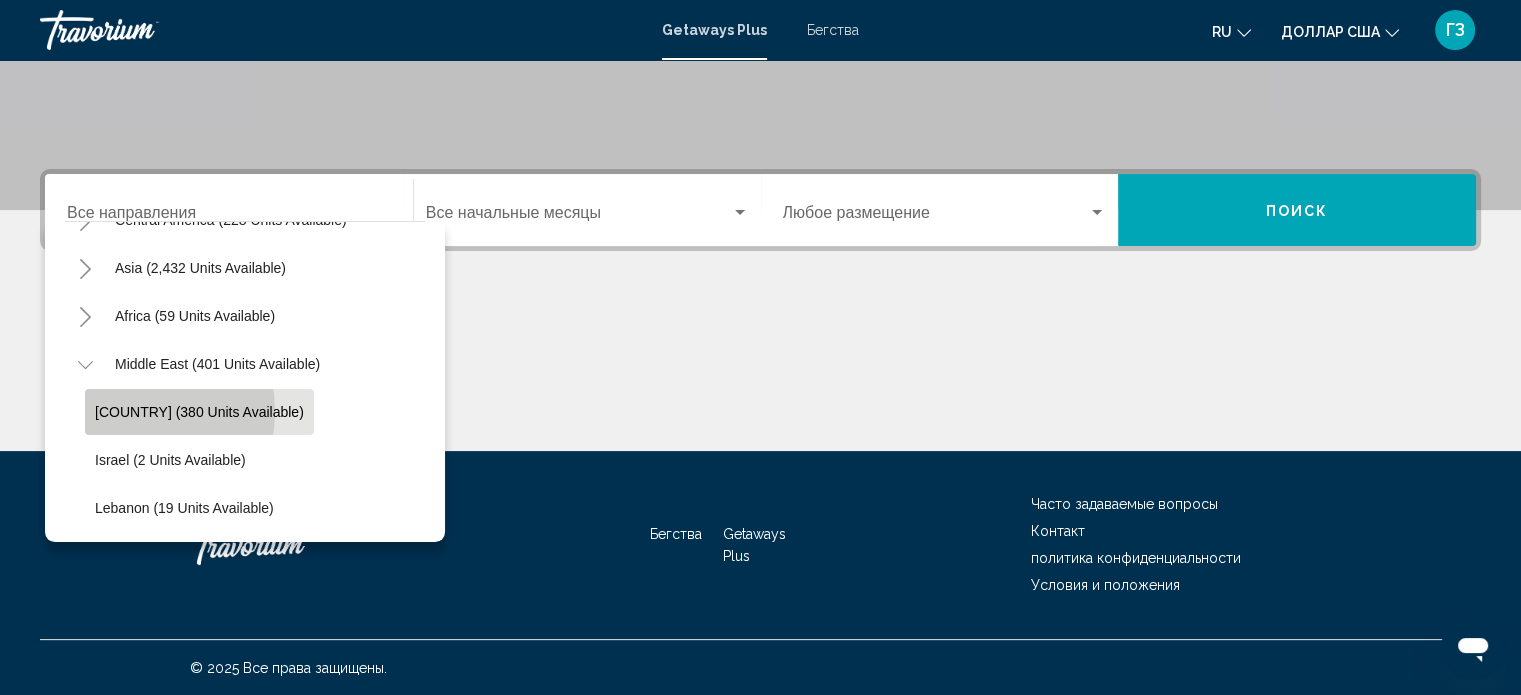 click on "[COUNTRY] (380 units available)" 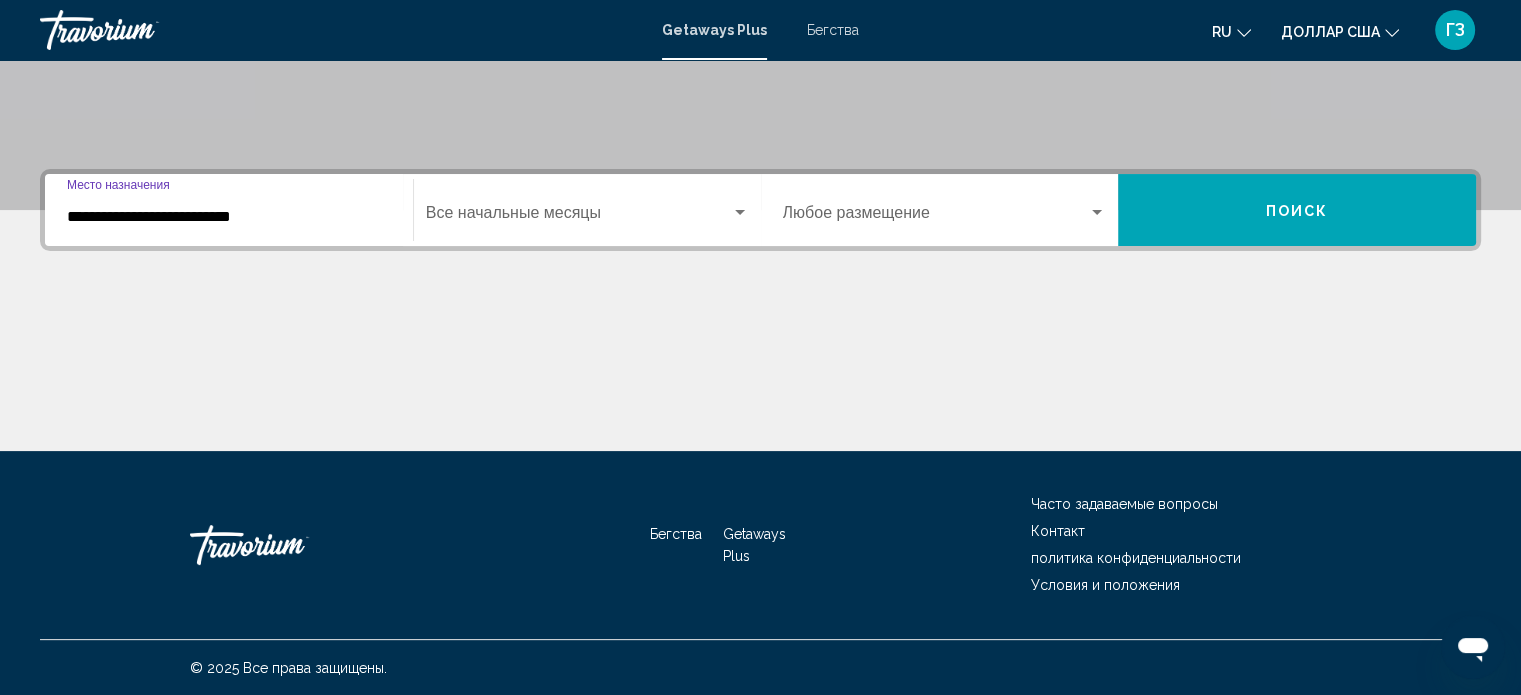 click at bounding box center (740, 213) 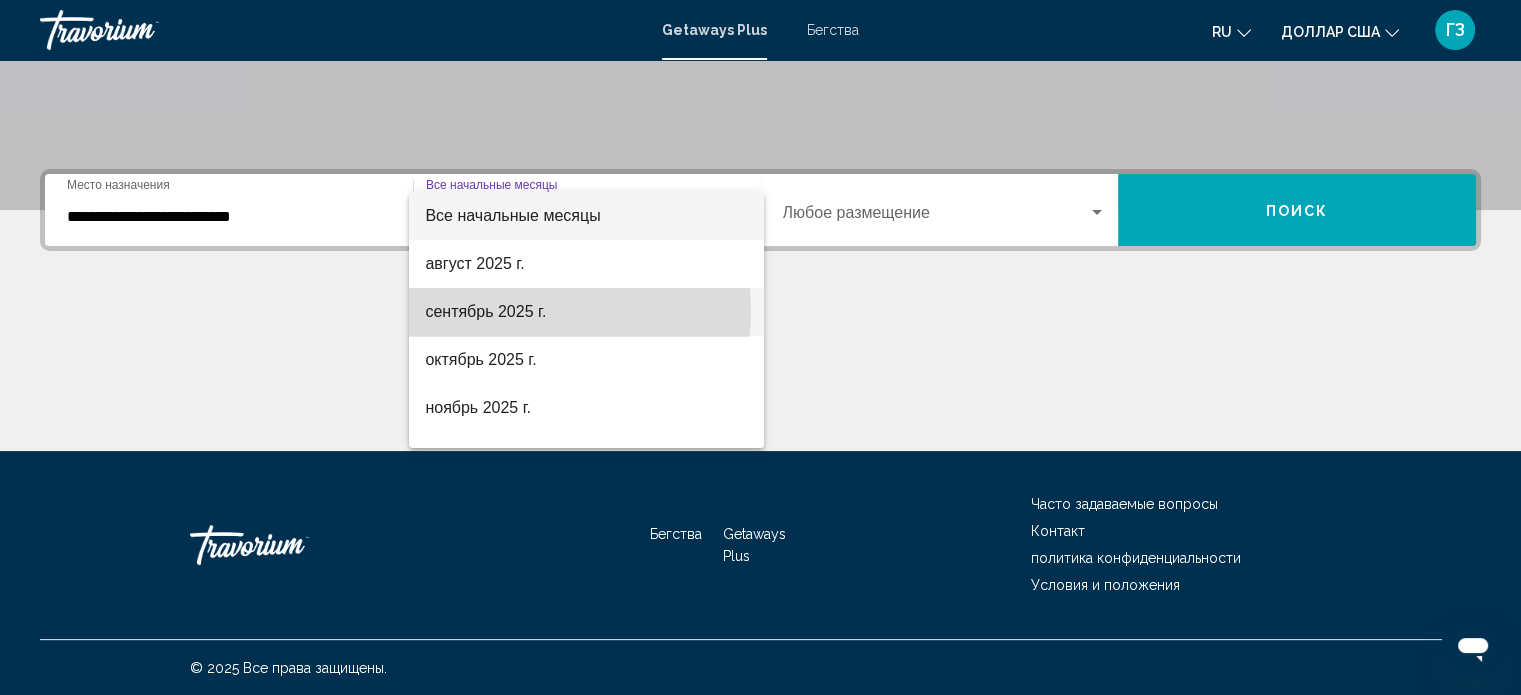 click on "сентябрь 2025 г." at bounding box center (485, 311) 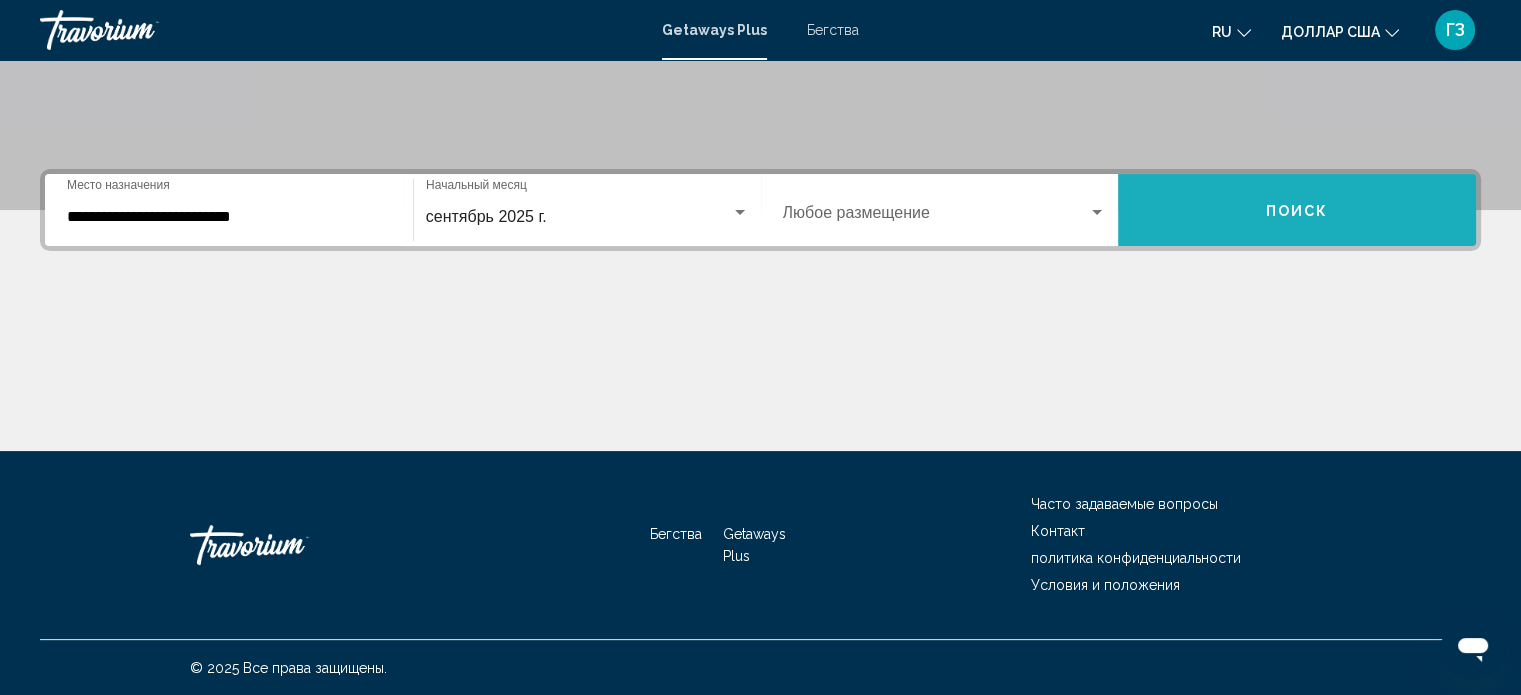 click on "Поиск" at bounding box center [1297, 210] 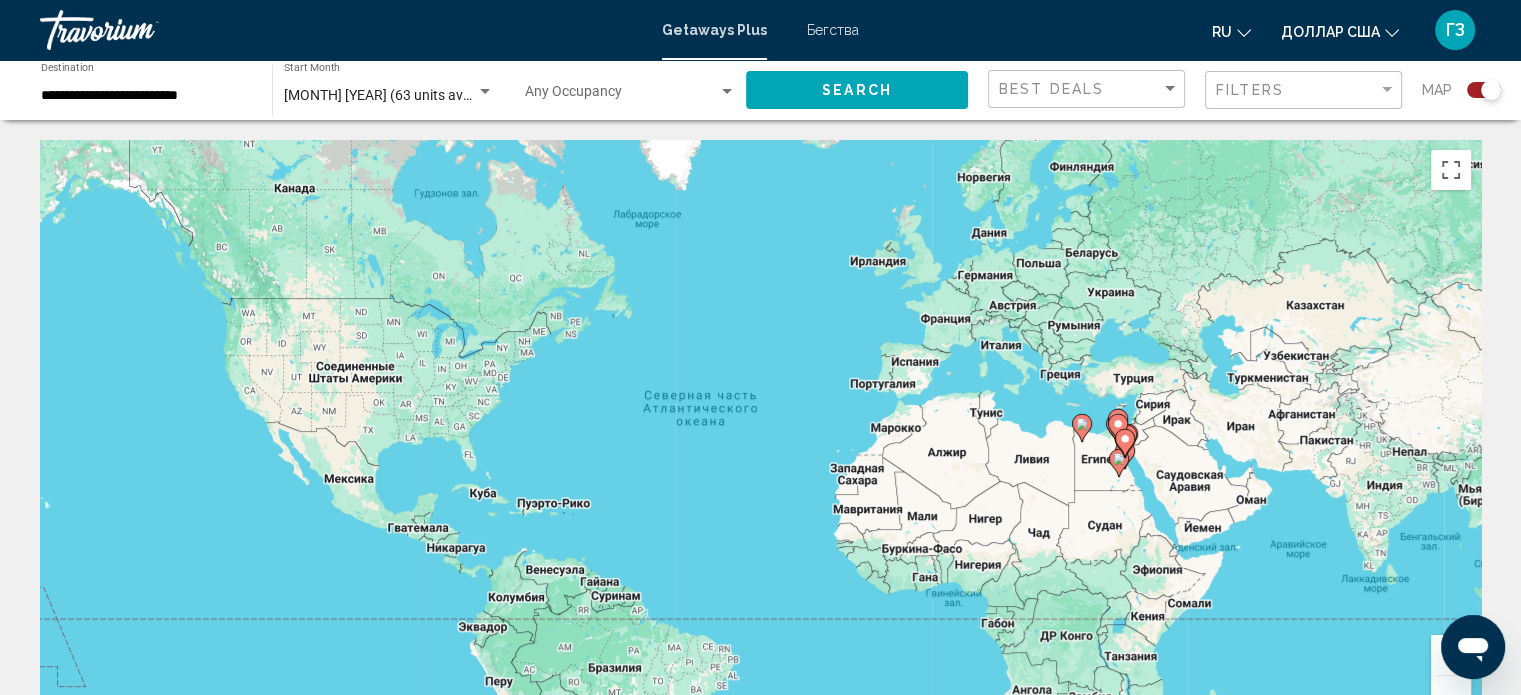 click 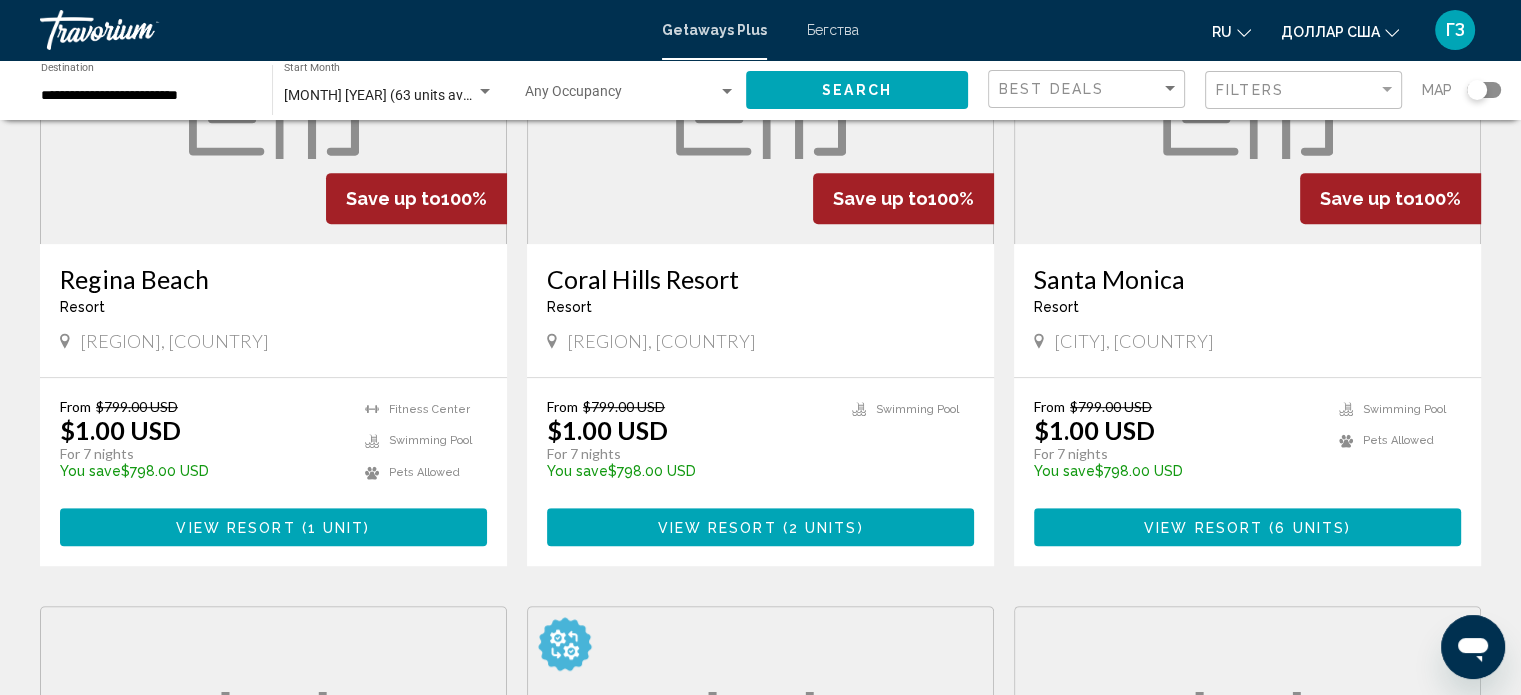 scroll, scrollTop: 1000, scrollLeft: 0, axis: vertical 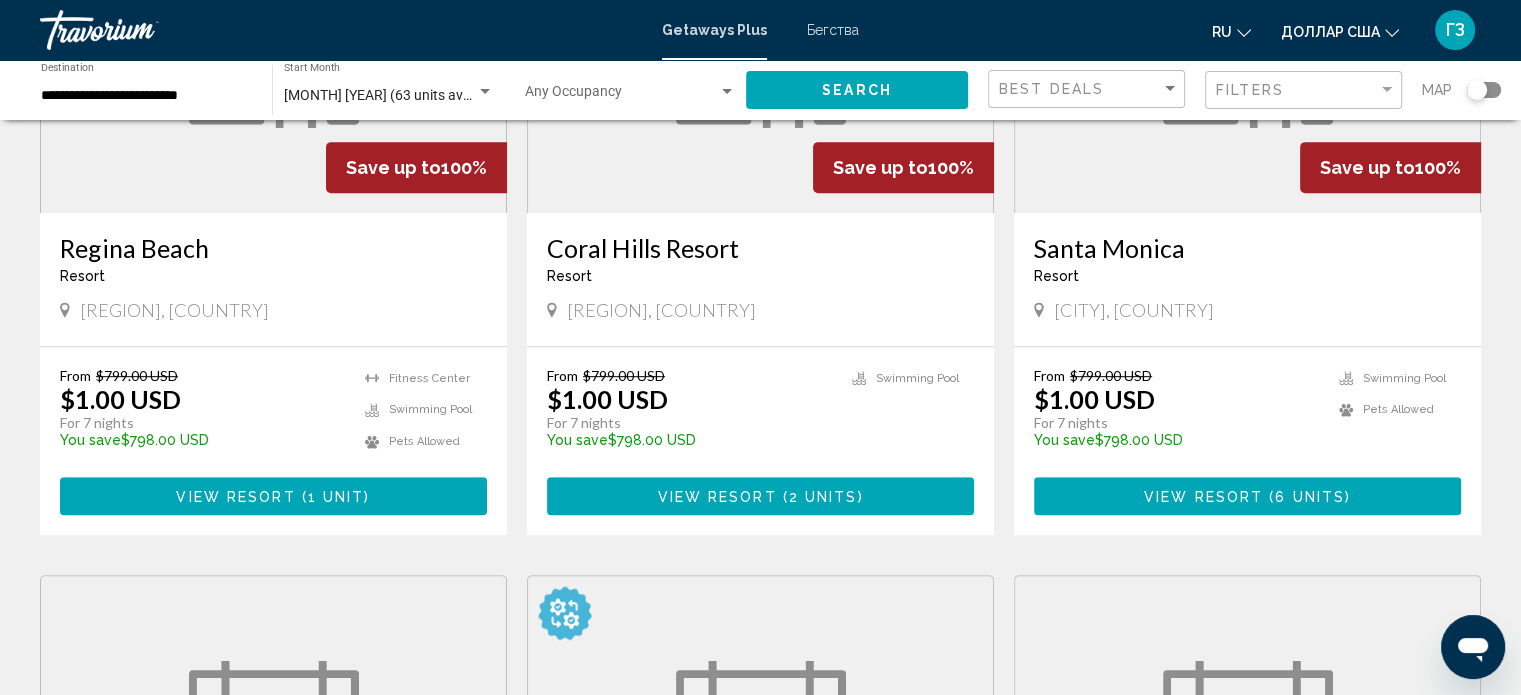click on "[CITY] Beach Resort - This is an adults only resort" at bounding box center (273, 266) 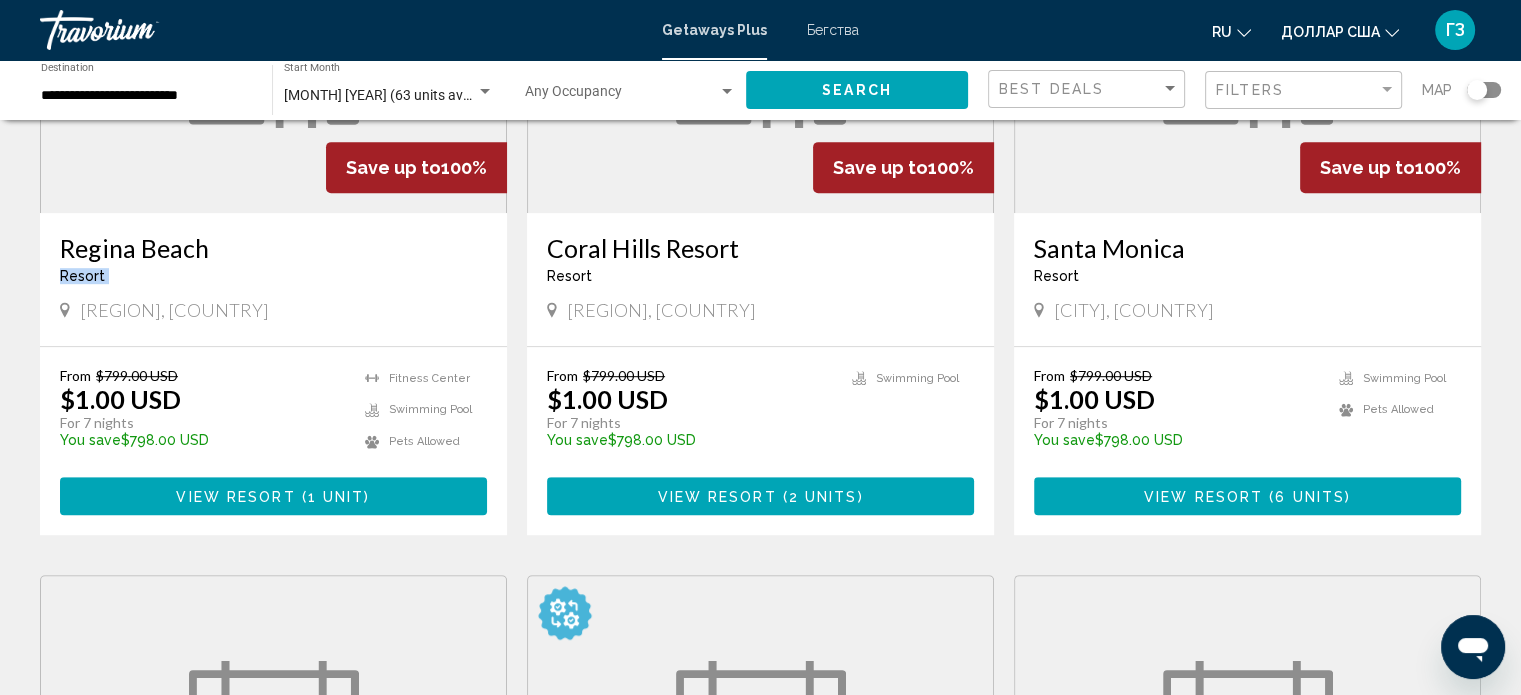 click on "[CITY] Beach Resort - This is an adults only resort" at bounding box center (273, 266) 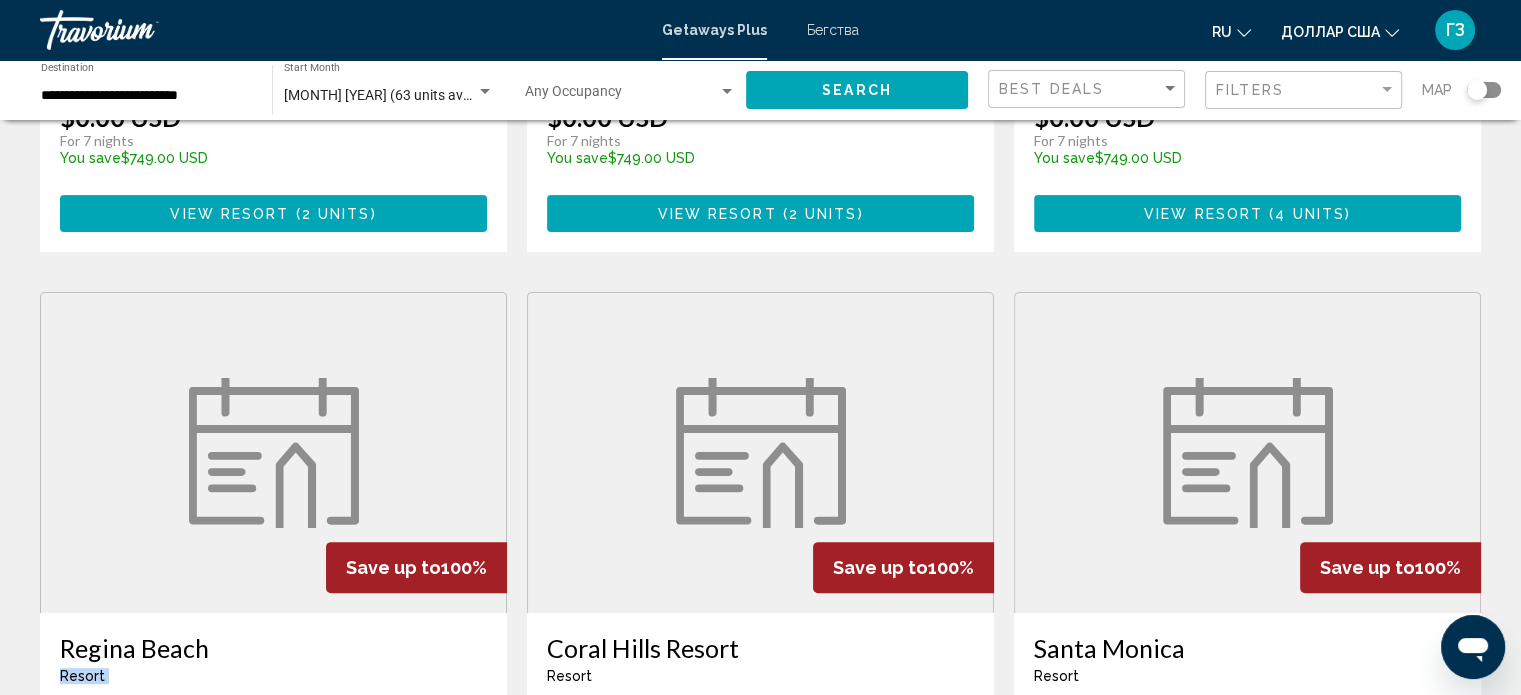 scroll, scrollTop: 600, scrollLeft: 0, axis: vertical 